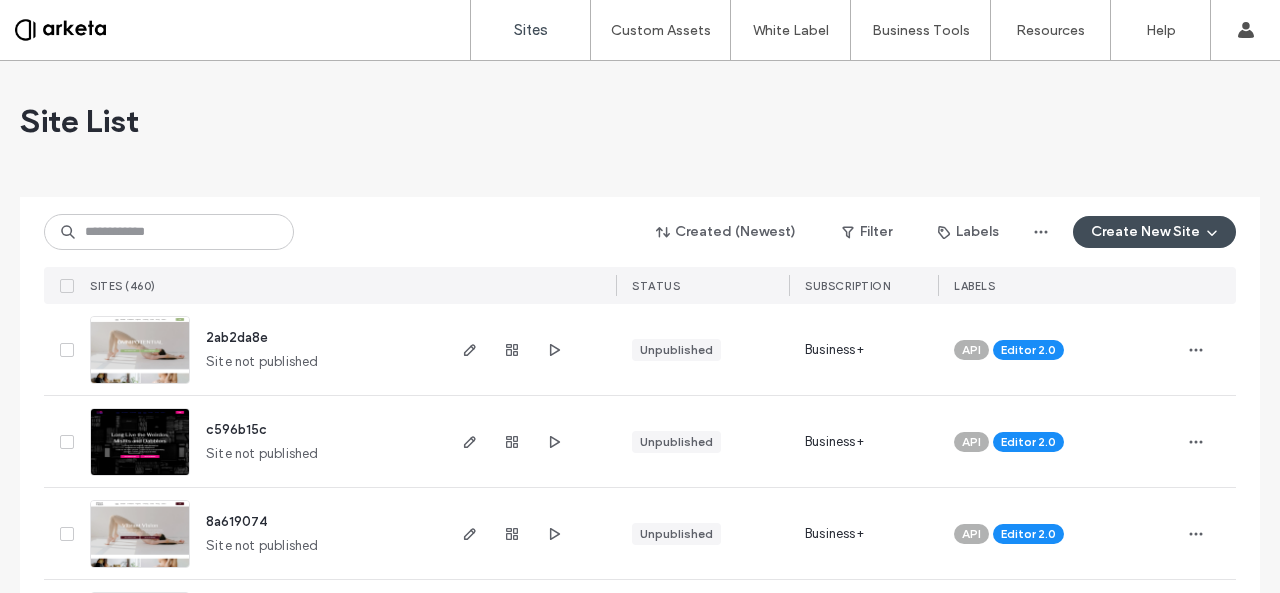 scroll, scrollTop: 0, scrollLeft: 0, axis: both 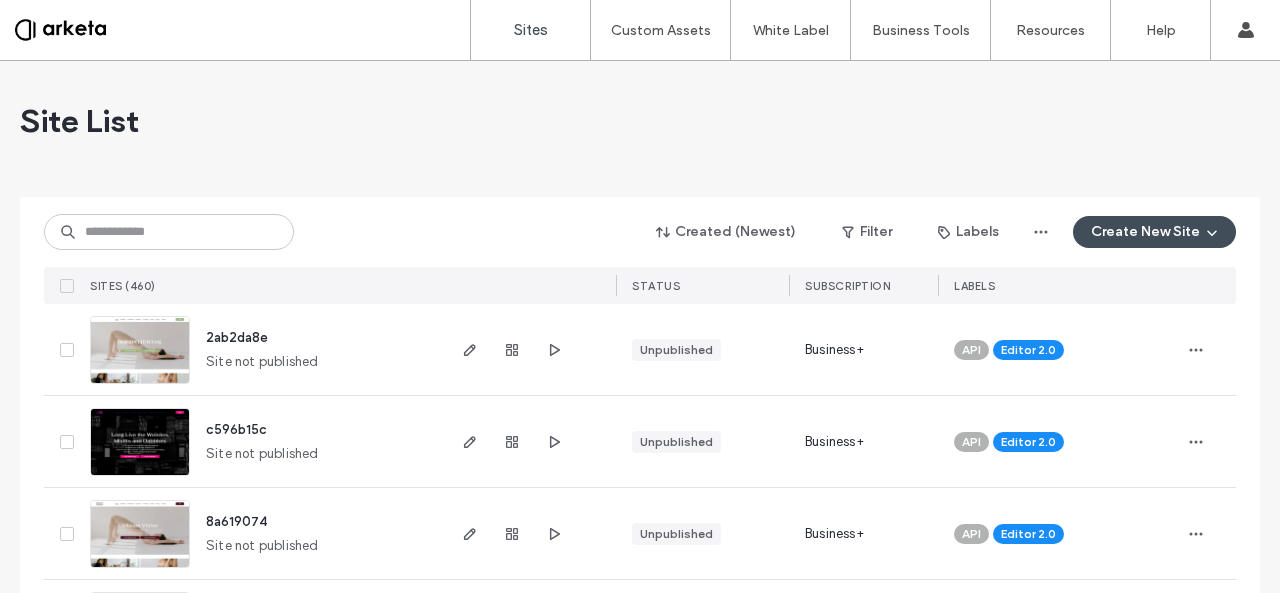 click on "LABELS" at bounding box center [1058, 285] 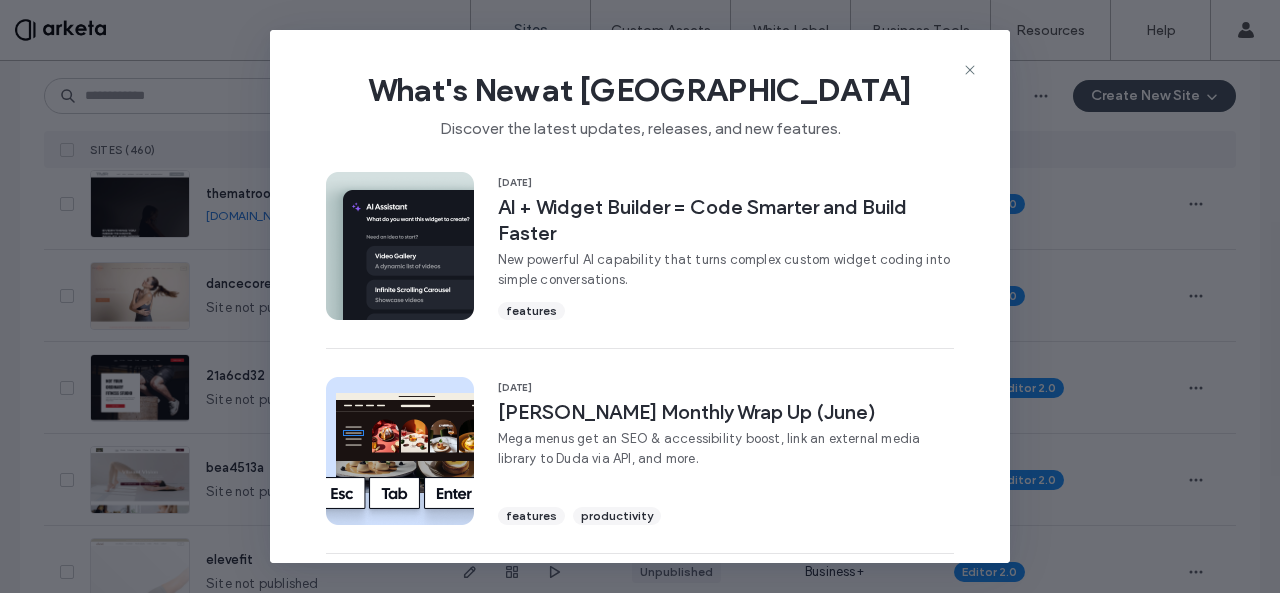 scroll, scrollTop: 600, scrollLeft: 0, axis: vertical 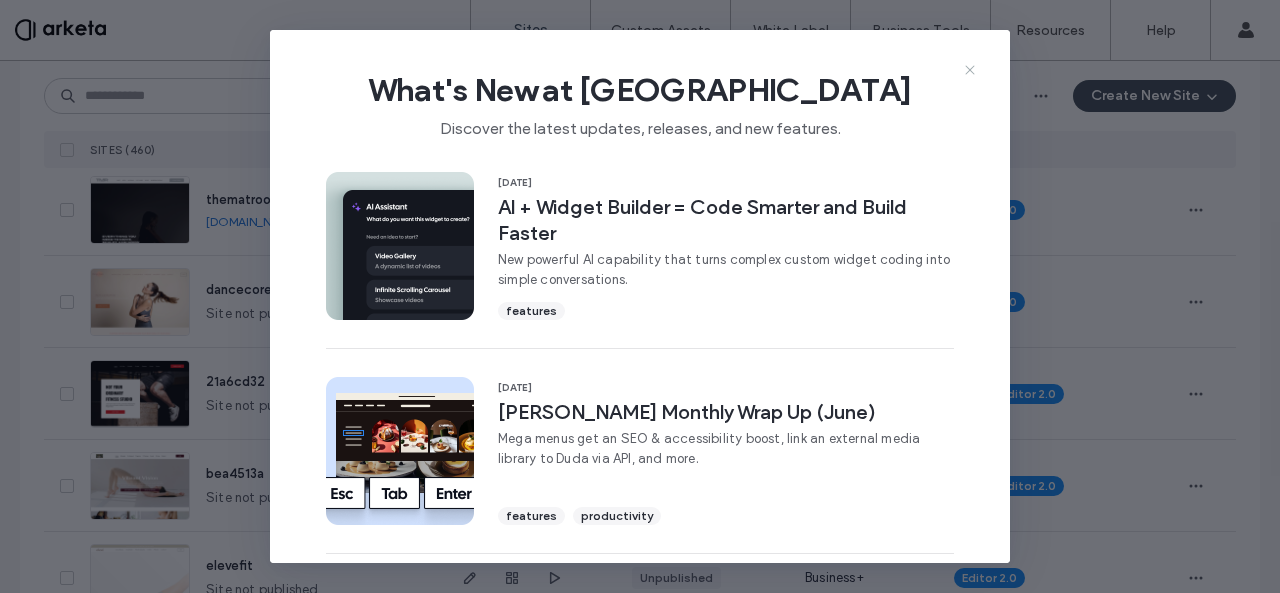 click 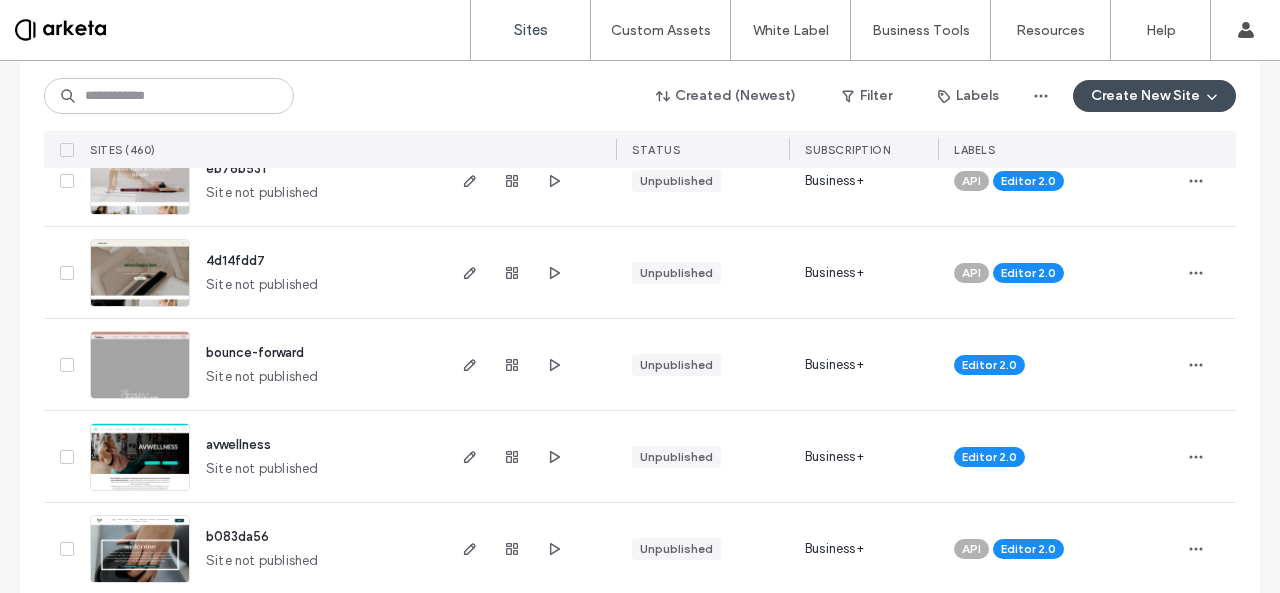 scroll, scrollTop: 1366, scrollLeft: 0, axis: vertical 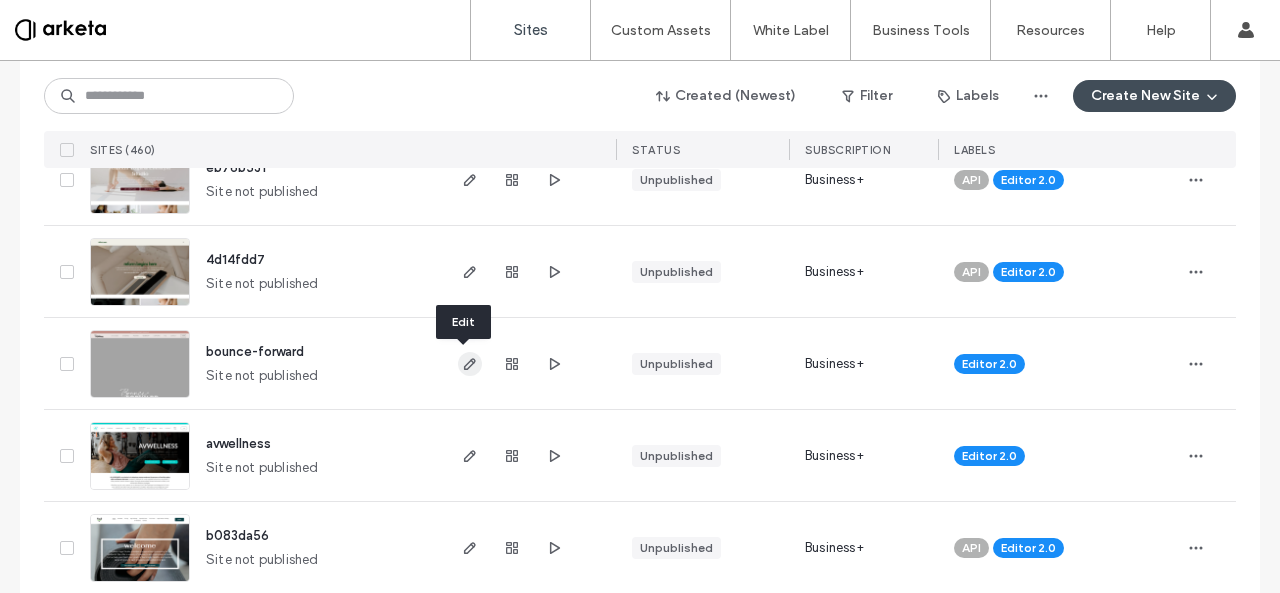 click 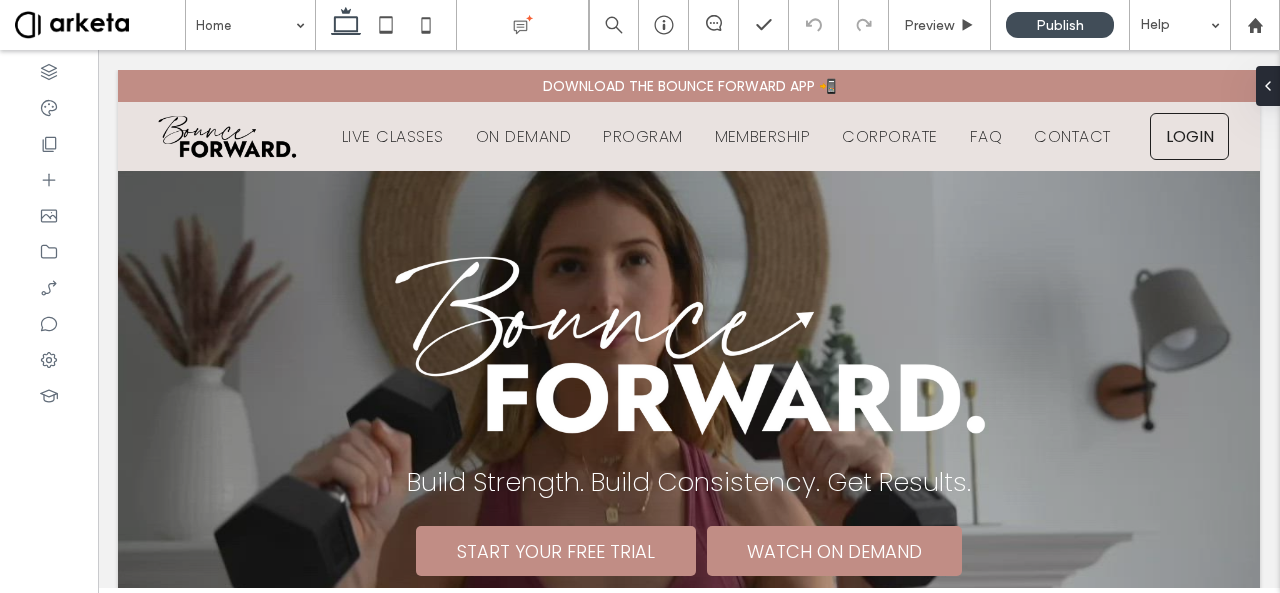 scroll, scrollTop: 2667, scrollLeft: 0, axis: vertical 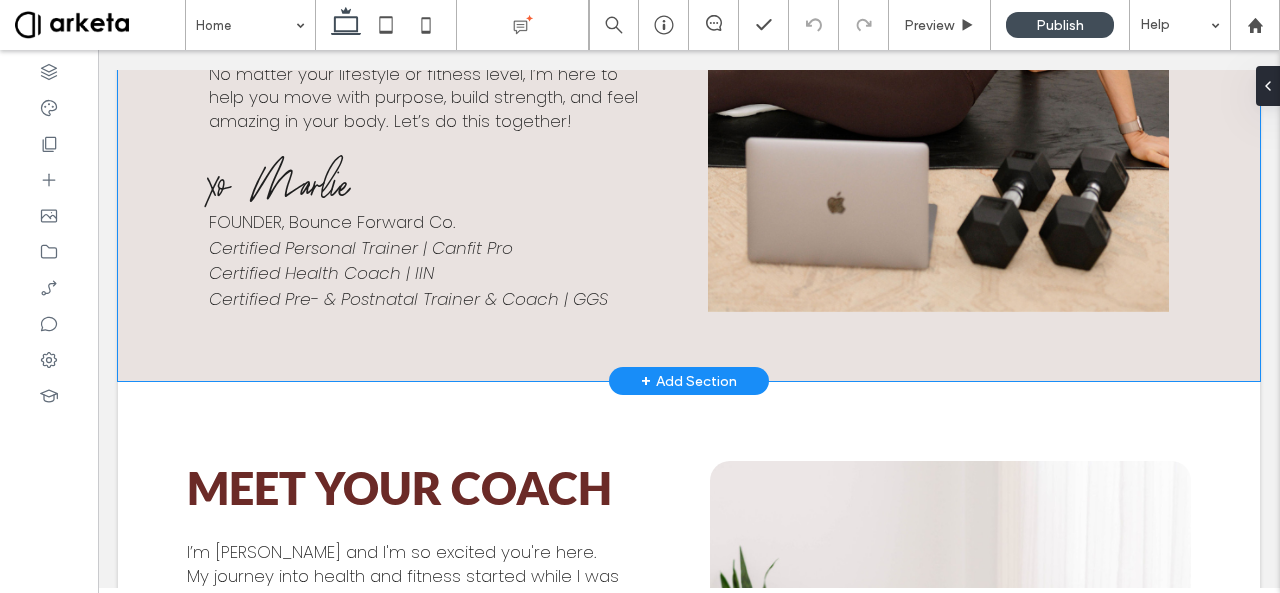 click on "Meet your coach
I’m [PERSON_NAME] and I'm so excited you're here. My journey into health and fitness started while I was working a 9-5 corporate job, and after discovering my passion, I took a leap and turned it into my career. Over the years, I’ve balanced work, life, and motherhood while staying committed to my fitness goals, and I know firsthand how challenging it can be to prioritize yourself. That’s why I created this membership—to give you the structure, support, and motivation you need to stay consistent and see real results. No matter your lifestyle or fitness level, I’m here to help you move with purpose, build strength, and feel amazing in your body. Let’s do this together!
[PERSON_NAME] FOUNDER, Bounce Forward Co. Certified Personal Trainer | Canfit Pro Certified Health Coach | IIN Certified Pre- & Postnatal Trainer & Coach | GGS" at bounding box center (689, -7) 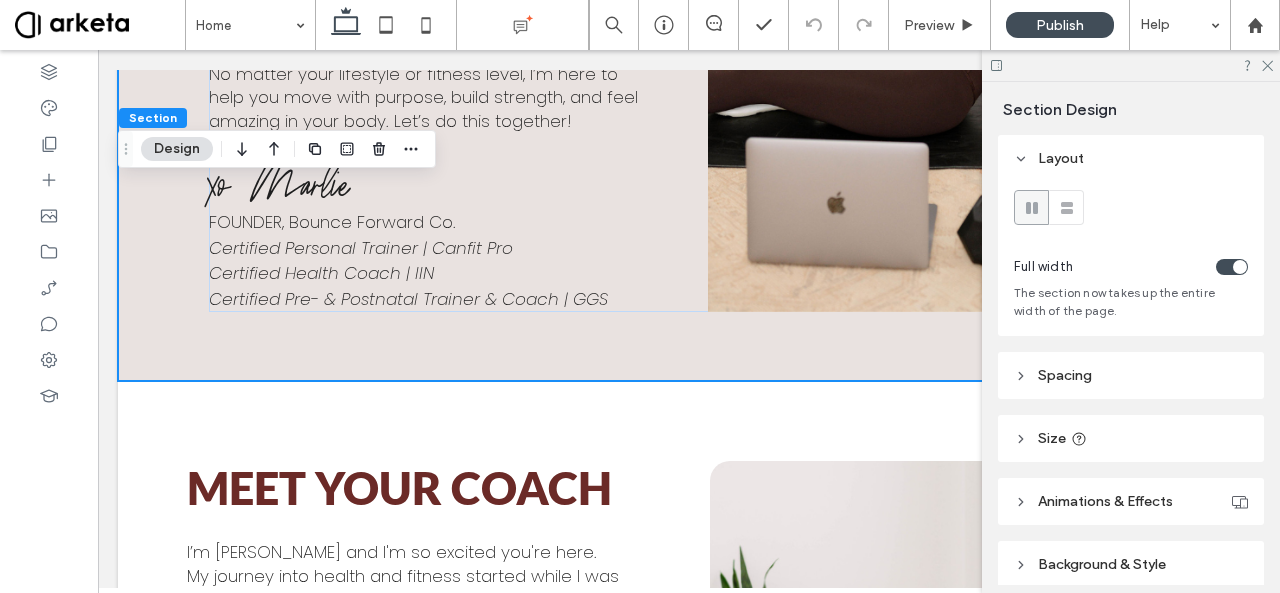 scroll, scrollTop: 82, scrollLeft: 0, axis: vertical 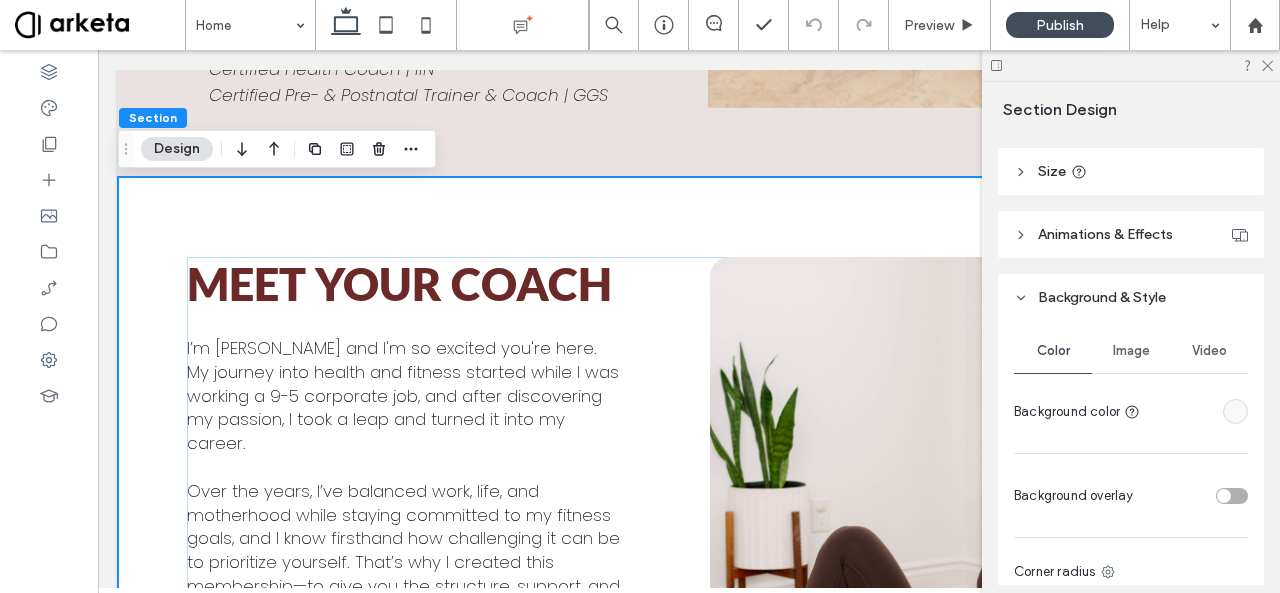 click at bounding box center (1235, 411) 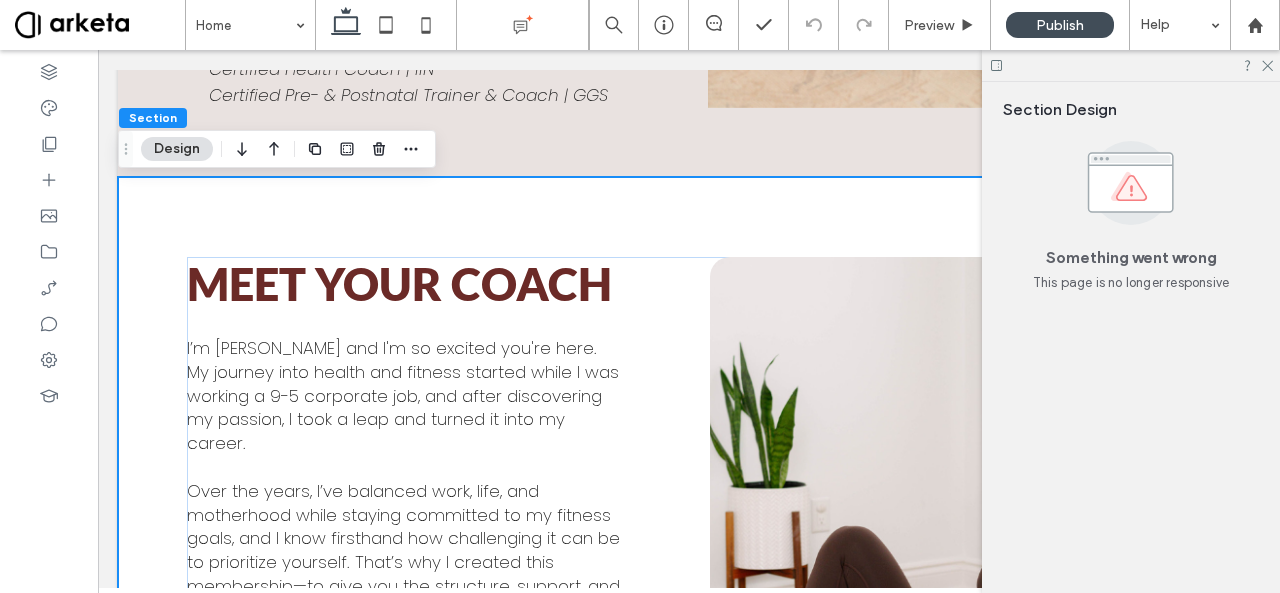 scroll, scrollTop: 0, scrollLeft: 0, axis: both 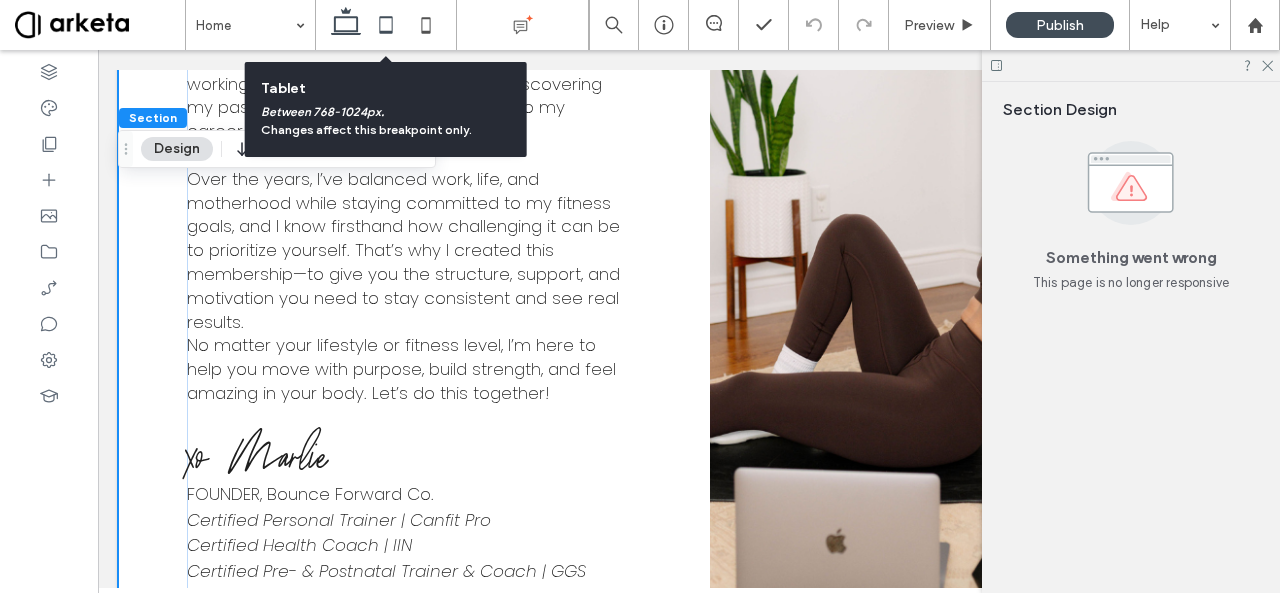 click 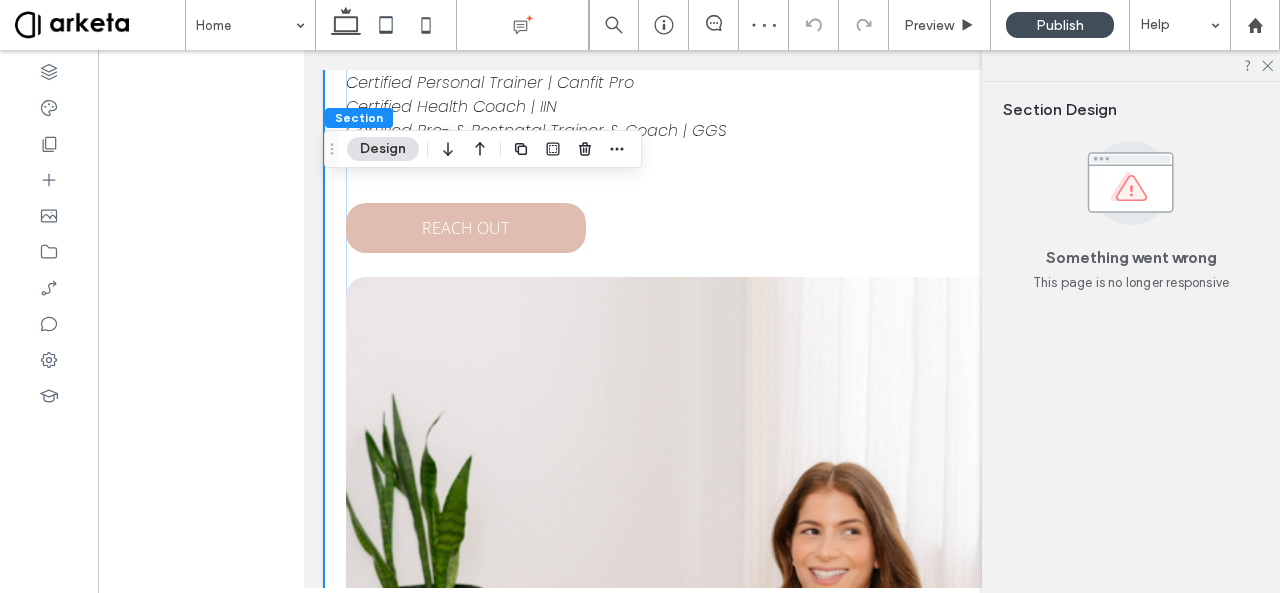 scroll, scrollTop: 6005, scrollLeft: 0, axis: vertical 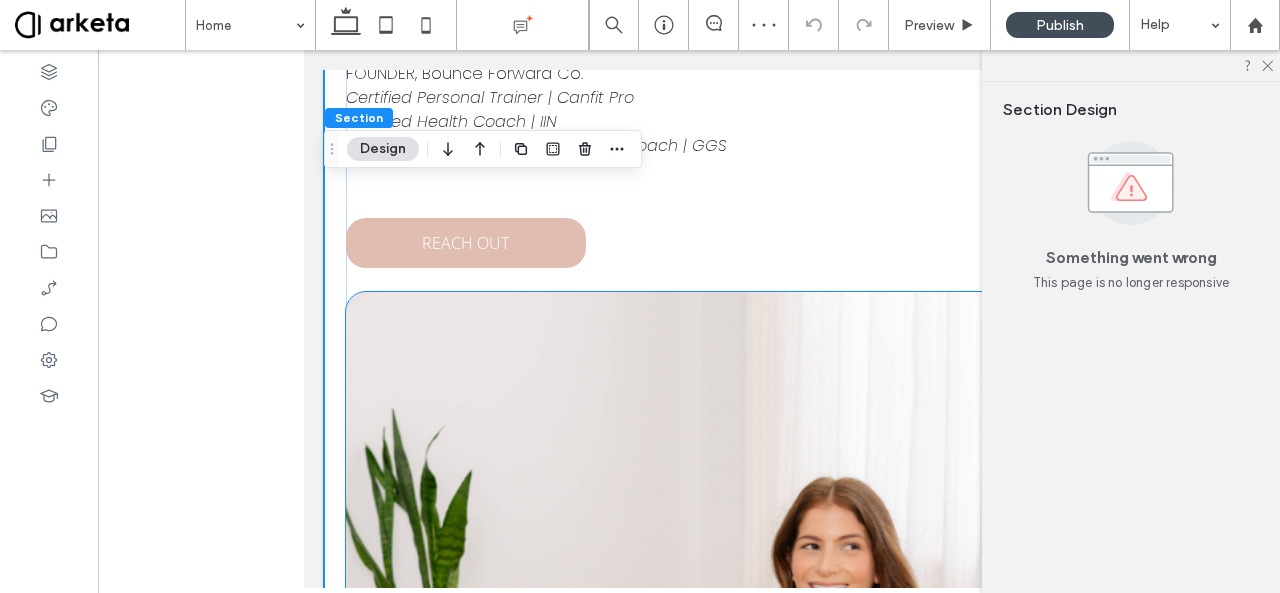 click at bounding box center [682, 785] 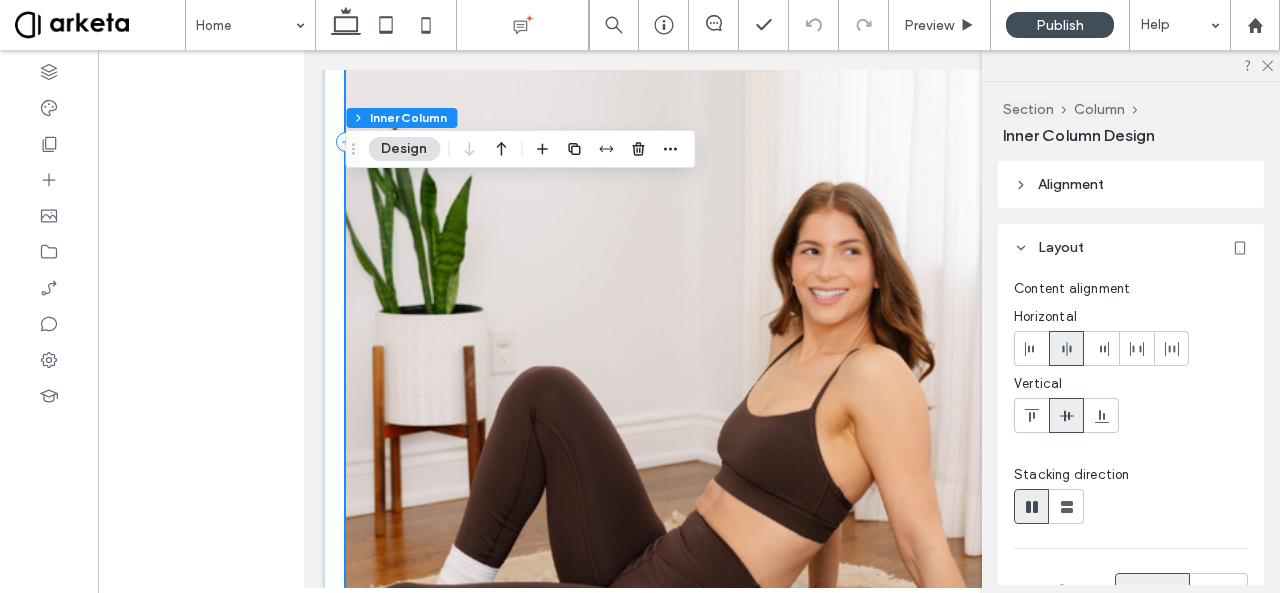 scroll, scrollTop: 6329, scrollLeft: 0, axis: vertical 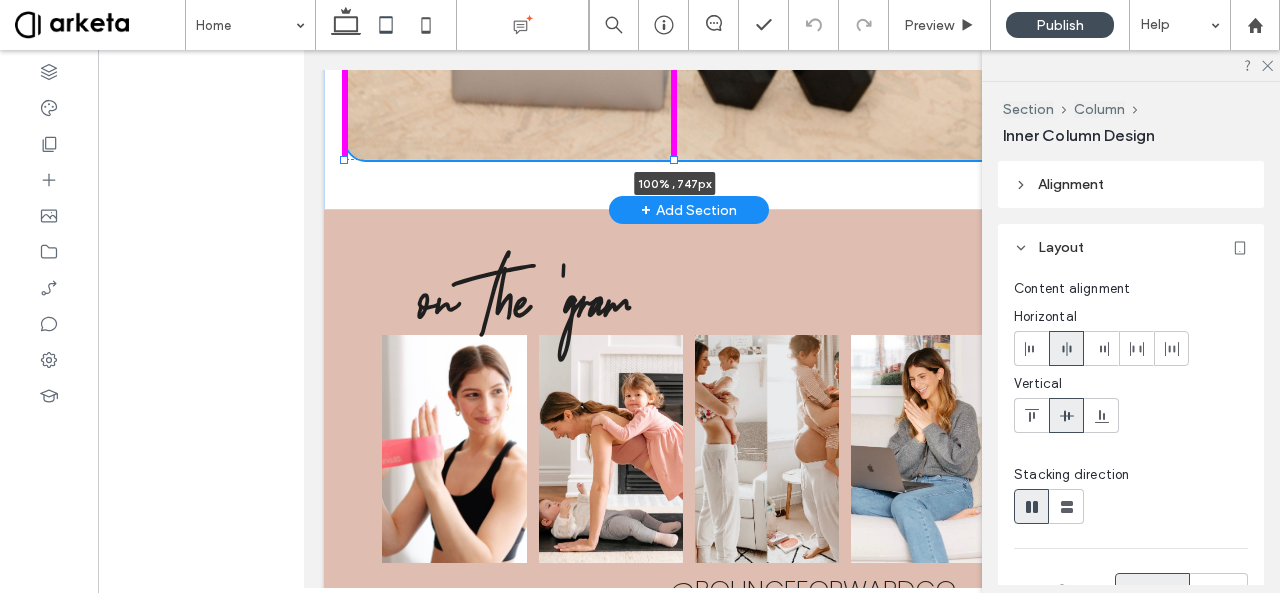 drag, startPoint x: 674, startPoint y: 384, endPoint x: 656, endPoint y: 89, distance: 295.54865 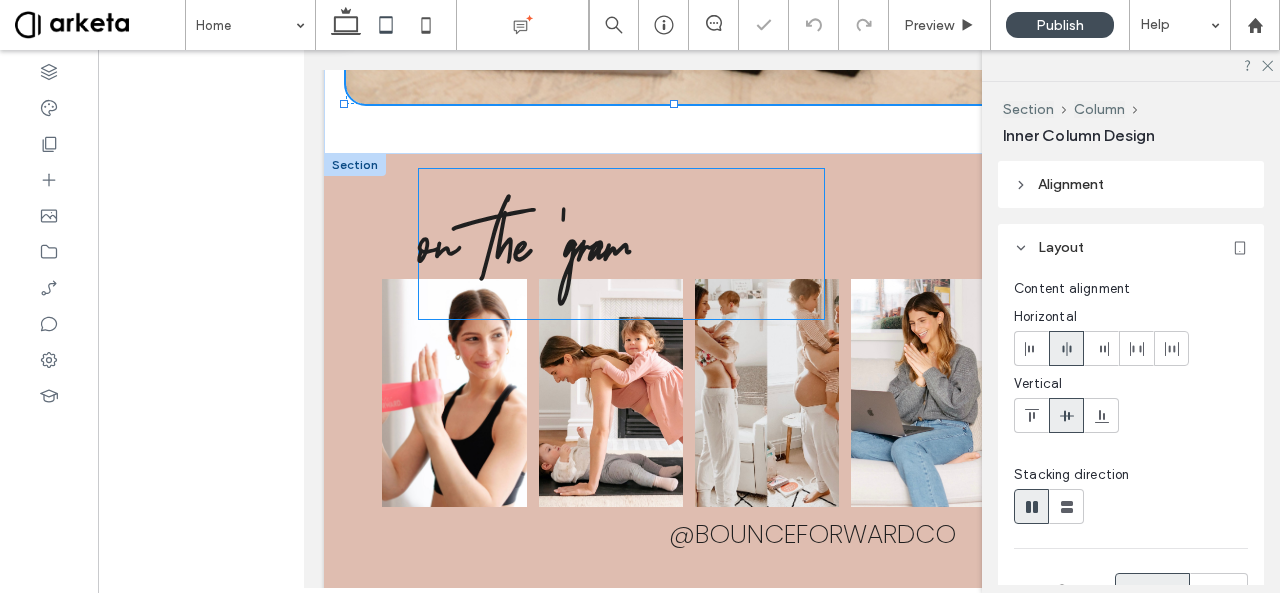 type on "***" 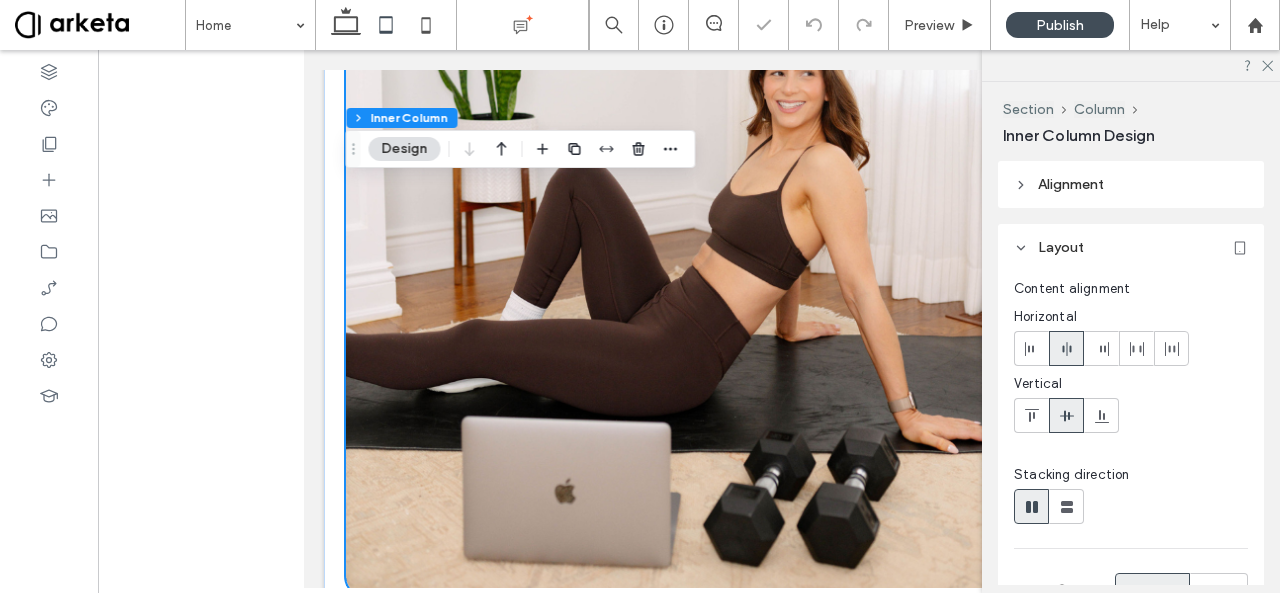 scroll, scrollTop: 6488, scrollLeft: 0, axis: vertical 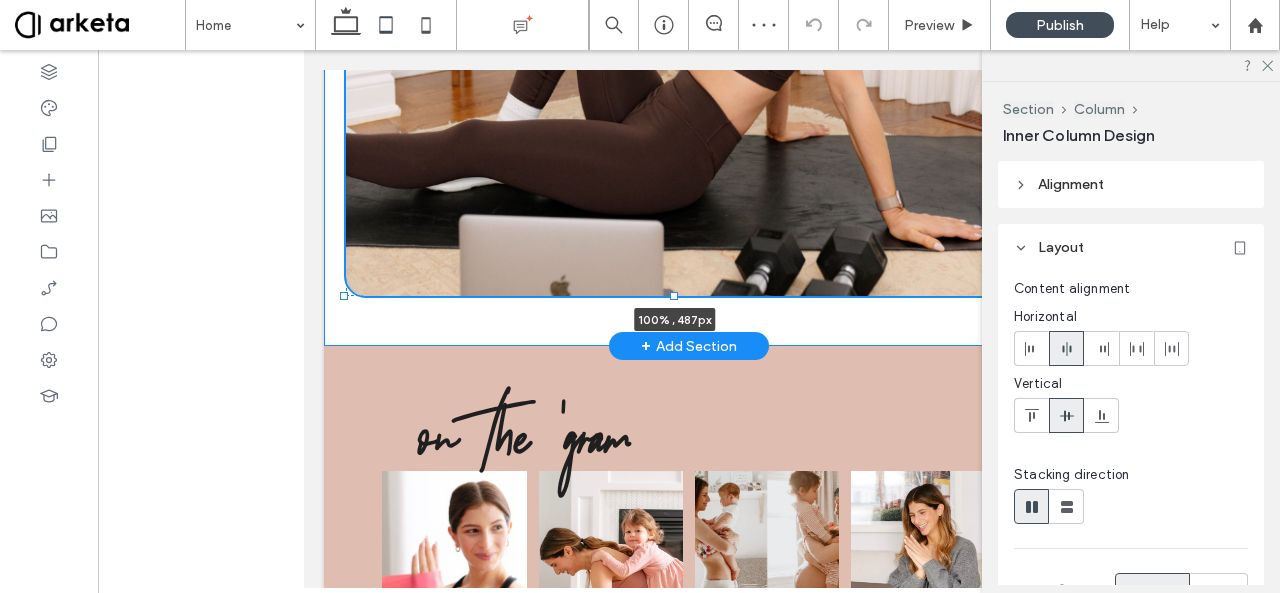drag, startPoint x: 673, startPoint y: 484, endPoint x: 679, endPoint y: 279, distance: 205.08778 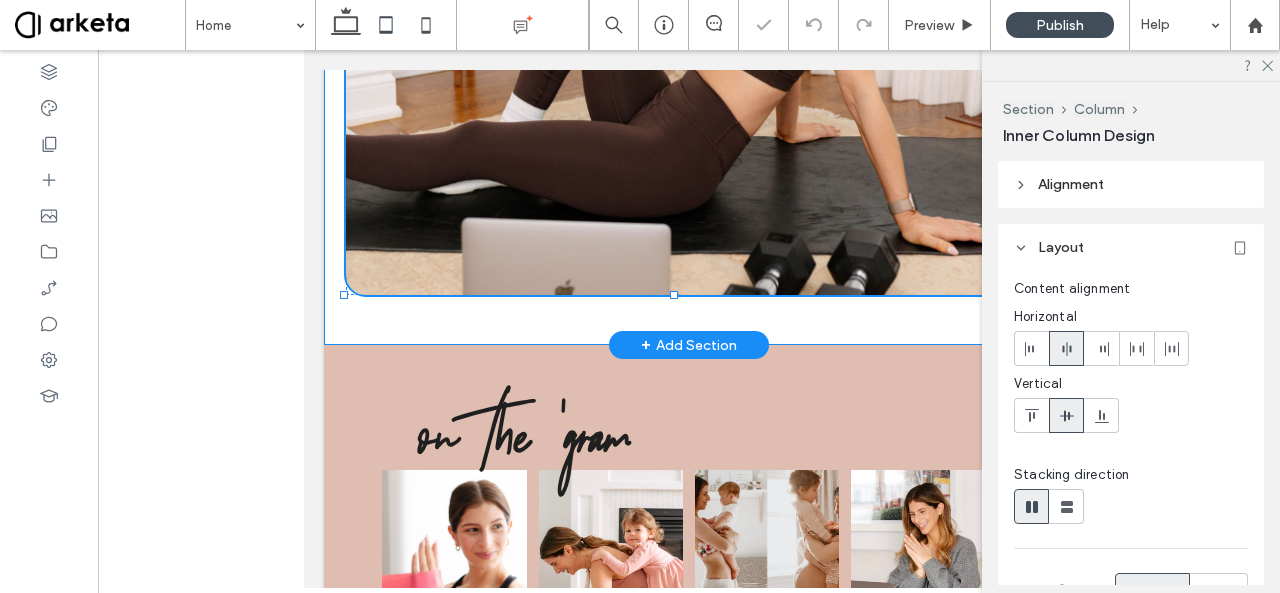 type on "***" 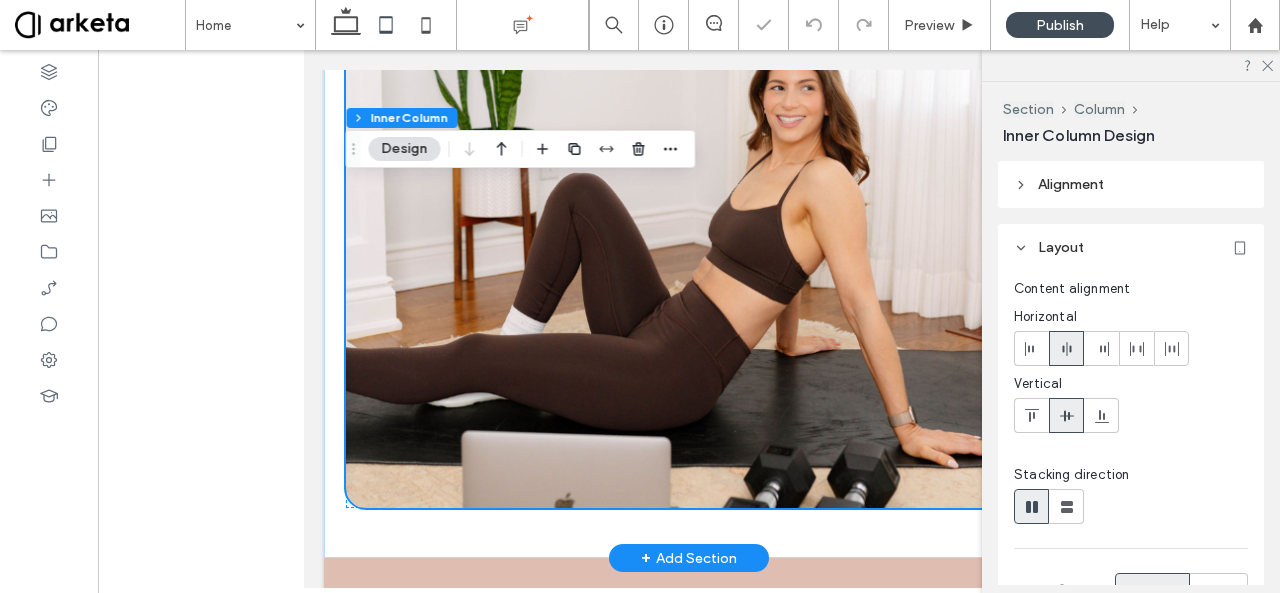 scroll, scrollTop: 6314, scrollLeft: 0, axis: vertical 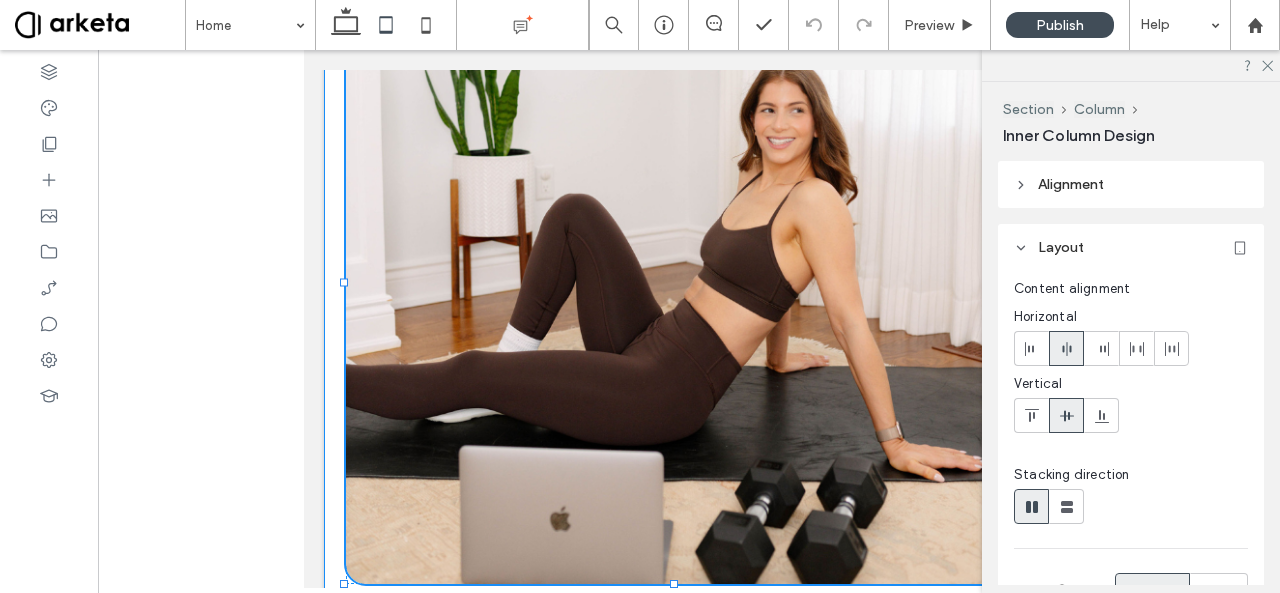 drag, startPoint x: 674, startPoint y: 448, endPoint x: 683, endPoint y: 561, distance: 113.35784 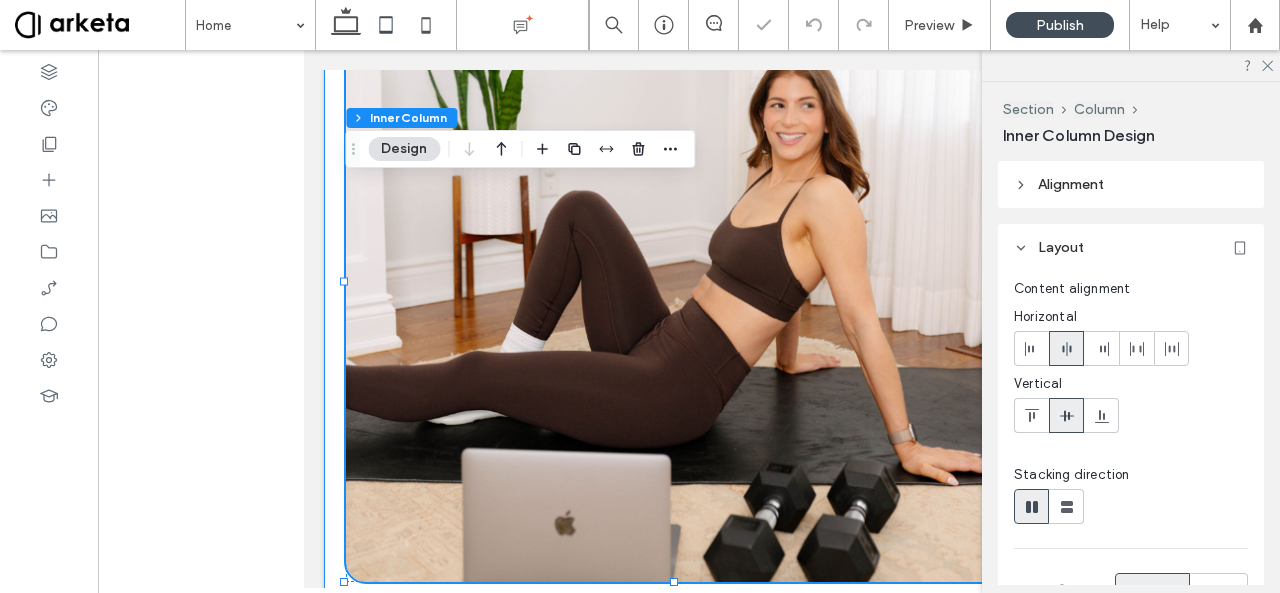 type on "***" 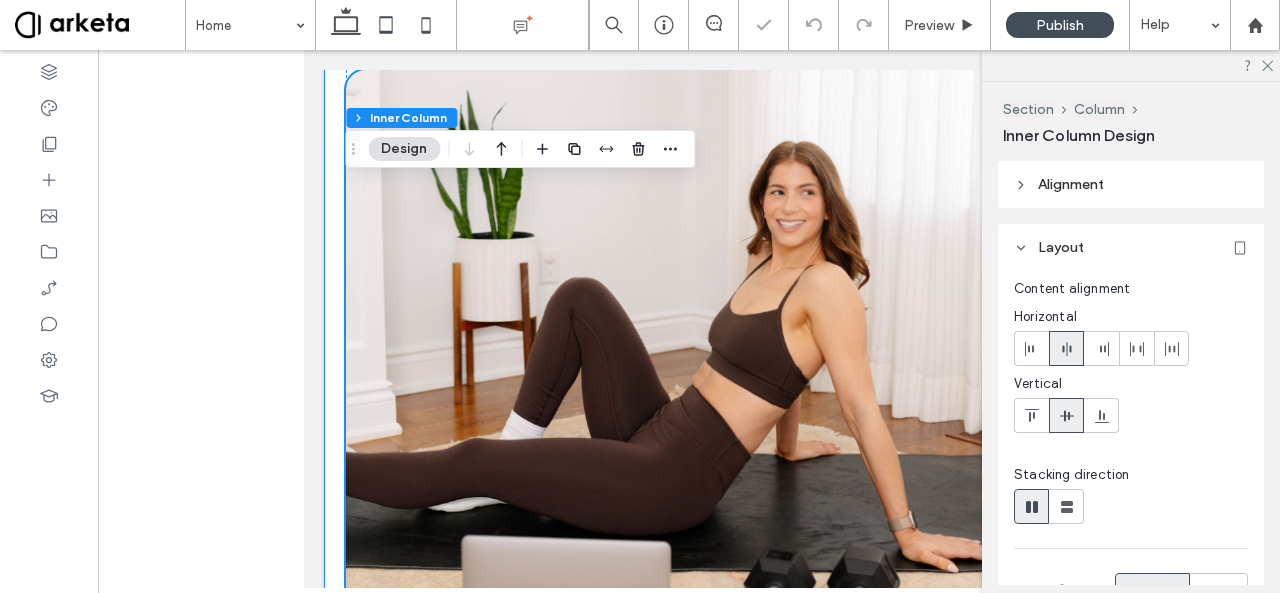 scroll, scrollTop: 6224, scrollLeft: 0, axis: vertical 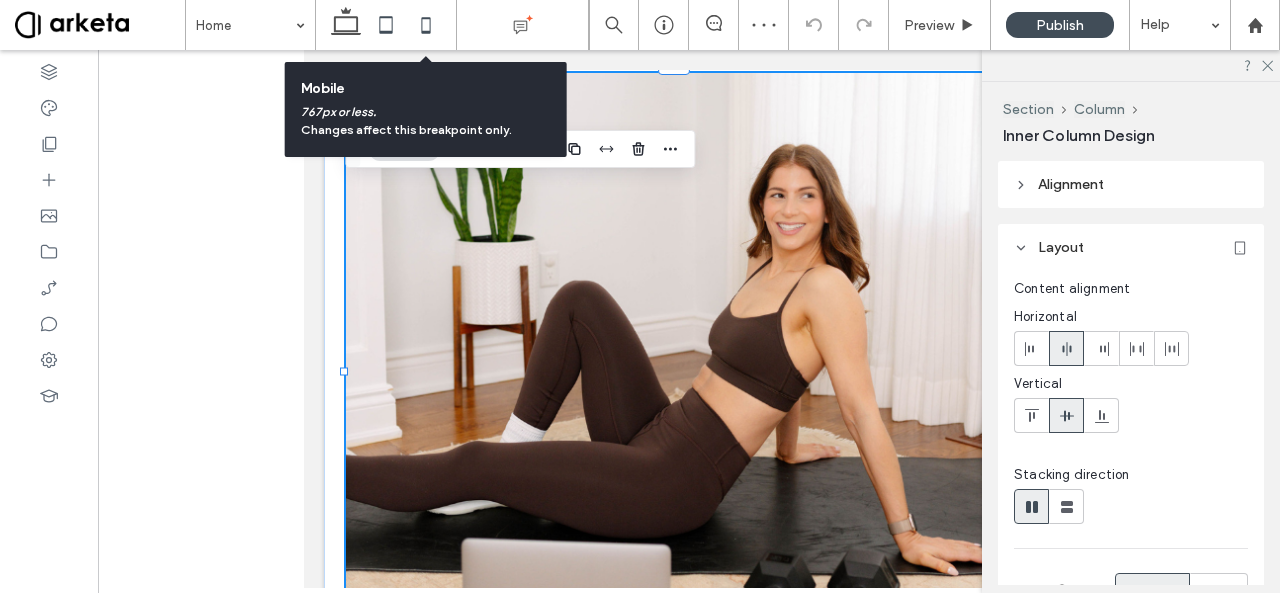 click 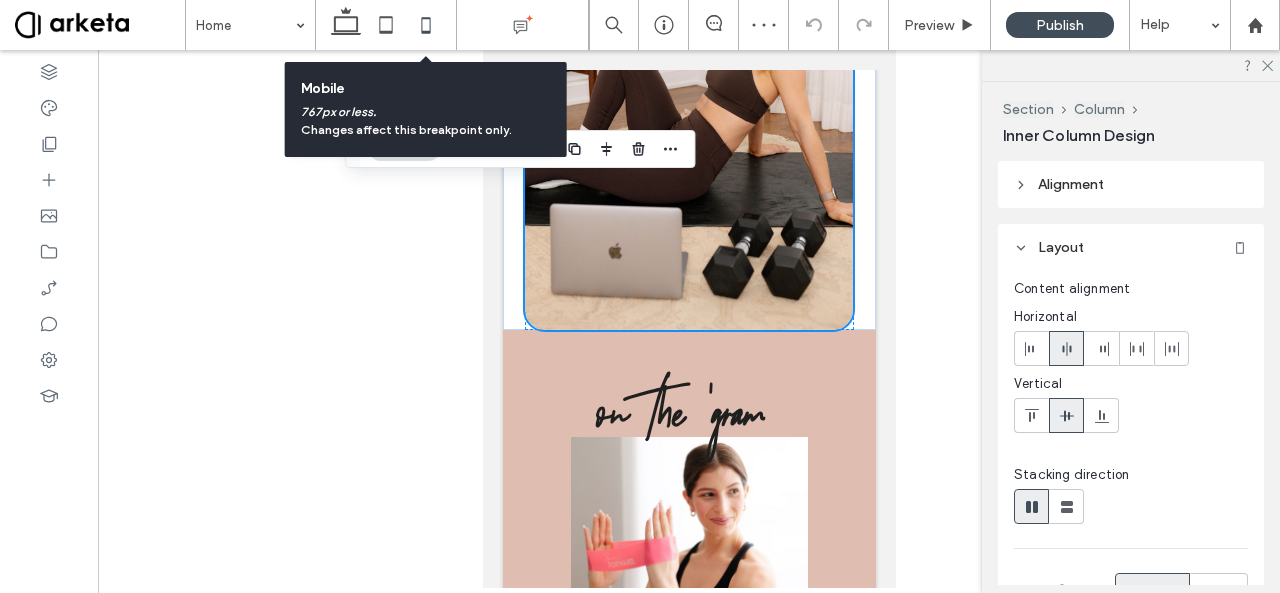 type on "***" 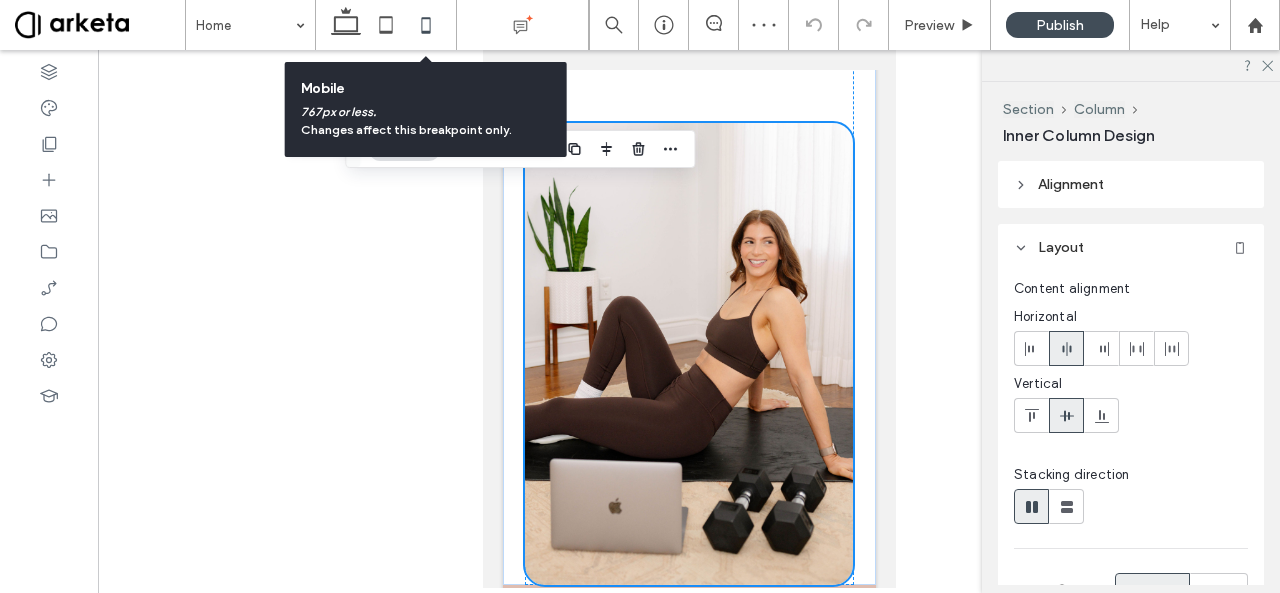 type on "***" 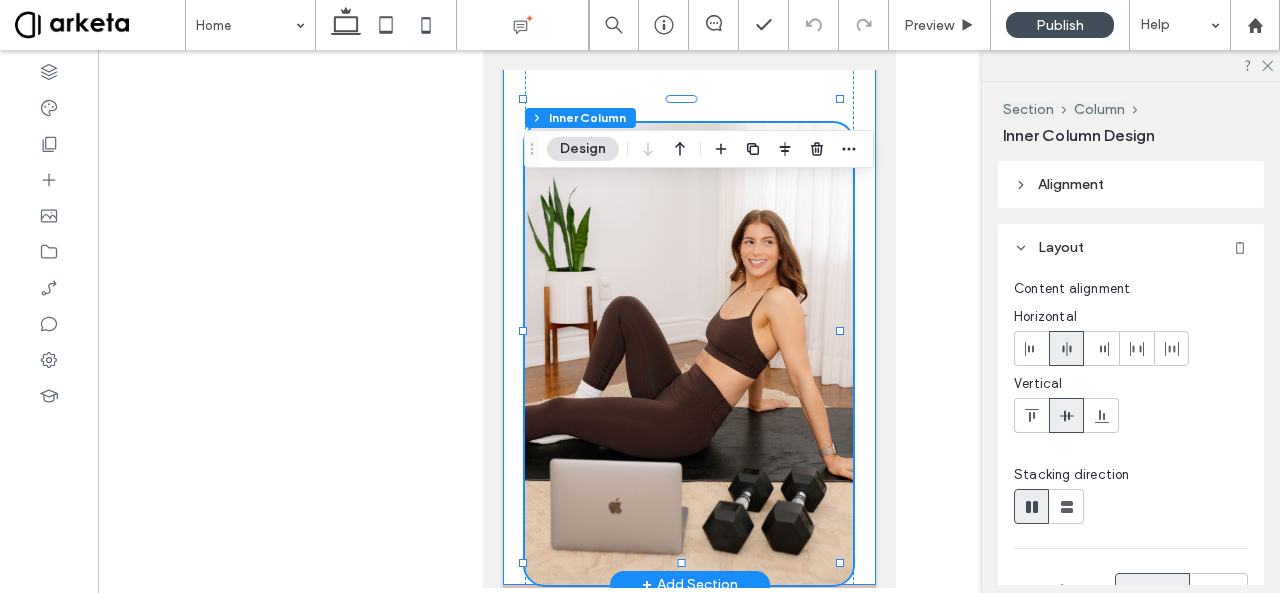 click on "Meet your coach
I’m [PERSON_NAME] and I'm so excited you're here. My journey into health and fitness started while I was working a 9-5 corporate job, and after discovering my passion, I took a leap and turned it into my career. Over the years, I’ve balanced work, life, and motherhood while staying committed to my fitness goals, and I know firsthand how challenging it can be to prioritize yourself. That’s why I created this membership—to give you the structure, support, and motivation you need to stay consistent and see real results. No matter your lifestyle or fitness level, I’m here to help you move with purpose, build strength, and feel amazing in your body. Let’s do this together!
[PERSON_NAME] FOUNDER, Bounce Forward Co. Certified Personal Trainer | Canfit Pro Certified Health Coach | IIN Certified Pre- & Postnatal Trainer & Coach | GGS
REACH OUT" at bounding box center [688, -130] 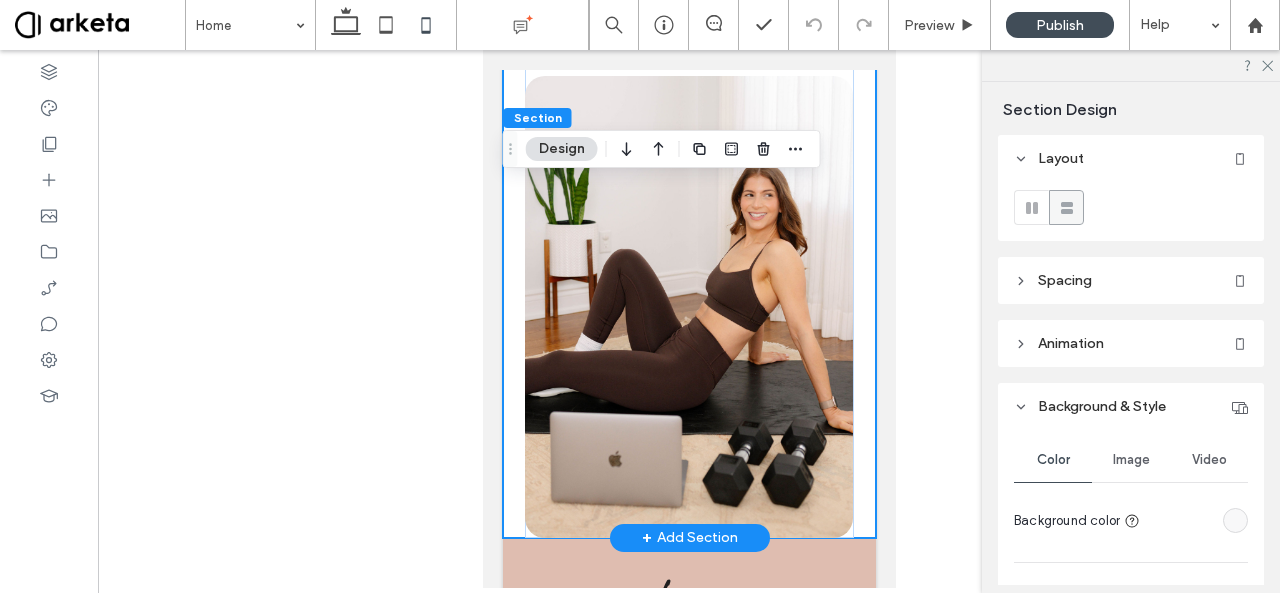 scroll, scrollTop: 6173, scrollLeft: 0, axis: vertical 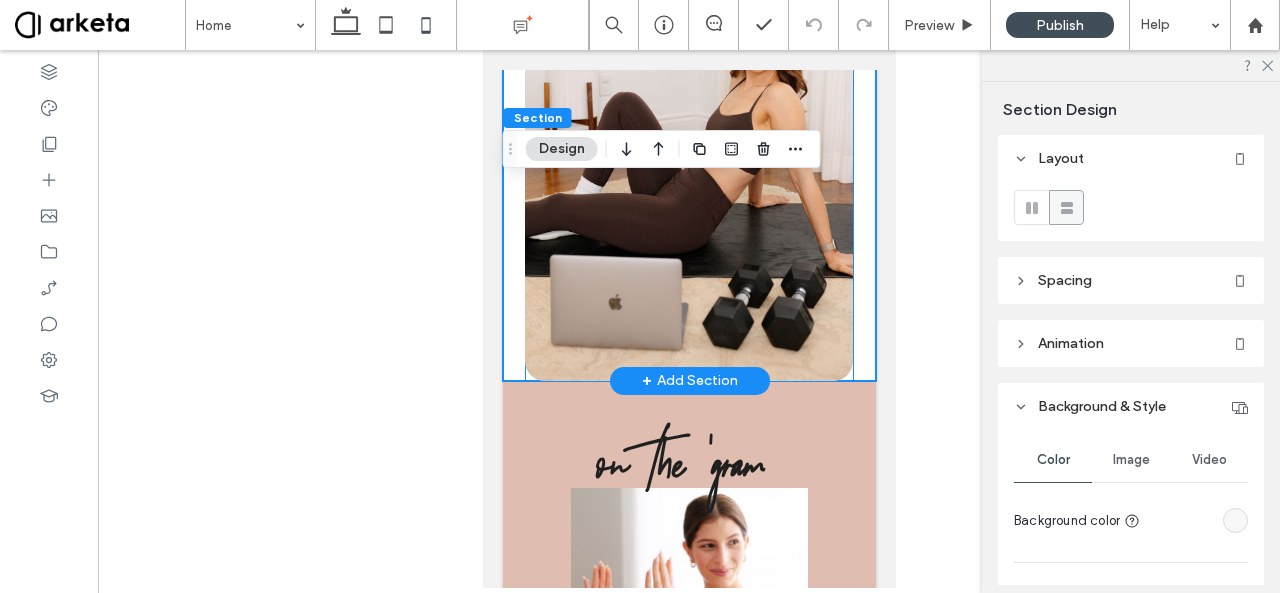 click on "Meet your coach
I’m [PERSON_NAME] and I'm so excited you're here. My journey into health and fitness started while I was working a 9-5 corporate job, and after discovering my passion, I took a leap and turned it into my career. Over the years, I’ve balanced work, life, and motherhood while staying committed to my fitness goals, and I know firsthand how challenging it can be to prioritize yourself. That’s why I created this membership—to give you the structure, support, and motivation you need to stay consistent and see real results. No matter your lifestyle or fitness level, I’m here to help you move with purpose, build strength, and feel amazing in your body. Let’s do this together!
[PERSON_NAME] FOUNDER, Bounce Forward Co. Certified Personal Trainer | Canfit Pro Certified Health Coach | IIN Certified Pre- & Postnatal Trainer & Coach | GGS
REACH OUT" at bounding box center (688, -327) 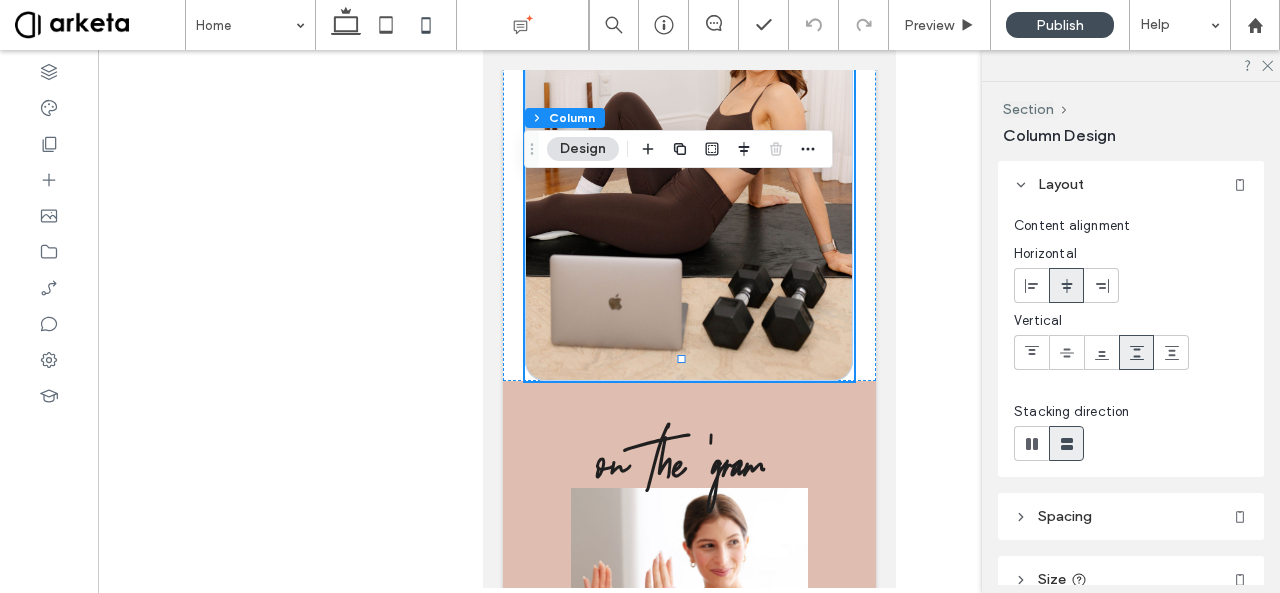 scroll, scrollTop: 222, scrollLeft: 0, axis: vertical 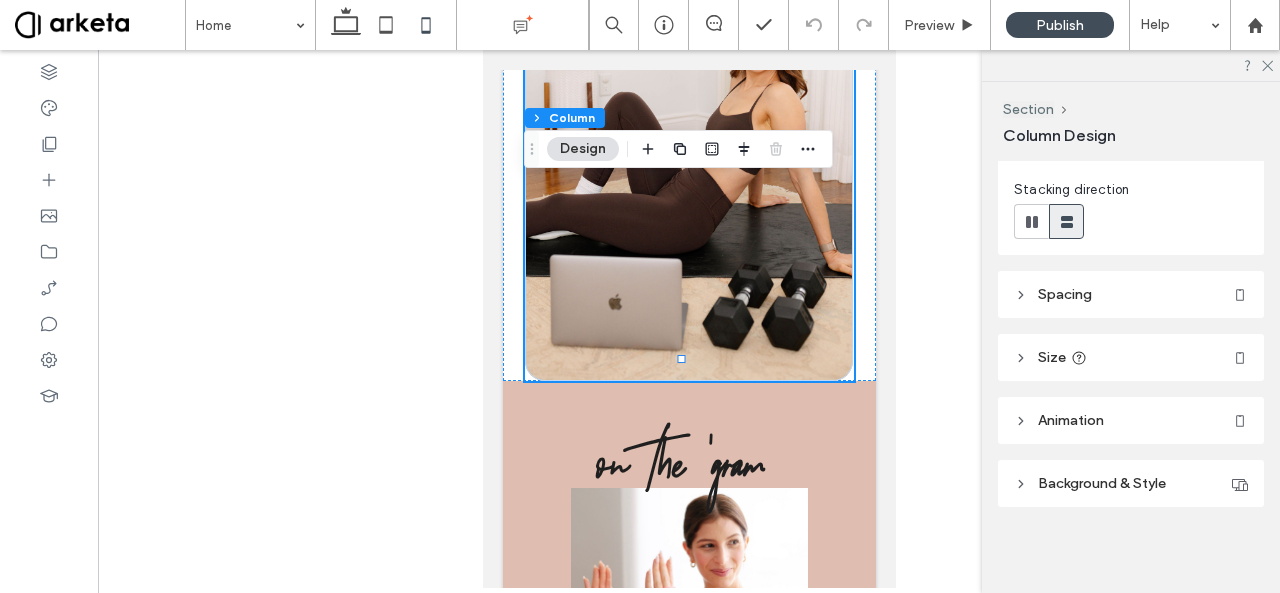 click on "Size" at bounding box center (1131, 357) 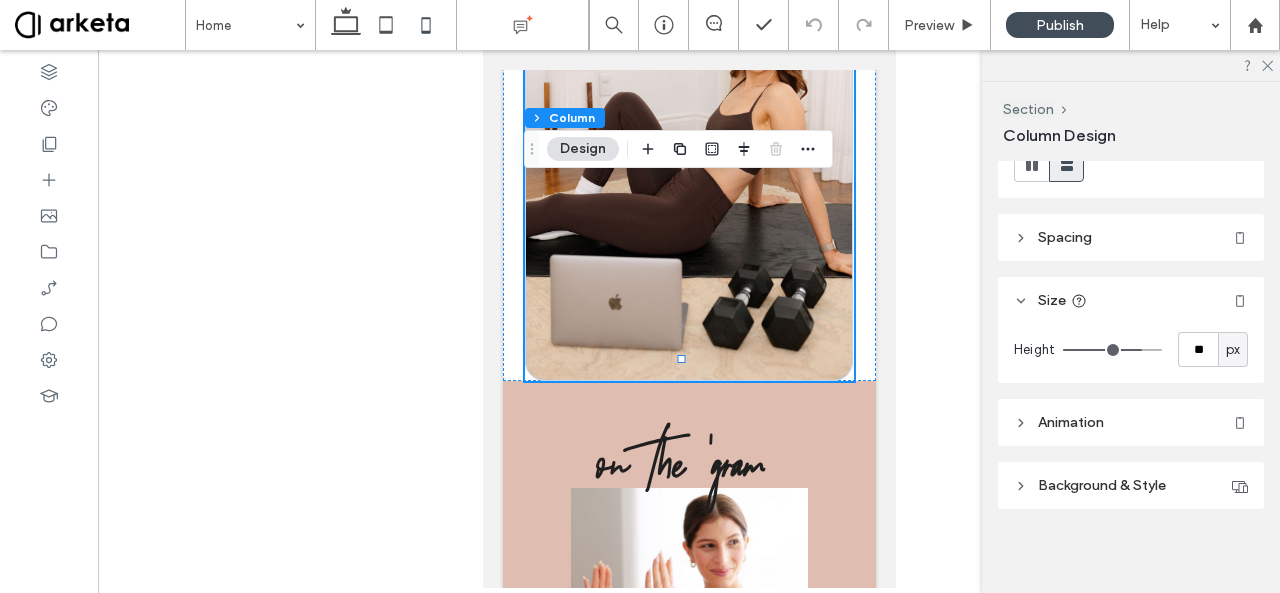 scroll, scrollTop: 280, scrollLeft: 0, axis: vertical 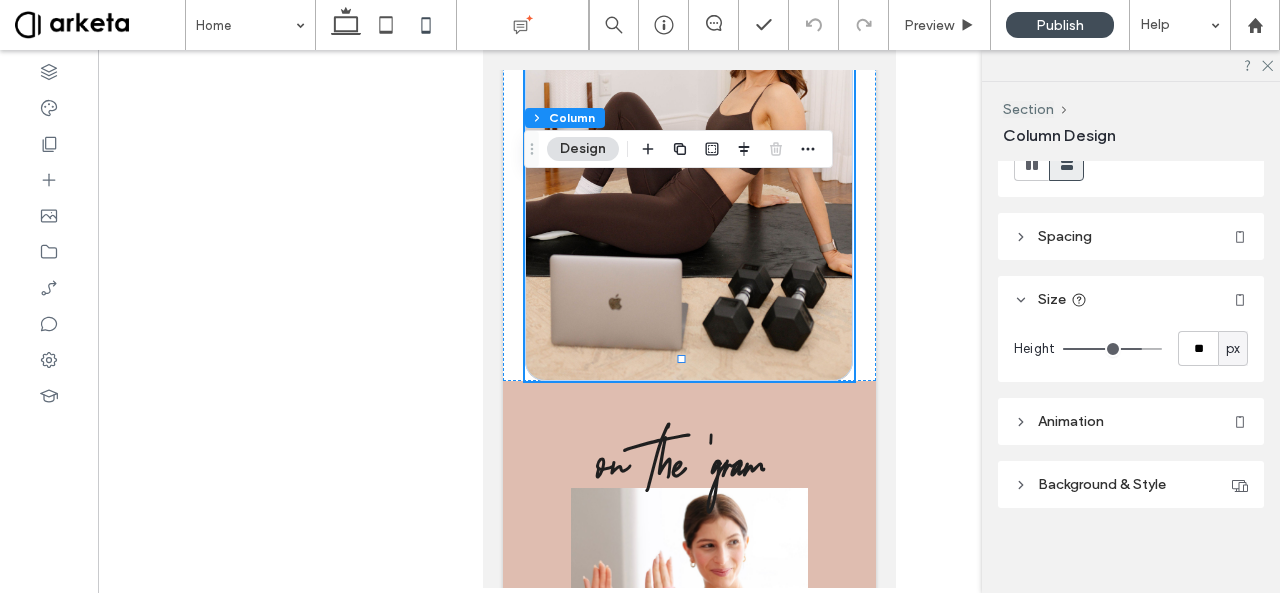 click on "px" at bounding box center (1233, 349) 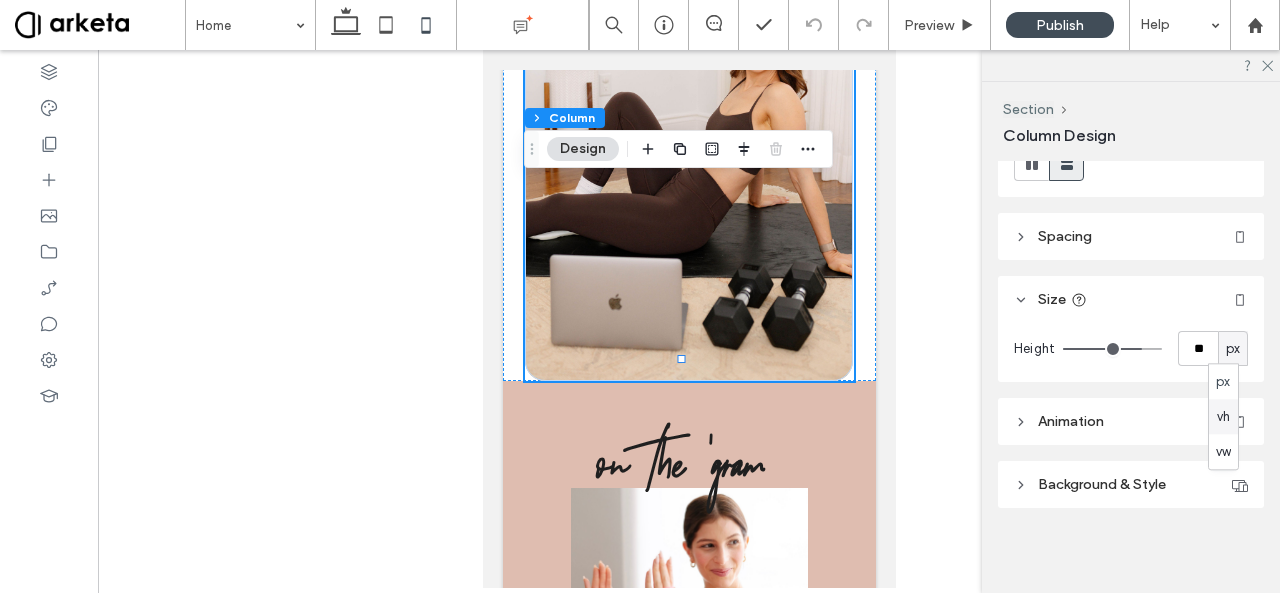 click on "vh" at bounding box center [1223, 417] 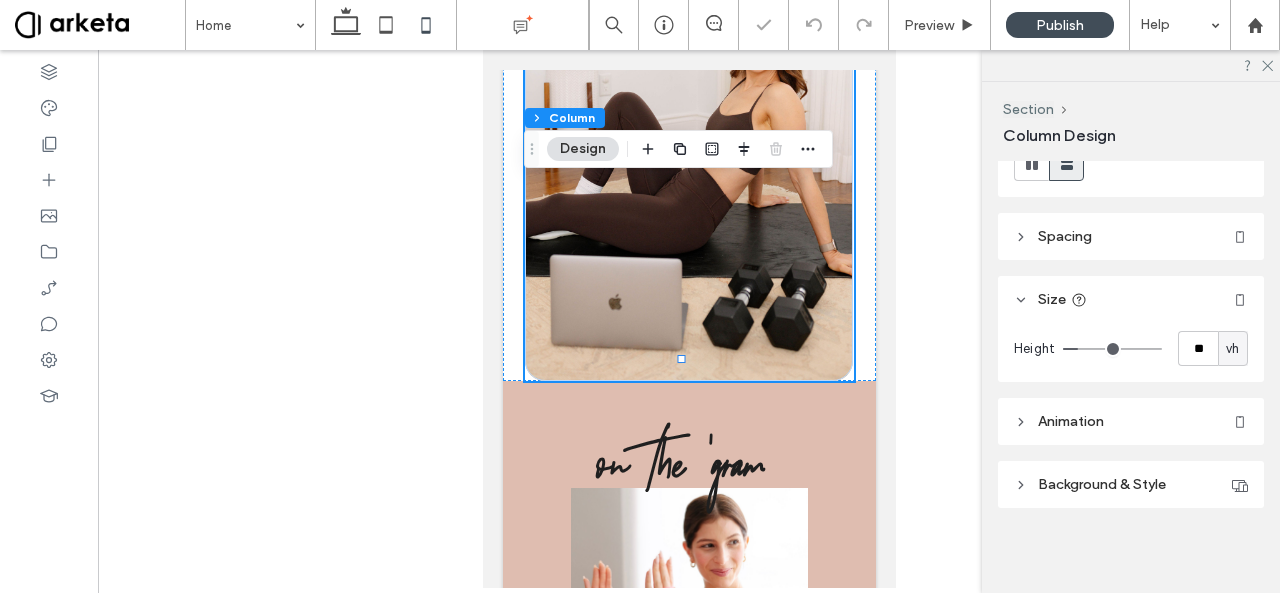 type on "**" 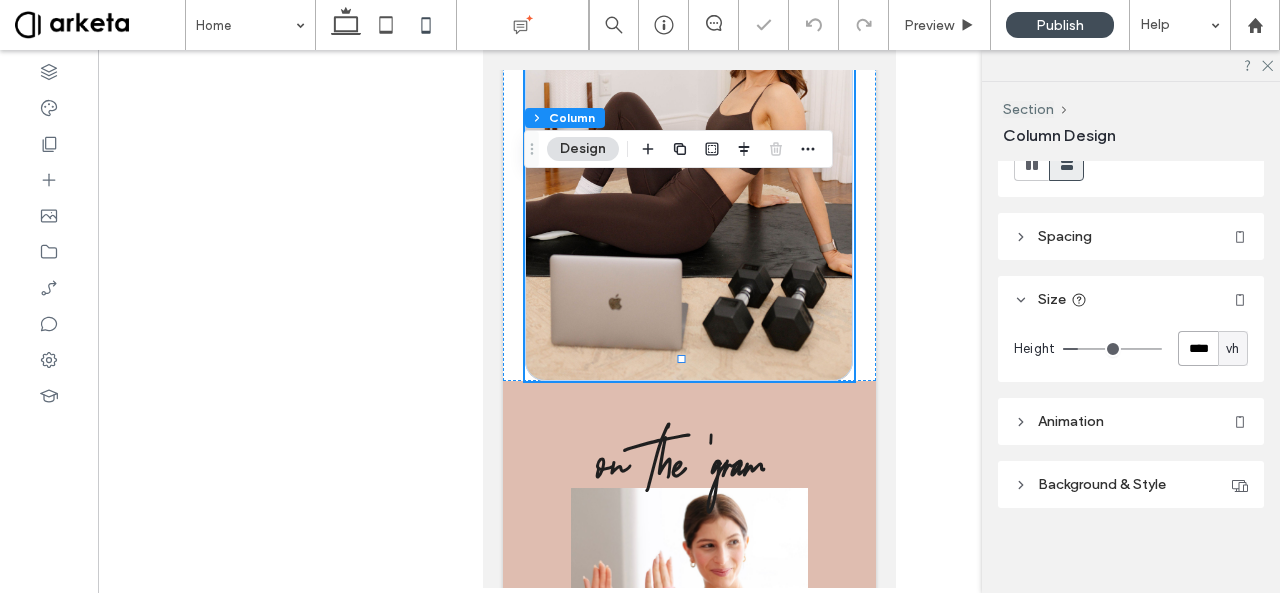 click on "****" at bounding box center (1198, 348) 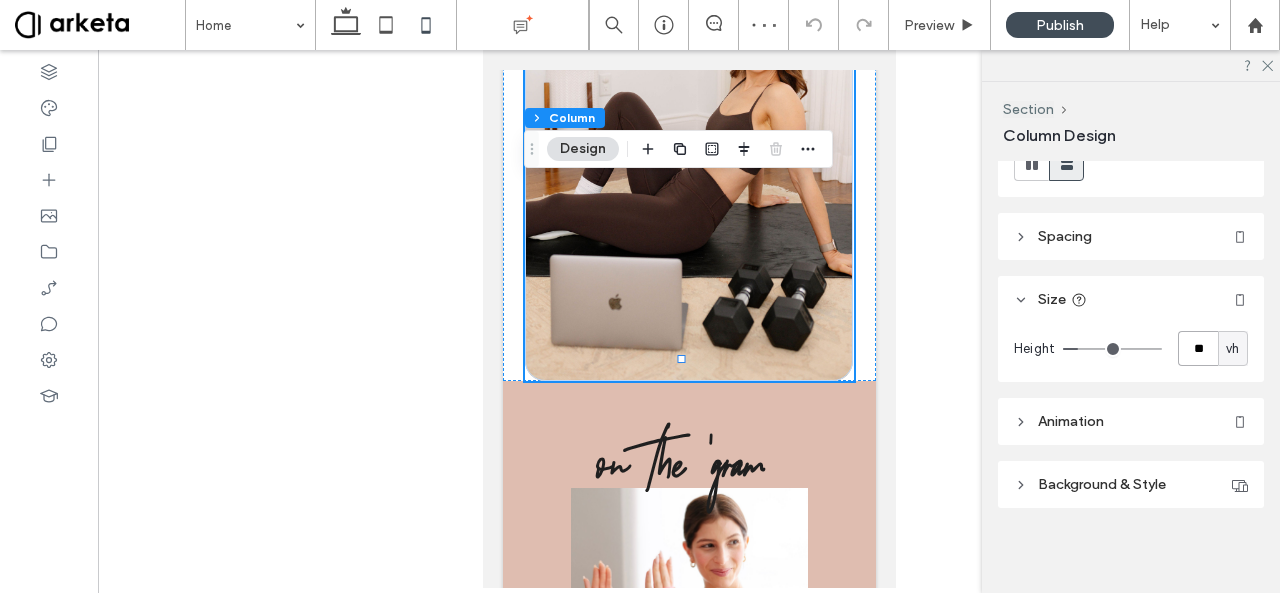 type on "**" 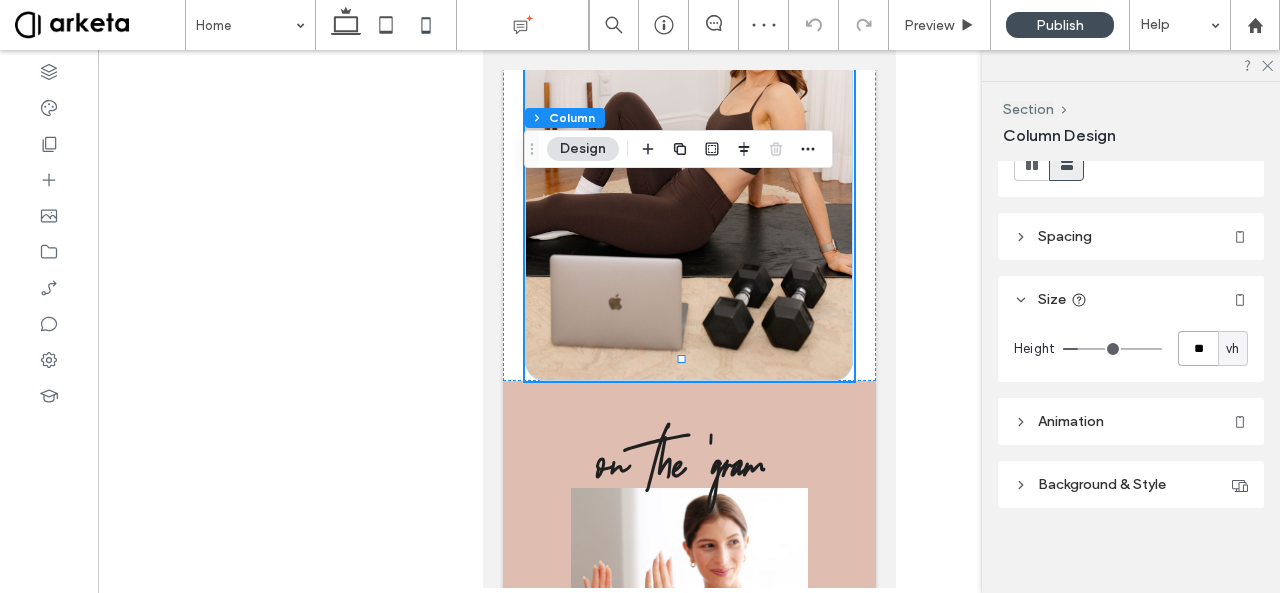 type on "**" 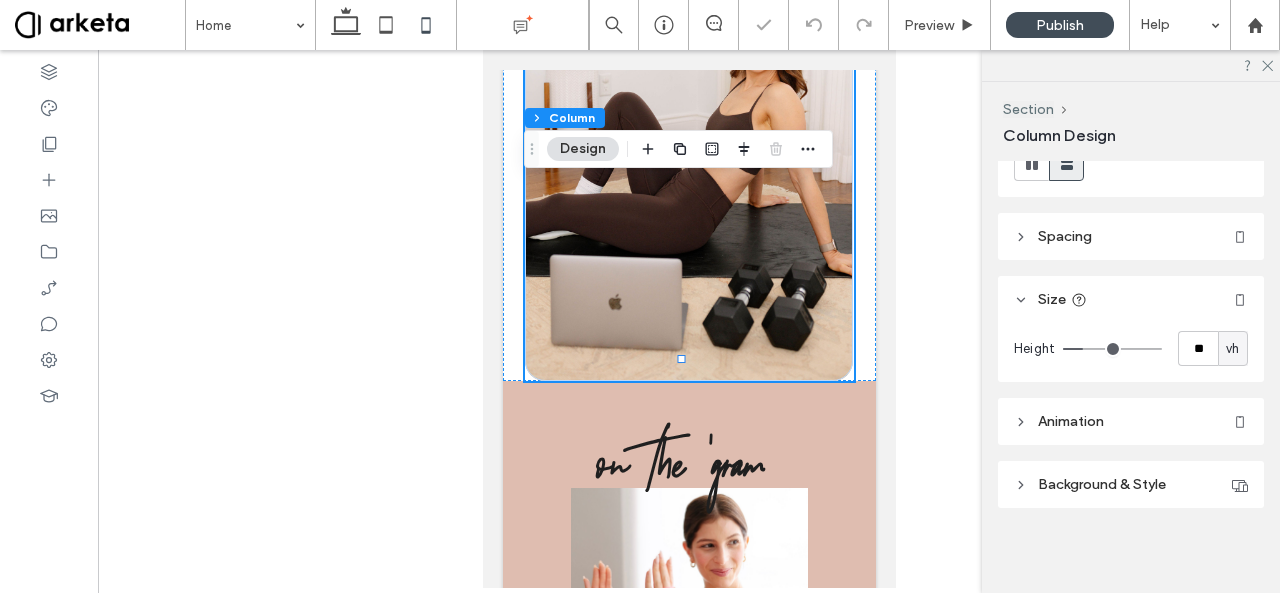 click on "Size" at bounding box center (1131, 299) 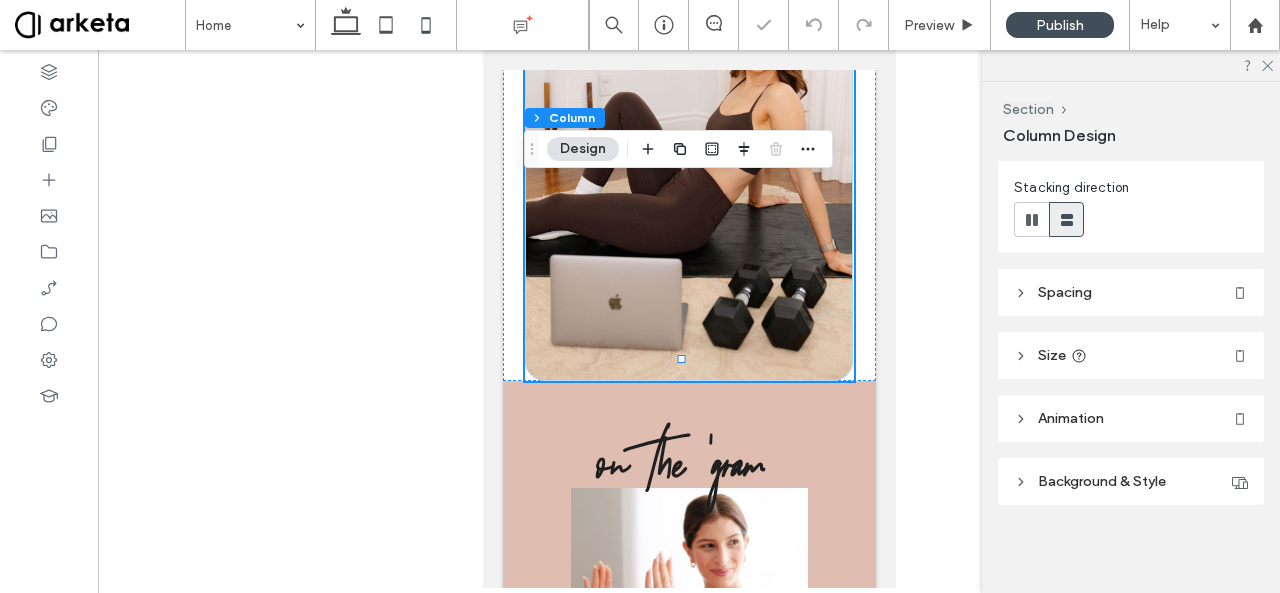scroll, scrollTop: 222, scrollLeft: 0, axis: vertical 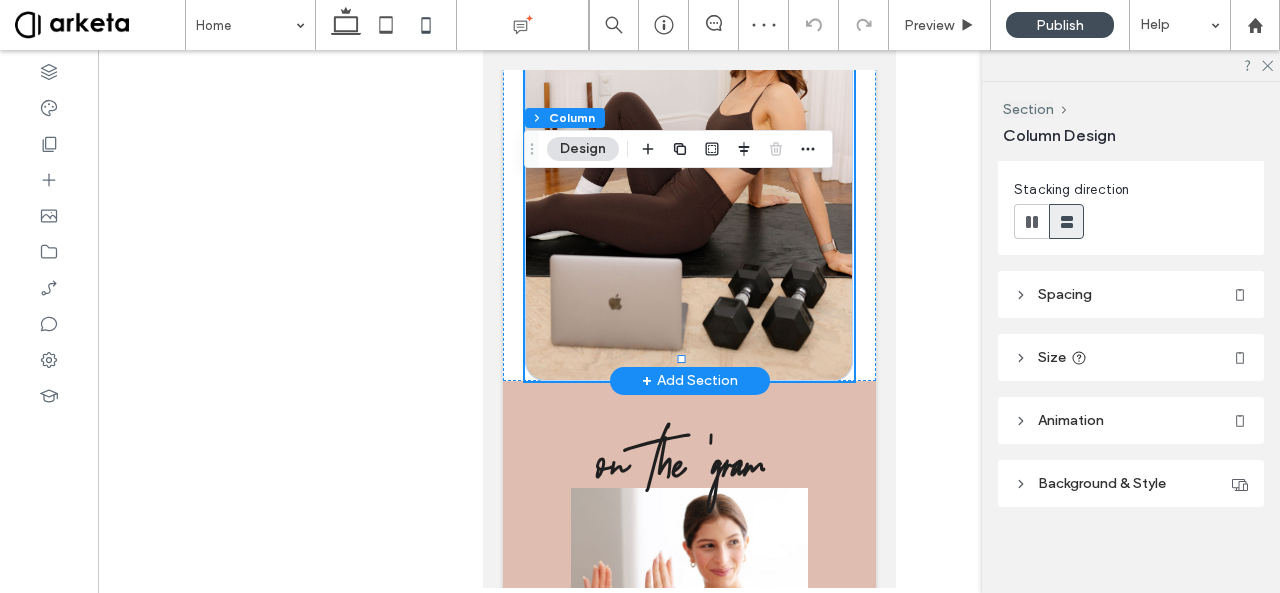 click on "Meet your coach
I’m [PERSON_NAME] and I'm so excited you're here. My journey into health and fitness started while I was working a 9-5 corporate job, and after discovering my passion, I took a leap and turned it into my career. Over the years, I’ve balanced work, life, and motherhood while staying committed to my fitness goals, and I know firsthand how challenging it can be to prioritize yourself. That’s why I created this membership—to give you the structure, support, and motivation you need to stay consistent and see real results. No matter your lifestyle or fitness level, I’m here to help you move with purpose, build strength, and feel amazing in your body. Let’s do this together!
[PERSON_NAME] FOUNDER, Bounce Forward Co. Certified Personal Trainer | Canfit Pro Certified Health Coach | IIN Certified Pre- & Postnatal Trainer & Coach | GGS
REACH OUT" at bounding box center [688, -327] 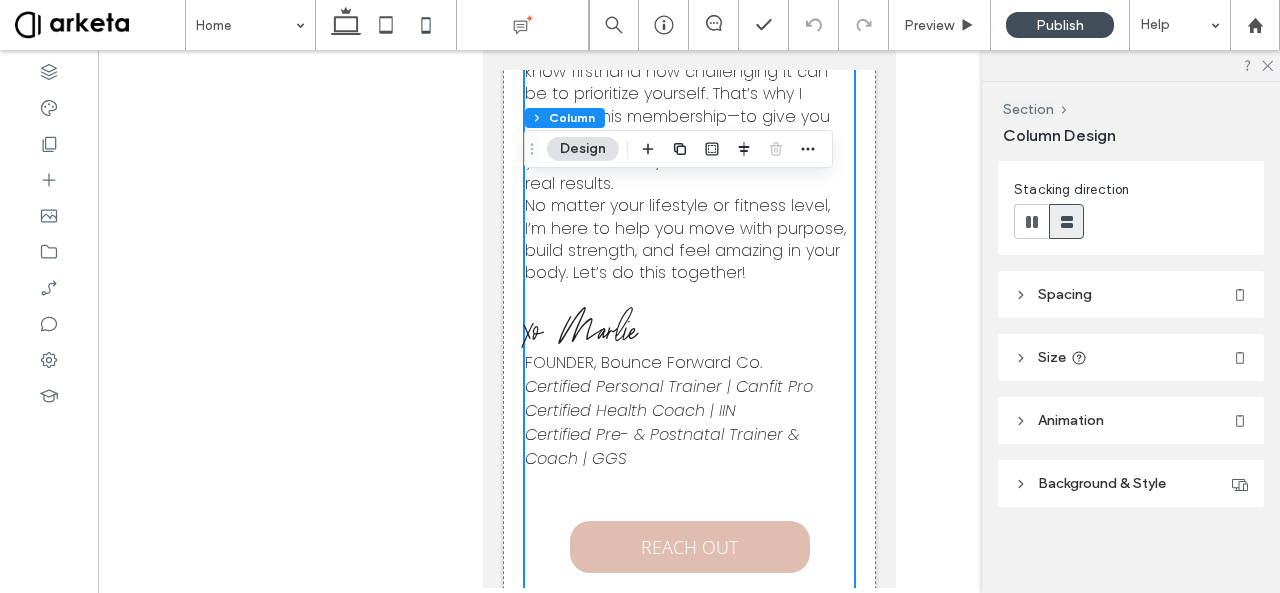 scroll, scrollTop: 6136, scrollLeft: 0, axis: vertical 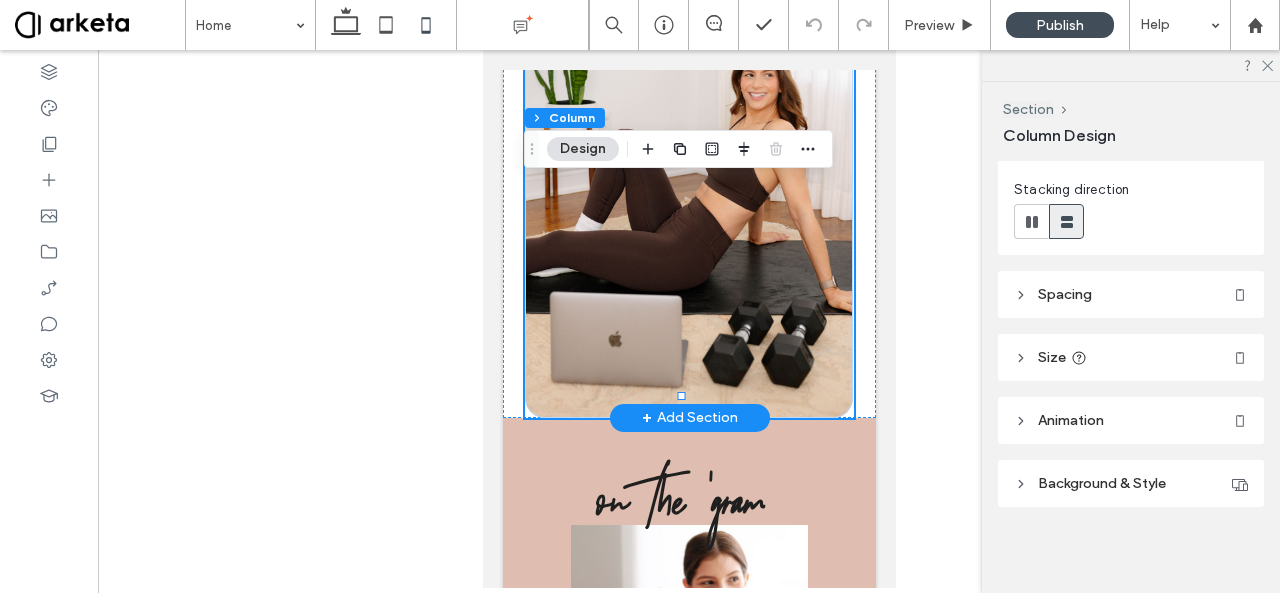click on "+ Add Section" at bounding box center (689, 418) 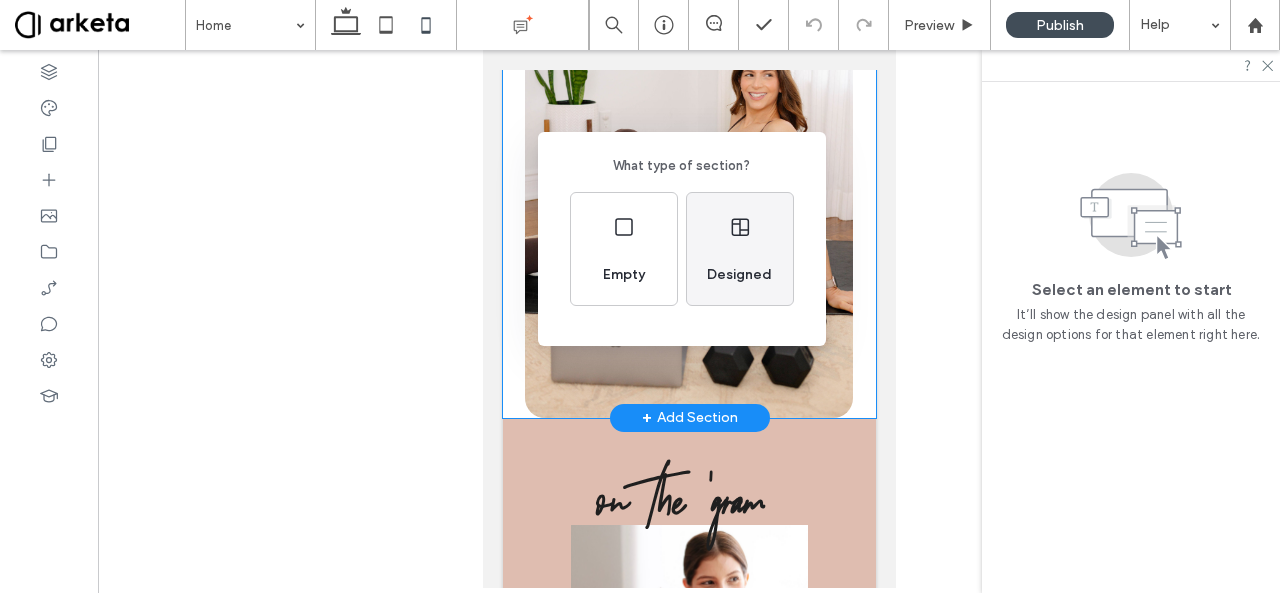 click on "Designed" at bounding box center (739, 275) 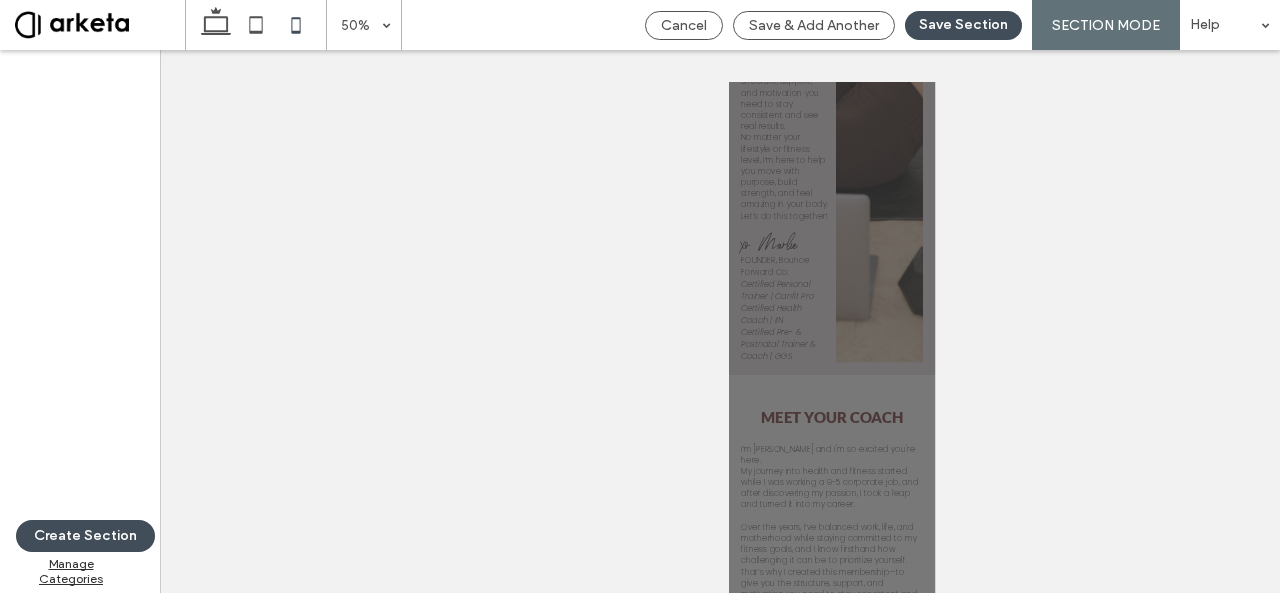 scroll, scrollTop: 7618, scrollLeft: 0, axis: vertical 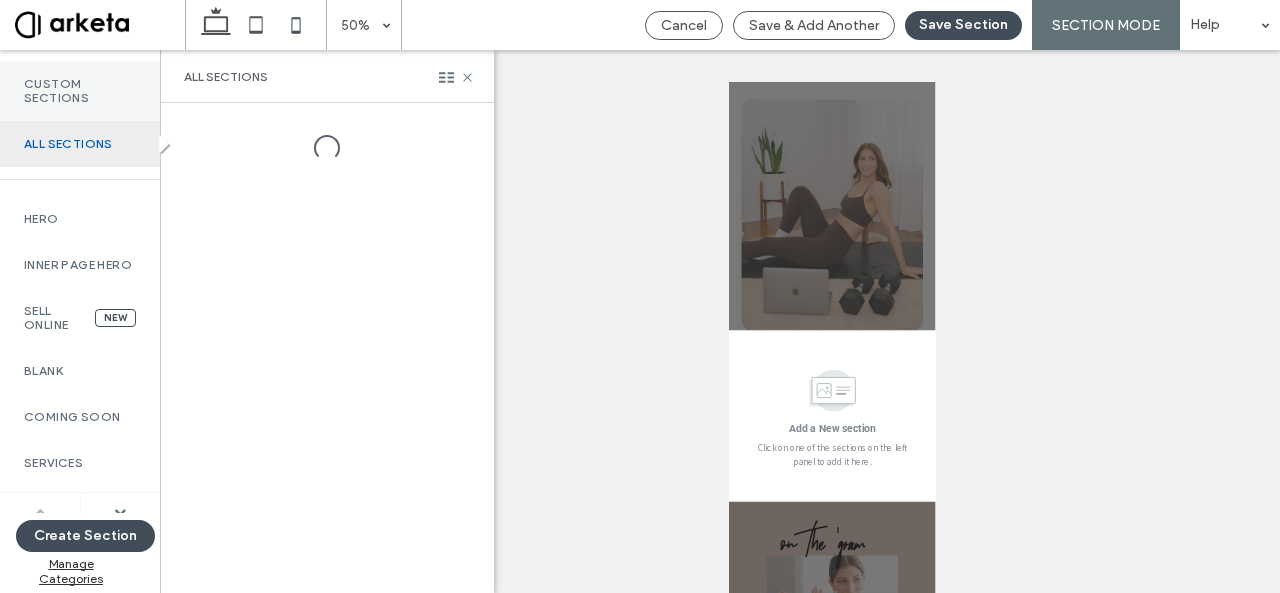 click on "Custom Sections" at bounding box center [80, 91] 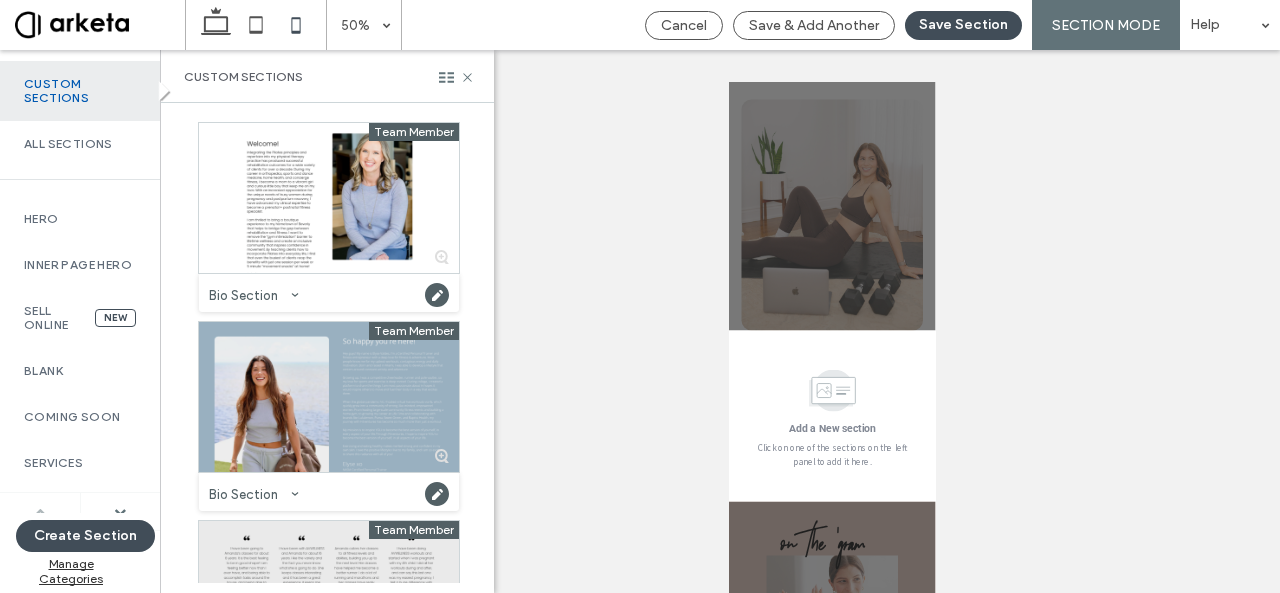 click at bounding box center [329, 397] 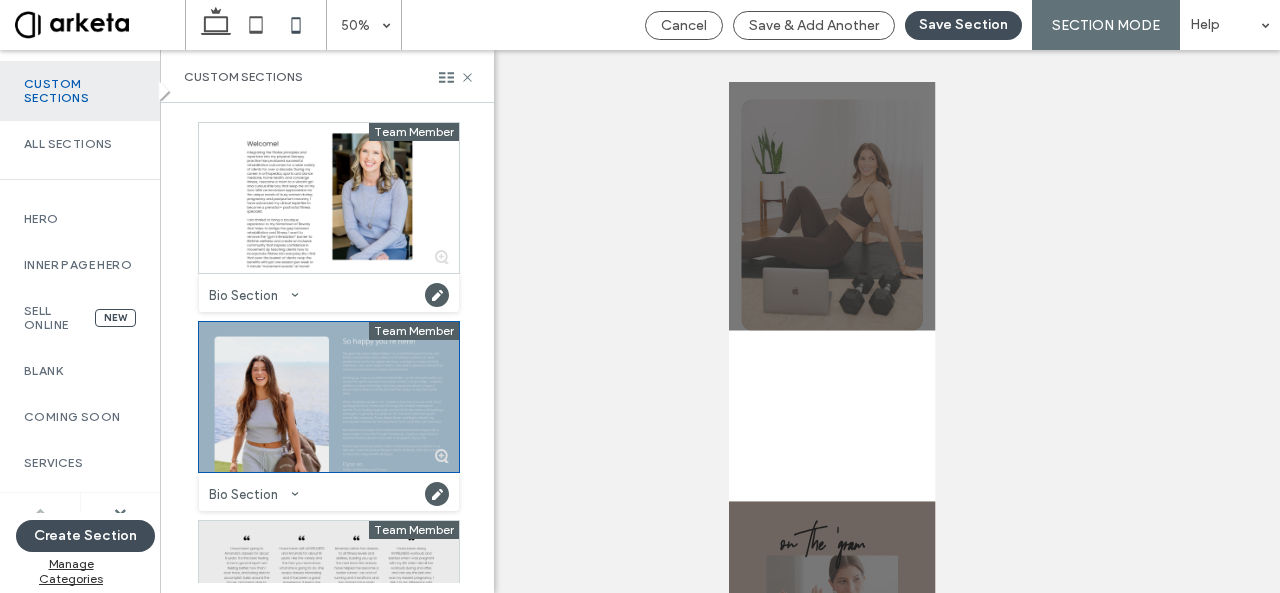 scroll, scrollTop: 7961, scrollLeft: 0, axis: vertical 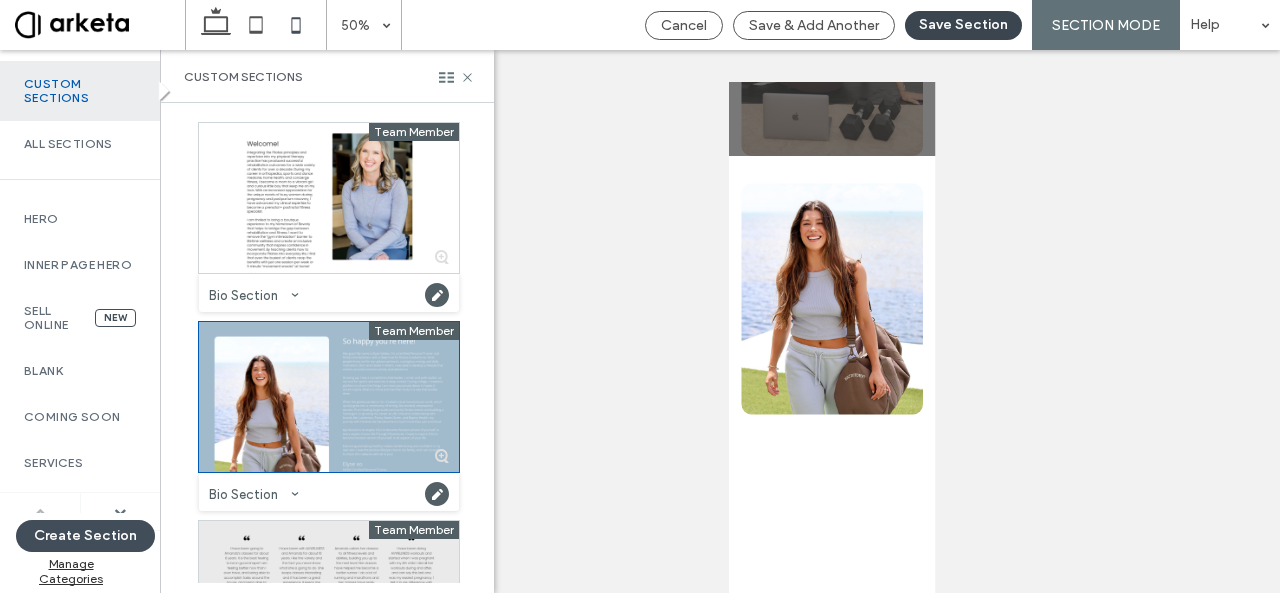 click on "Save Section" at bounding box center (963, 25) 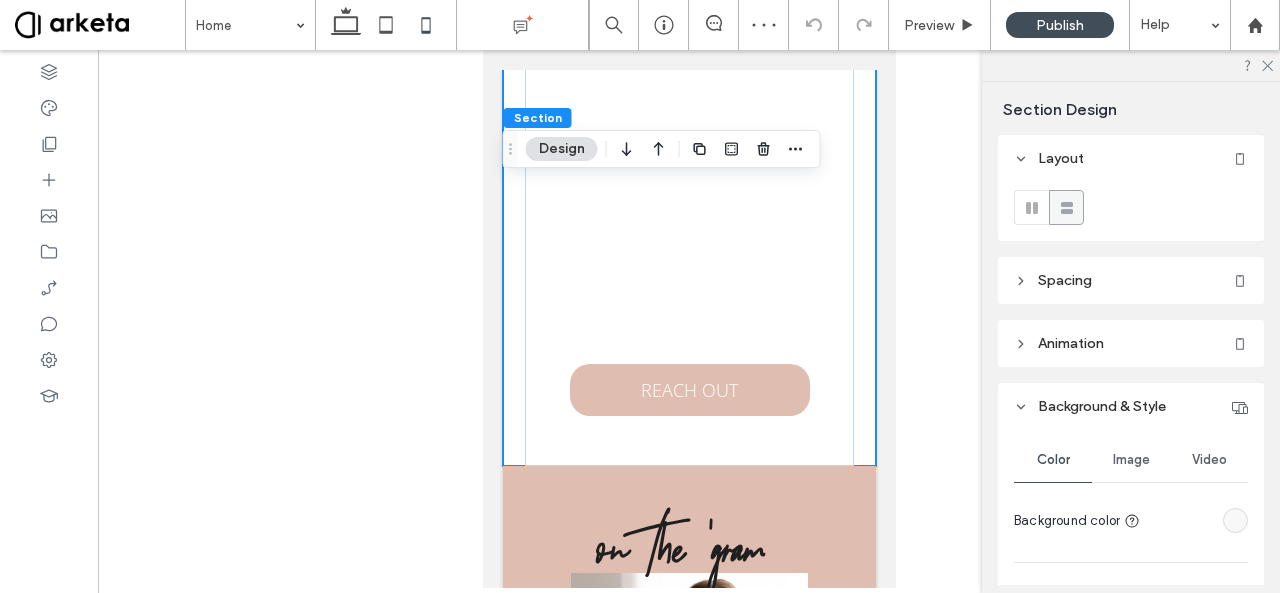scroll, scrollTop: 228, scrollLeft: 0, axis: vertical 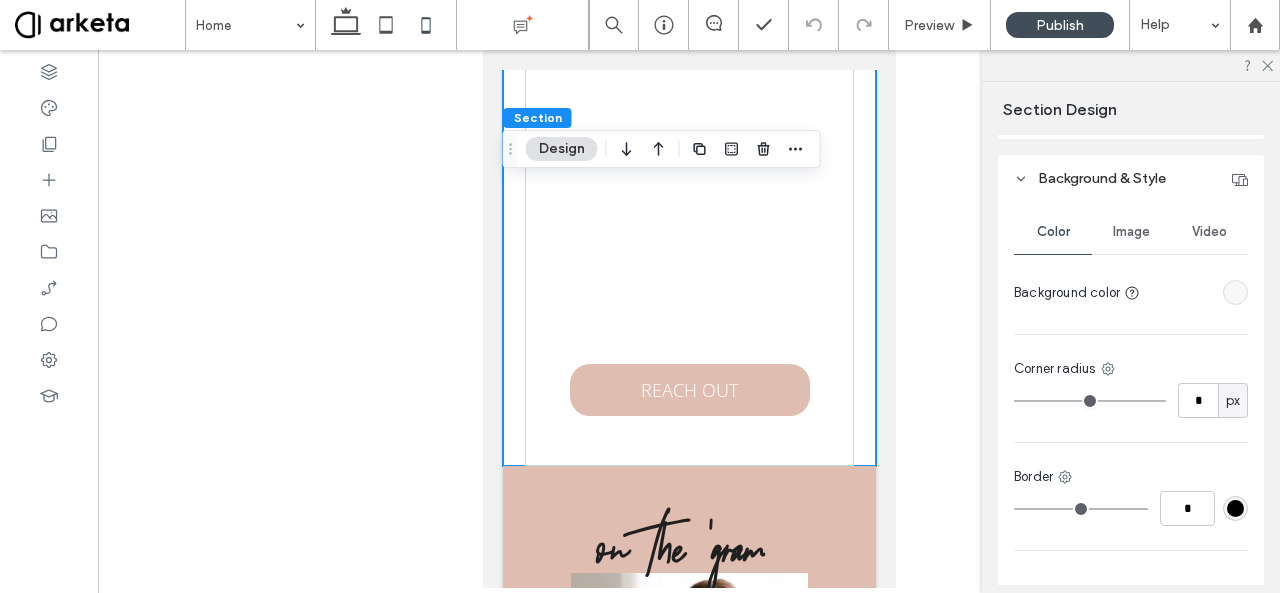 click at bounding box center (1235, 292) 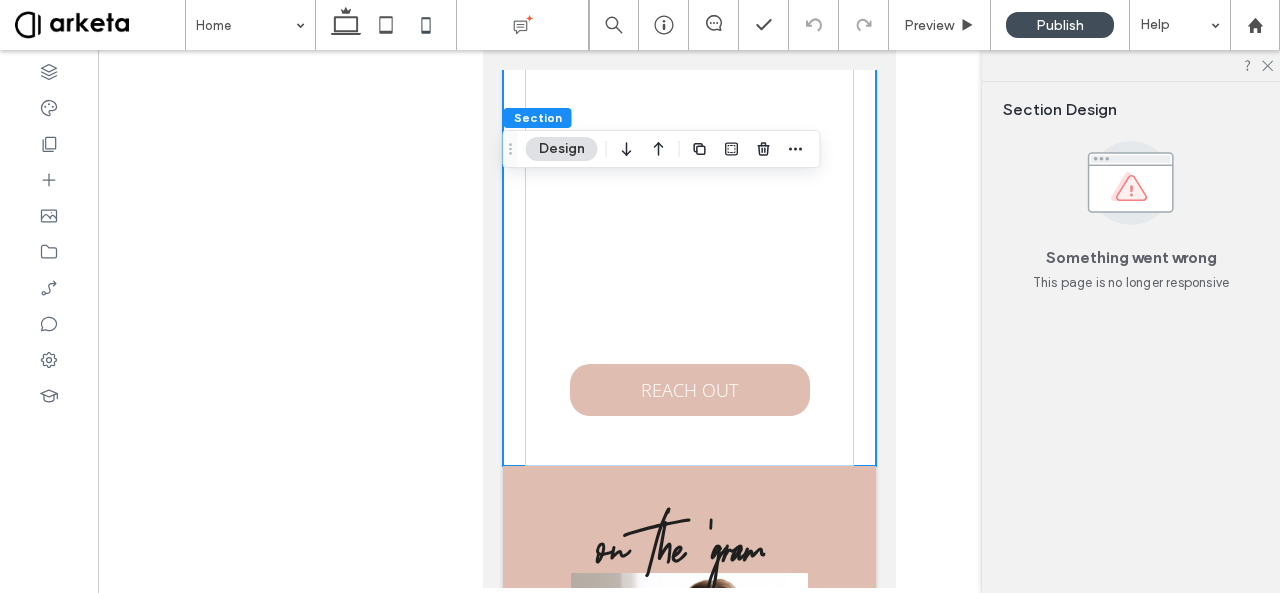 scroll, scrollTop: 0, scrollLeft: 0, axis: both 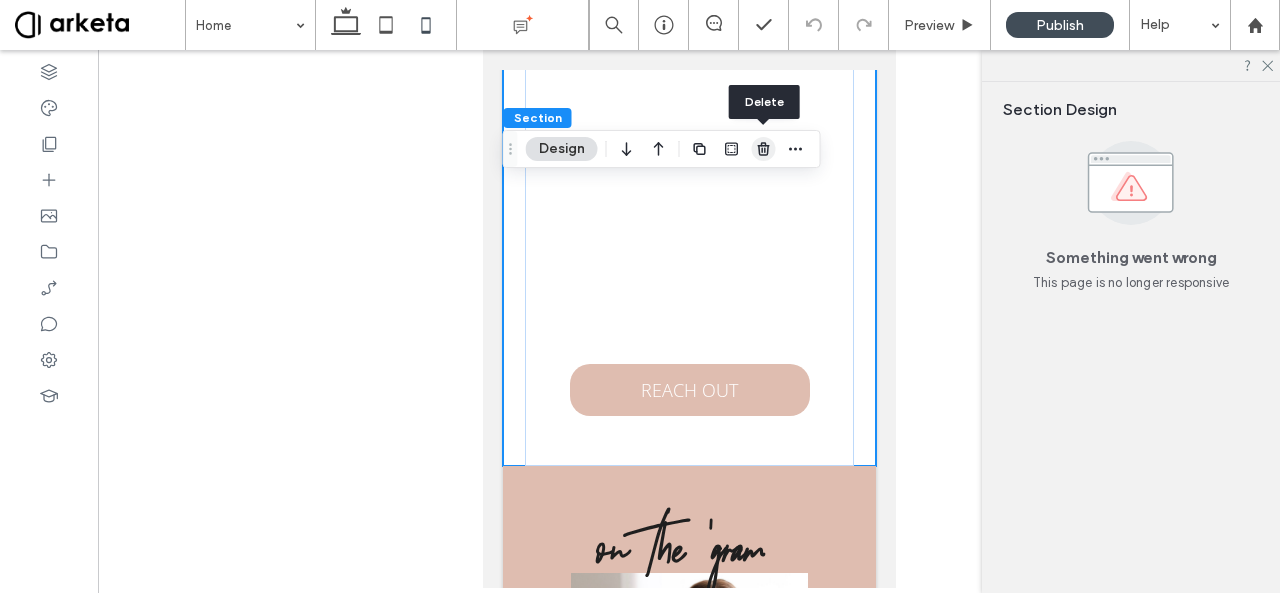 click 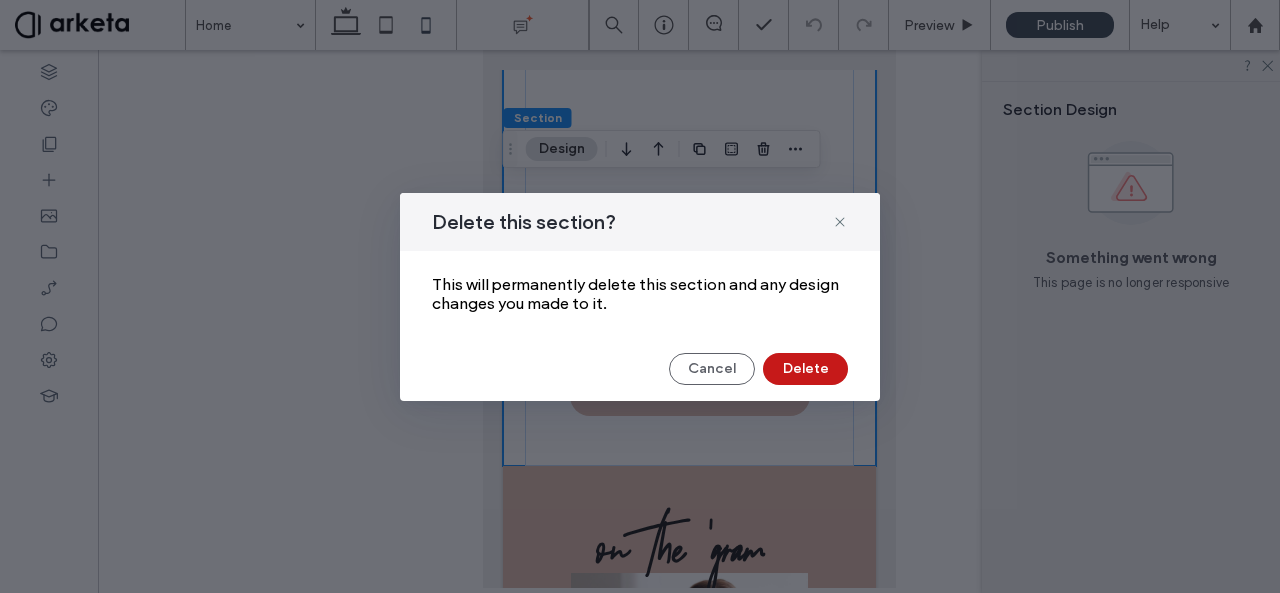 click on "Delete" at bounding box center [805, 369] 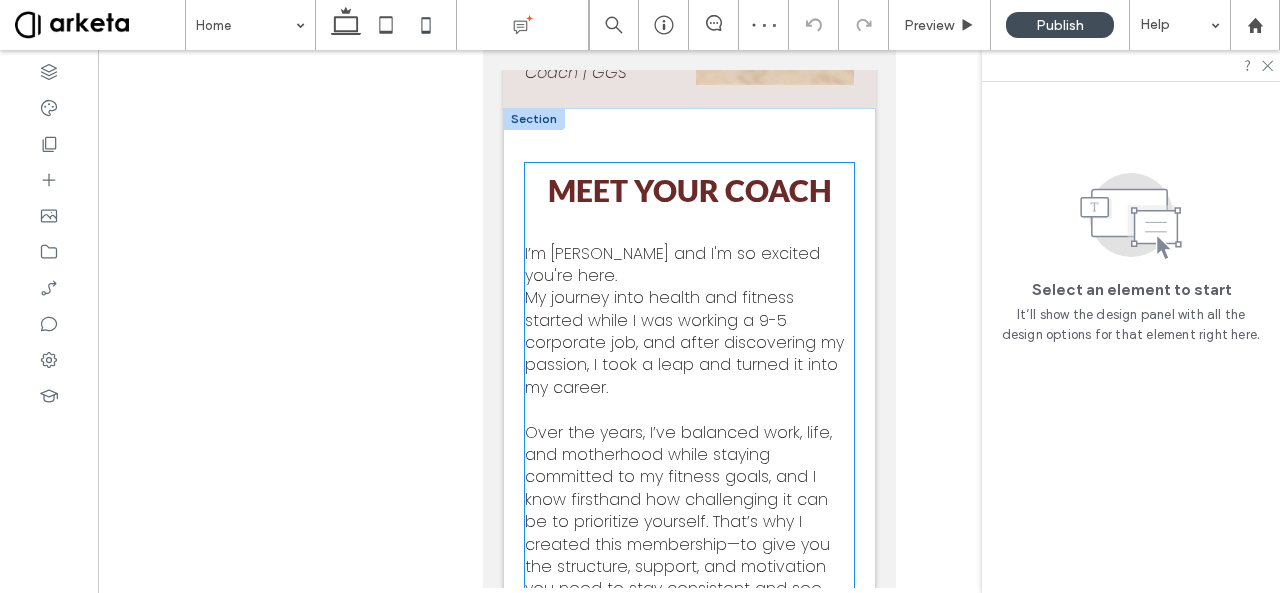 scroll, scrollTop: 4879, scrollLeft: 0, axis: vertical 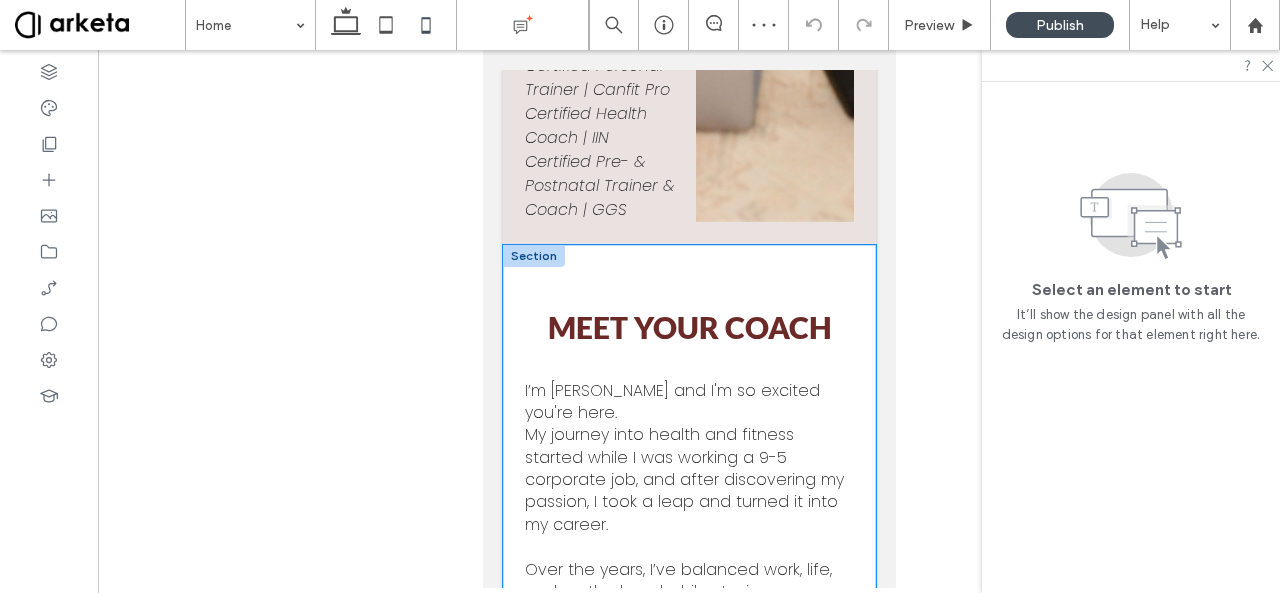 click on "Meet your coach
I’m [PERSON_NAME] and I'm so excited you're here. My journey into health and fitness started while I was working a 9-5 corporate job, and after discovering my passion, I took a leap and turned it into my career. Over the years, I’ve balanced work, life, and motherhood while staying committed to my fitness goals, and I know firsthand how challenging it can be to prioritize yourself. That’s why I created this membership—to give you the structure, support, and motivation you need to stay consistent and see real results. No matter your lifestyle or fitness level, I’m here to help you move with purpose, build strength, and feel amazing in your body. Let’s do this together!
[PERSON_NAME] FOUNDER, Bounce Forward Co. Certified Personal Trainer | Canfit Pro Certified Health Coach | IIN Certified Pre- & Postnatal Trainer & Coach | GGS
REACH OUT" at bounding box center [688, 960] 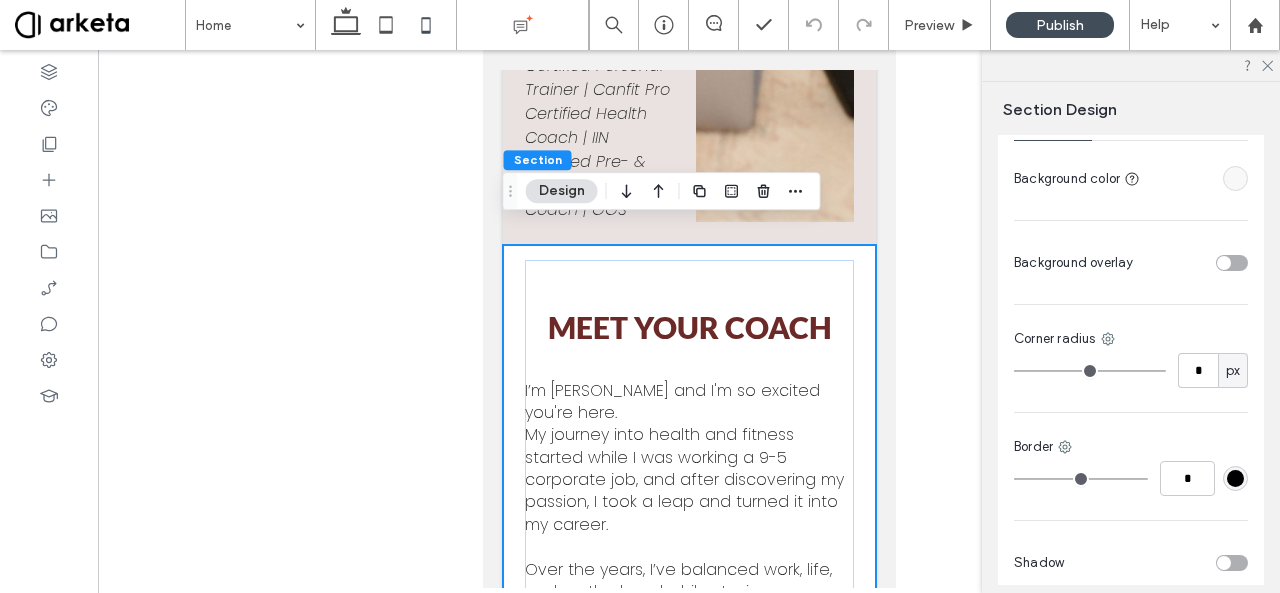 scroll, scrollTop: 370, scrollLeft: 0, axis: vertical 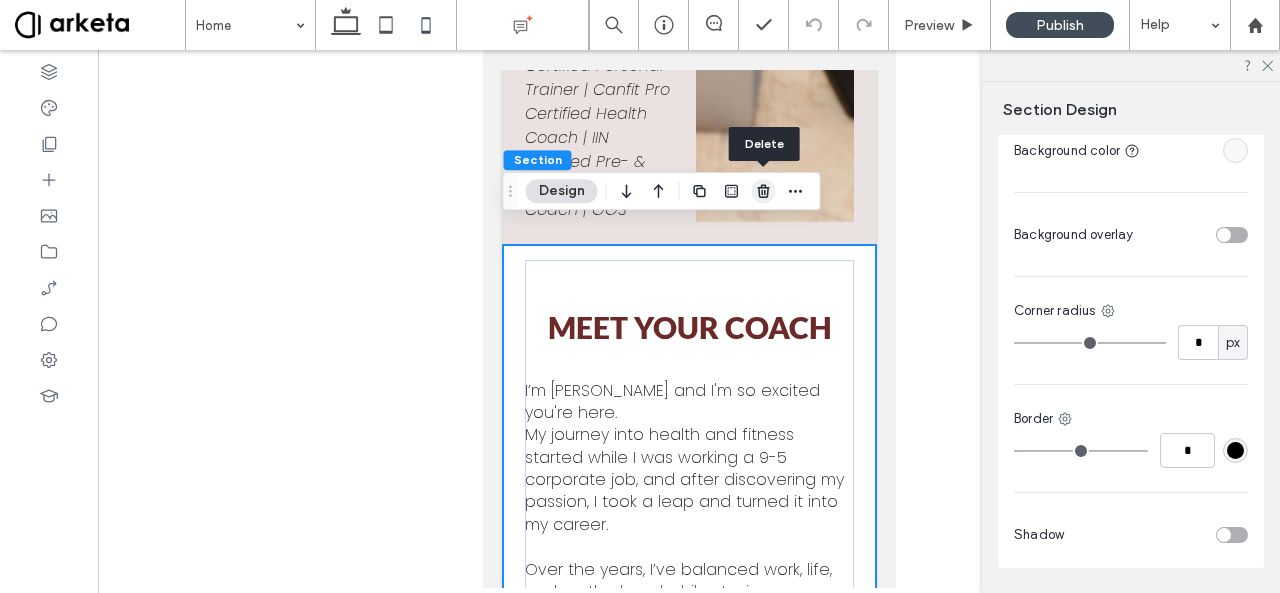 click 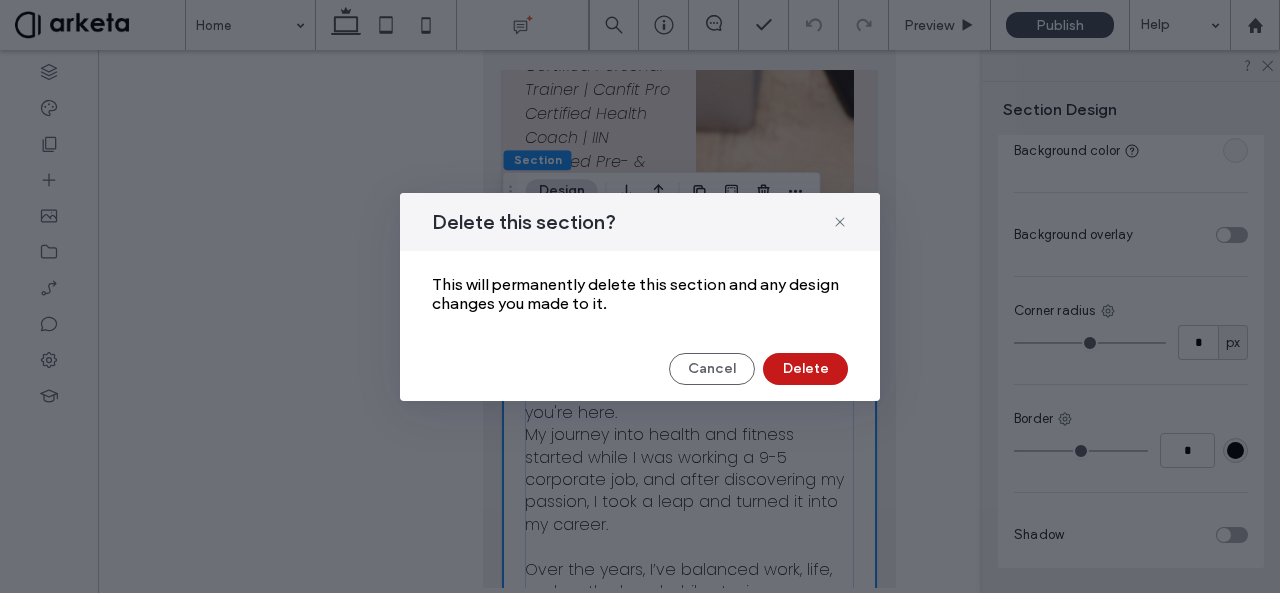 click on "Delete" at bounding box center [805, 369] 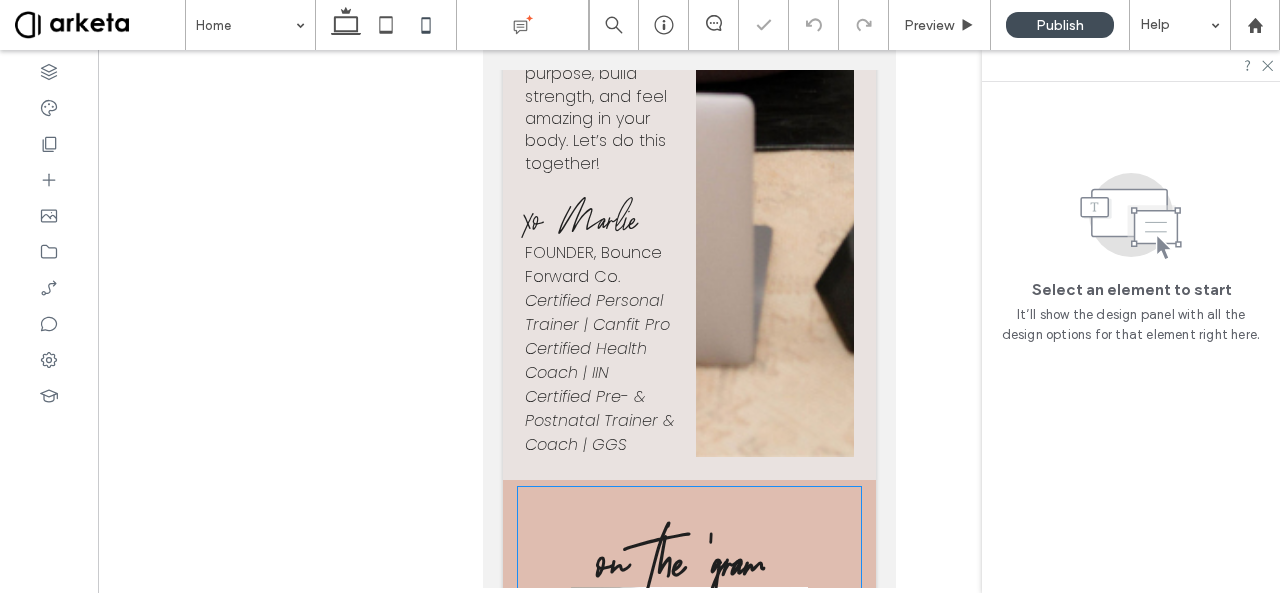 scroll, scrollTop: 4643, scrollLeft: 0, axis: vertical 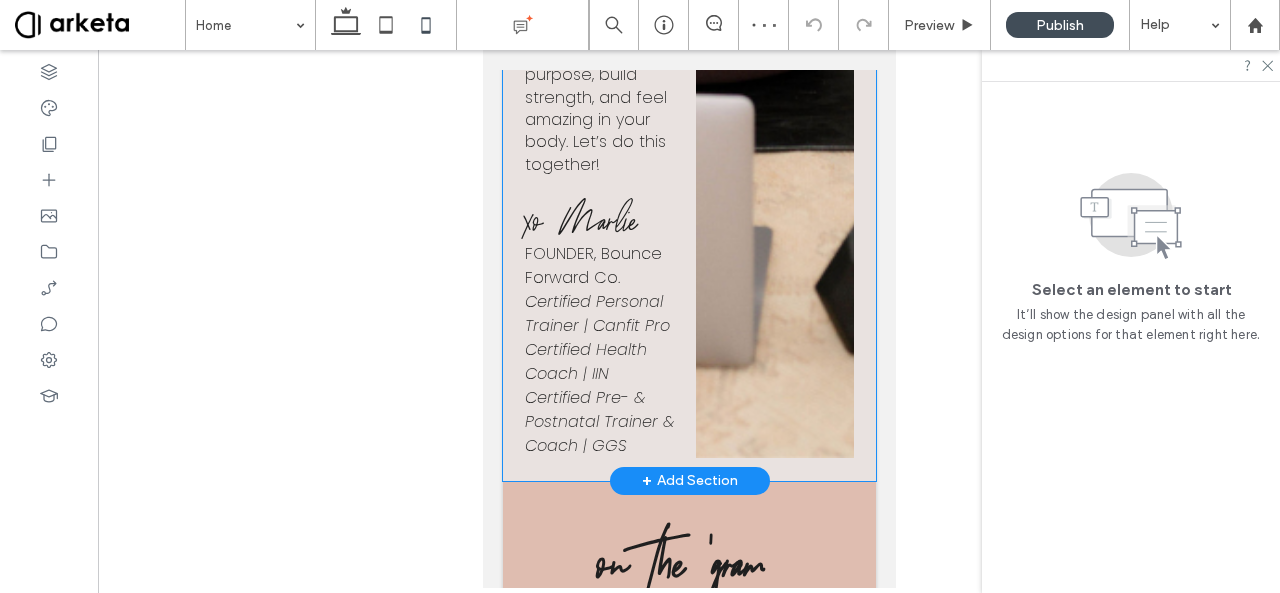 click on "Meet your coach
I’m [PERSON_NAME] and I'm so excited you're here. My journey into health and fitness started while I was working a 9-5 corporate job, and after discovering my passion, I took a leap and turned it into my career. Over the years, I’ve balanced work, life, and motherhood while staying committed to my fitness goals, and I know firsthand how challenging it can be to prioritize yourself. That’s why I created this membership—to give you the structure, support, and motivation you need to stay consistent and see real results. No matter your lifestyle or fitness level, I’m here to help you move with purpose, build strength, and feel amazing in your body. Let’s do this together!
[PERSON_NAME] FOUNDER, Bounce Forward Co. Certified Personal Trainer | Canfit Pro Certified Health Coach | IIN Certified Pre- & Postnatal Trainer & Coach | GGS" at bounding box center [688, -227] 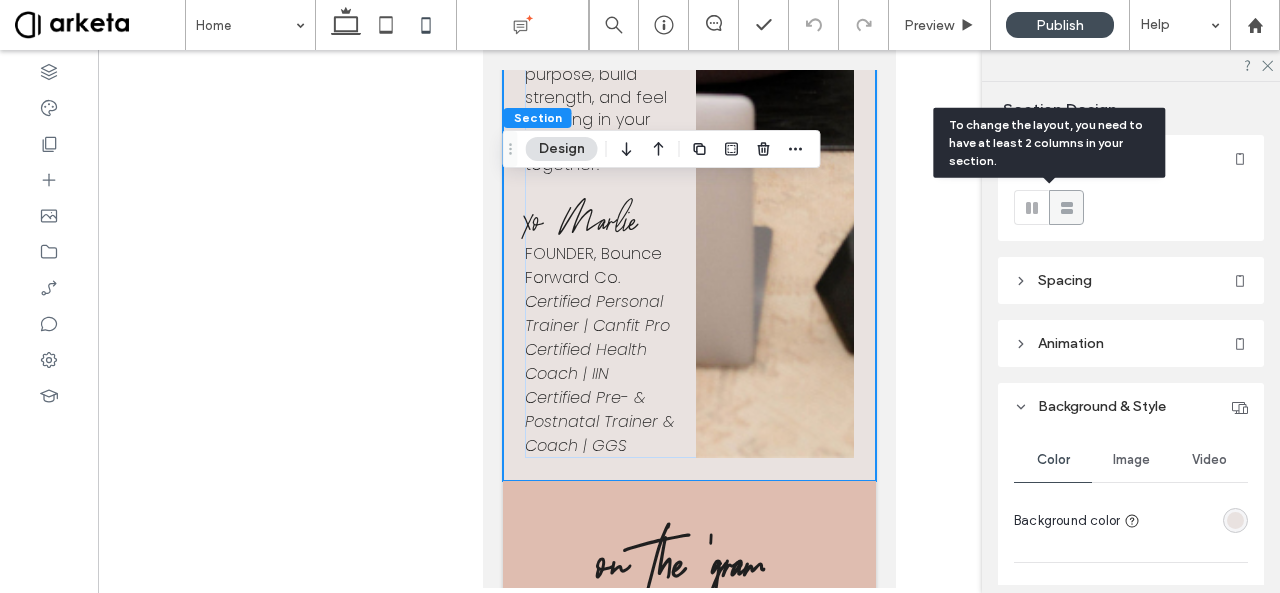 click 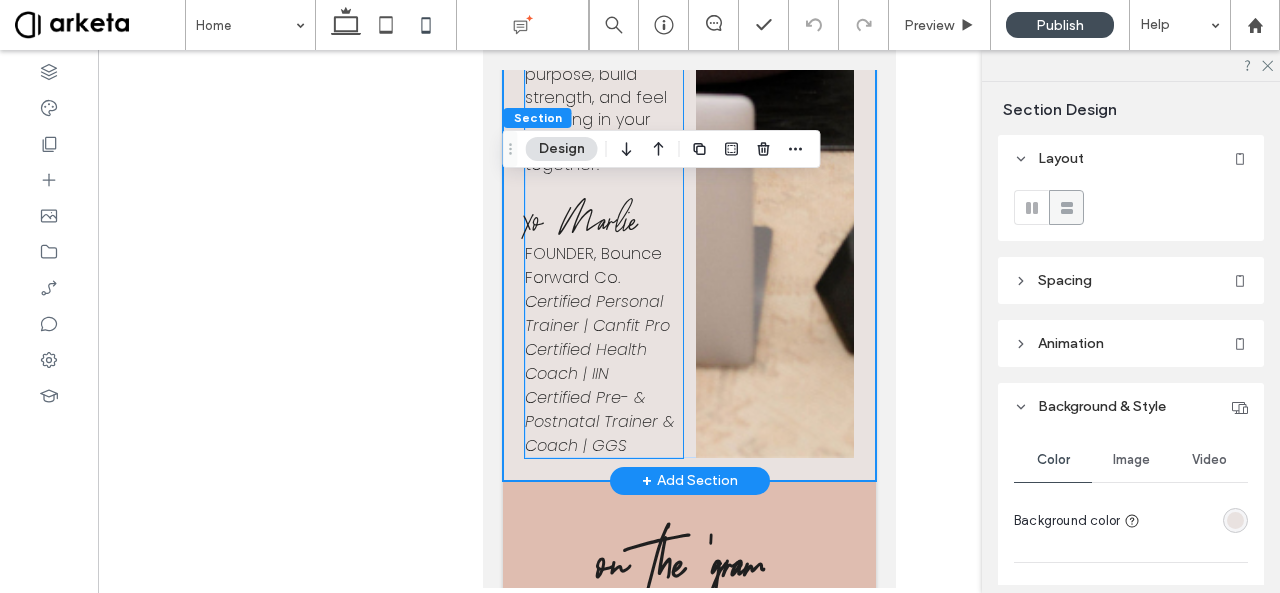 click on "xo Marlie" at bounding box center [580, 221] 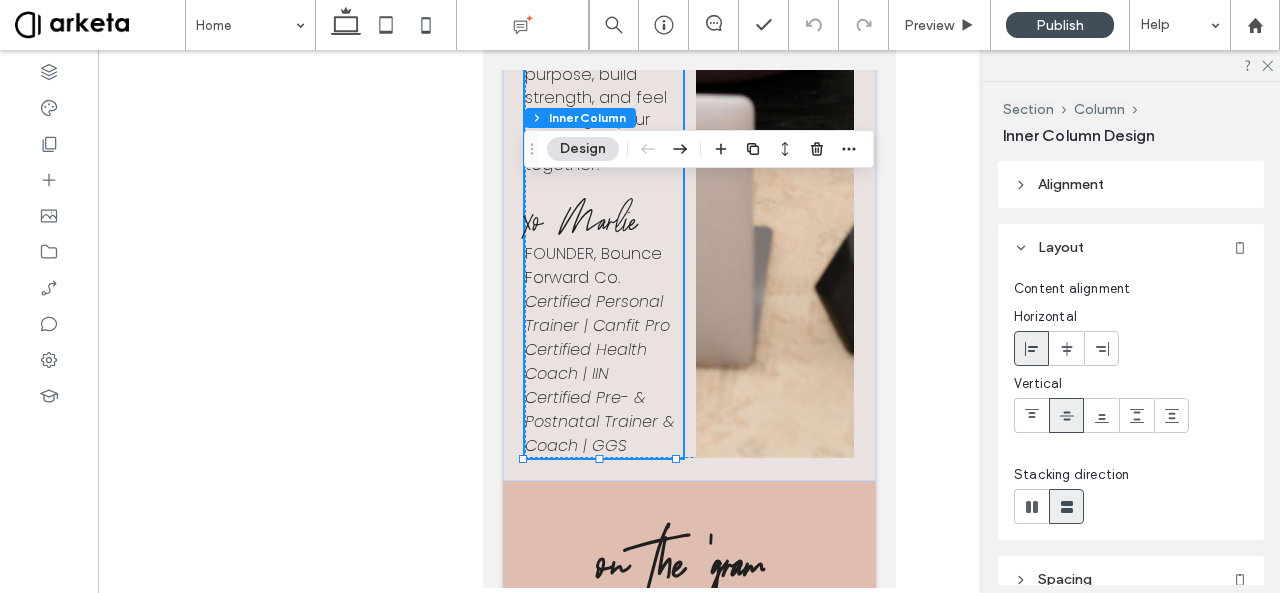 scroll, scrollTop: 163, scrollLeft: 0, axis: vertical 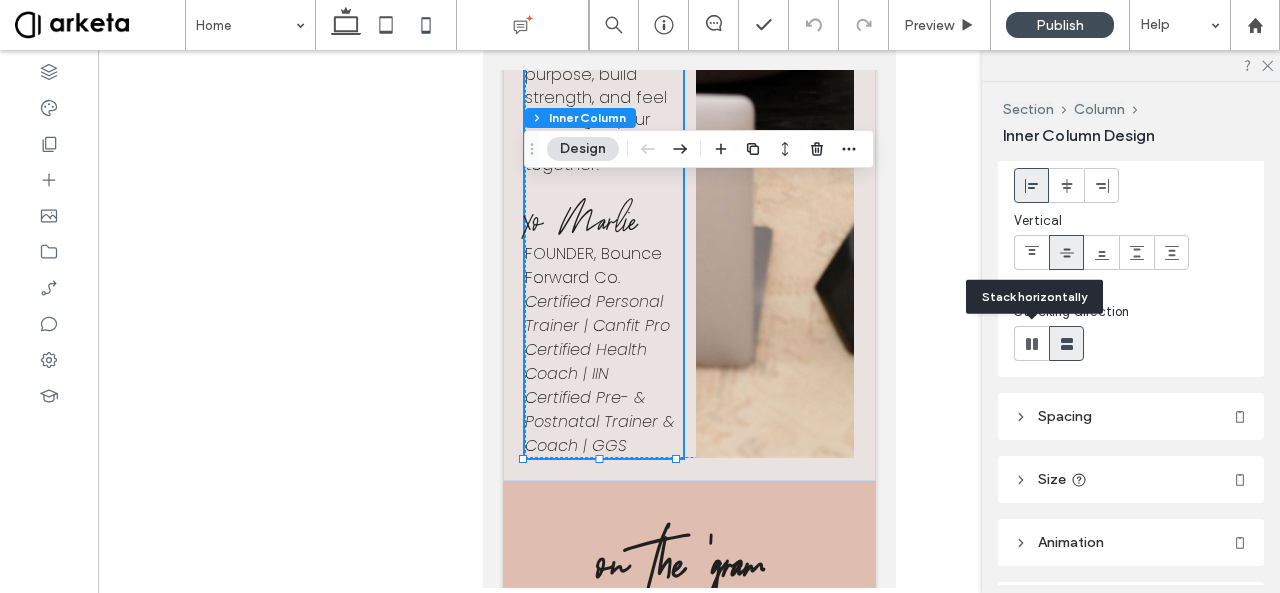 click at bounding box center [1031, 343] 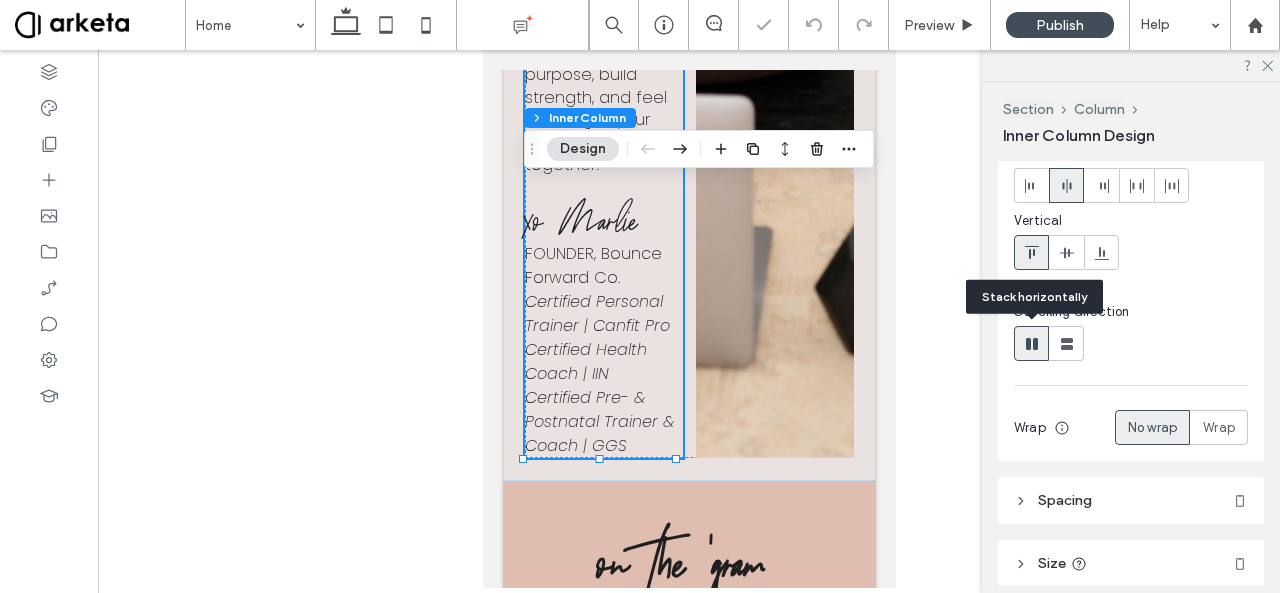 type on "*" 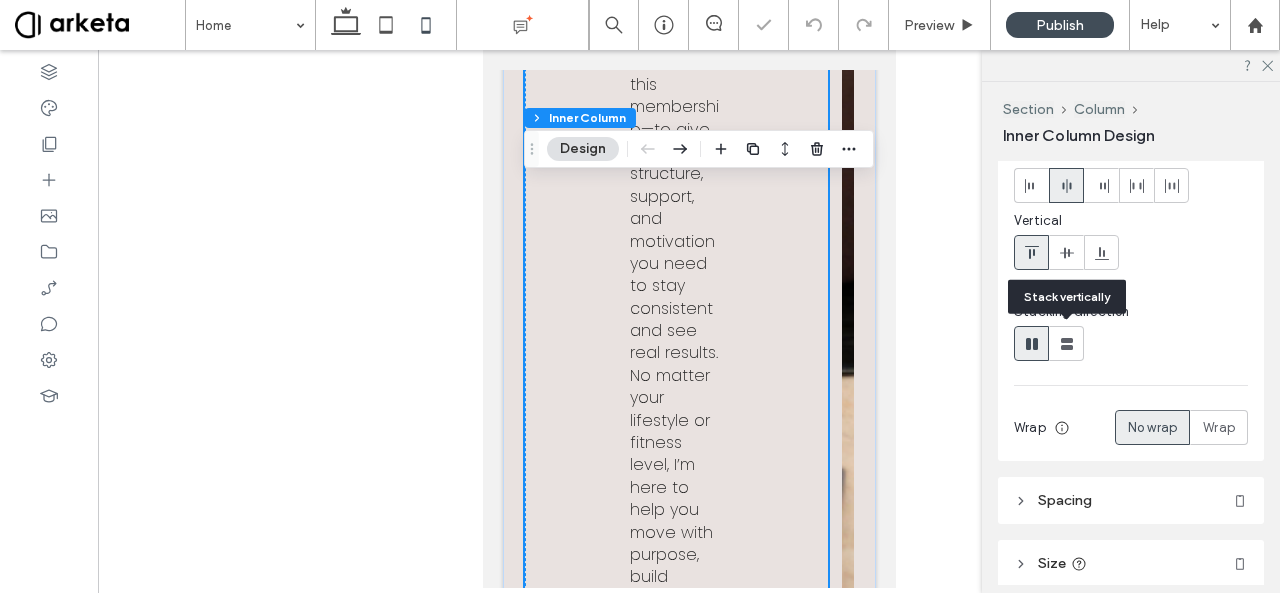 click 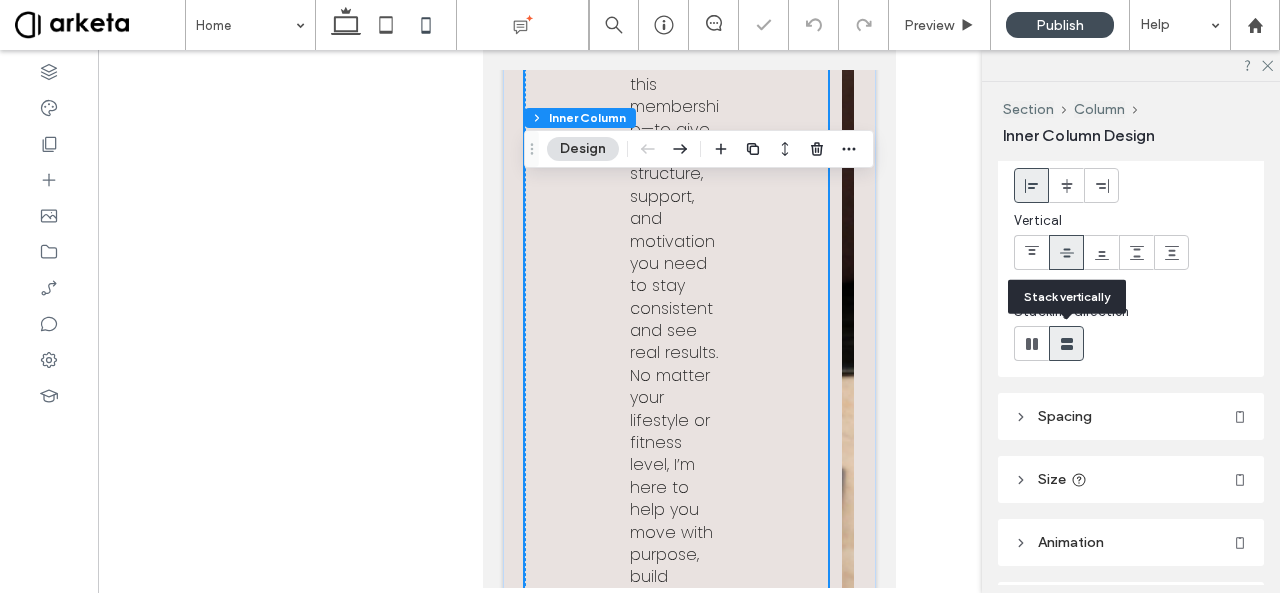 type on "**" 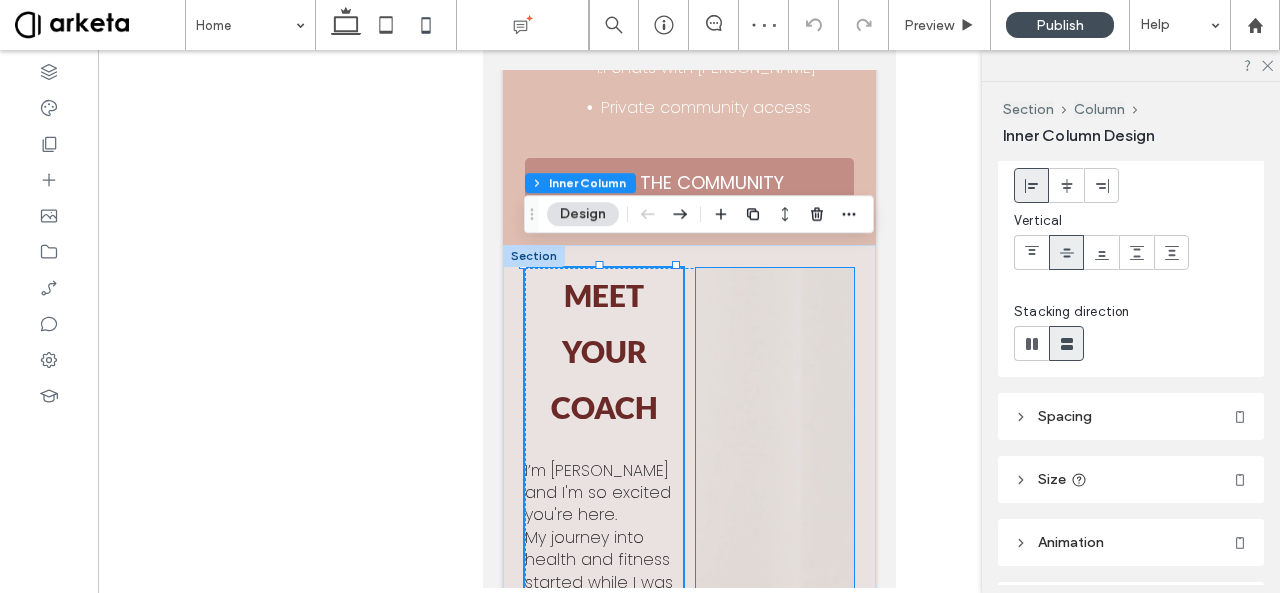 scroll, scrollTop: 3437, scrollLeft: 0, axis: vertical 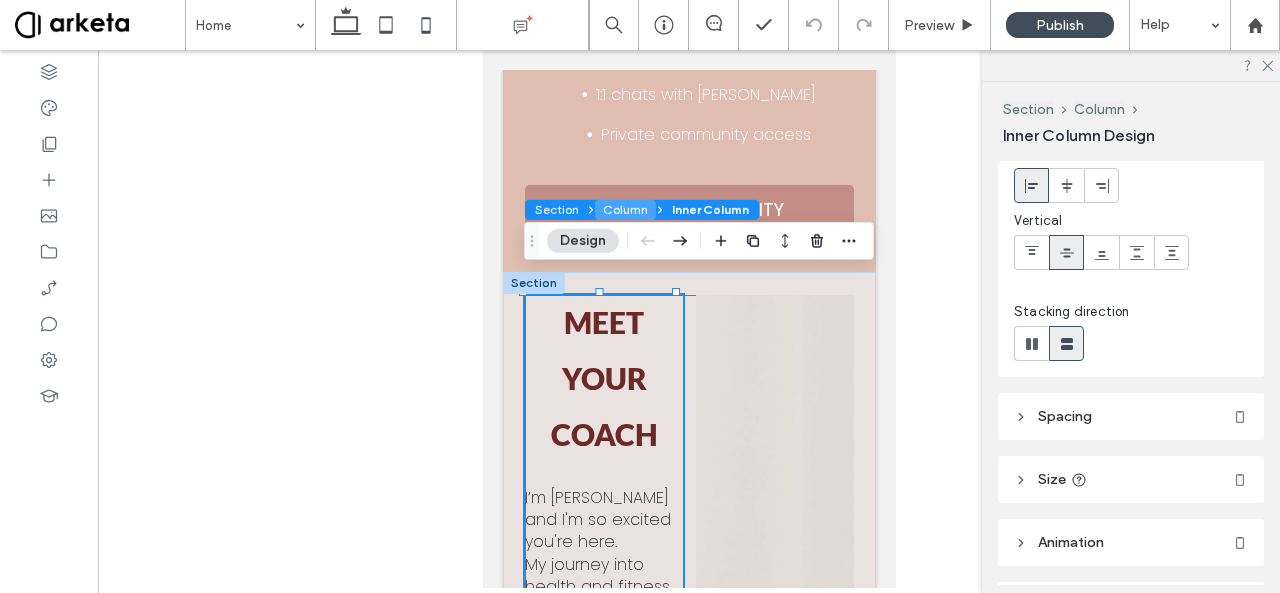click on "Column" at bounding box center [625, 210] 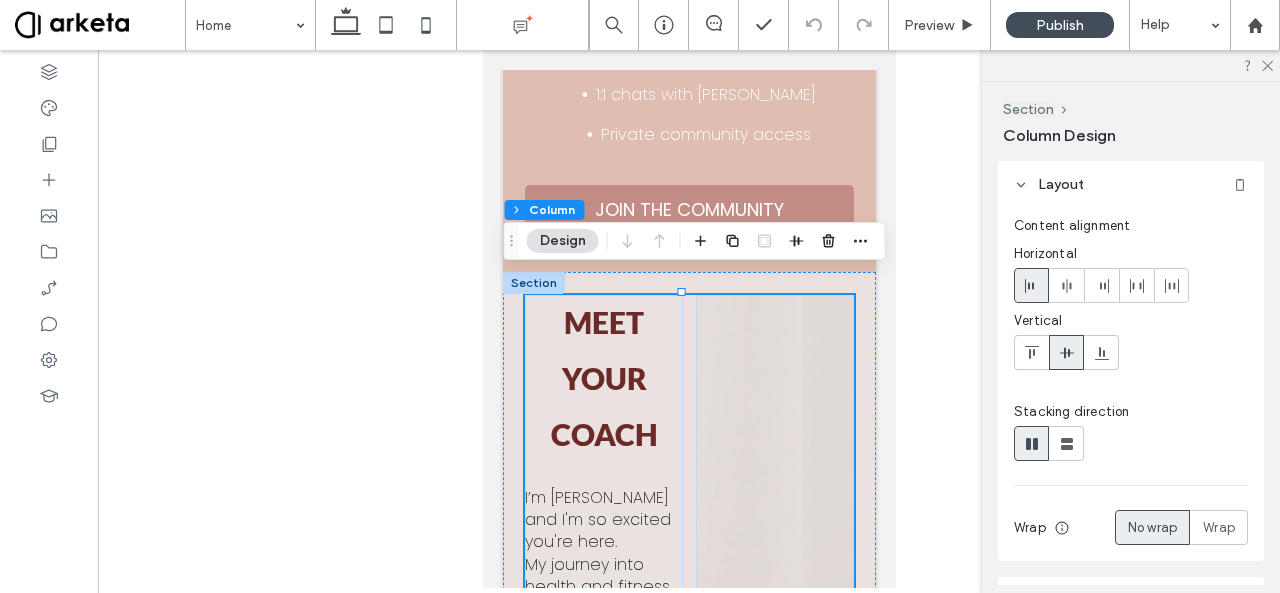 scroll, scrollTop: 74, scrollLeft: 0, axis: vertical 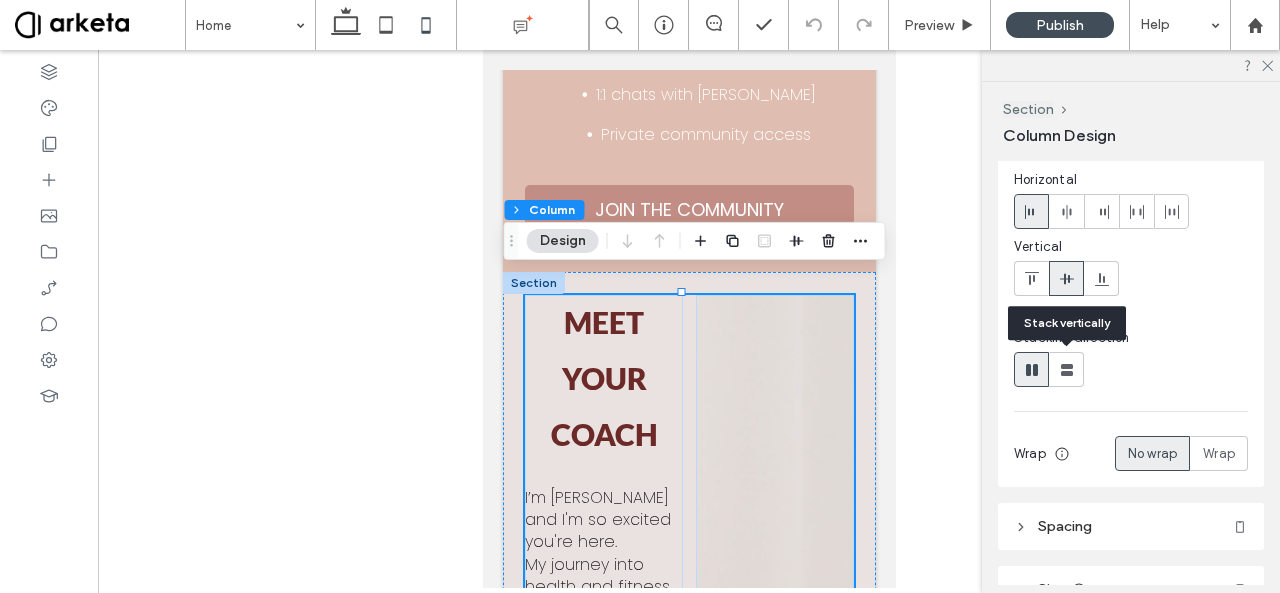 click 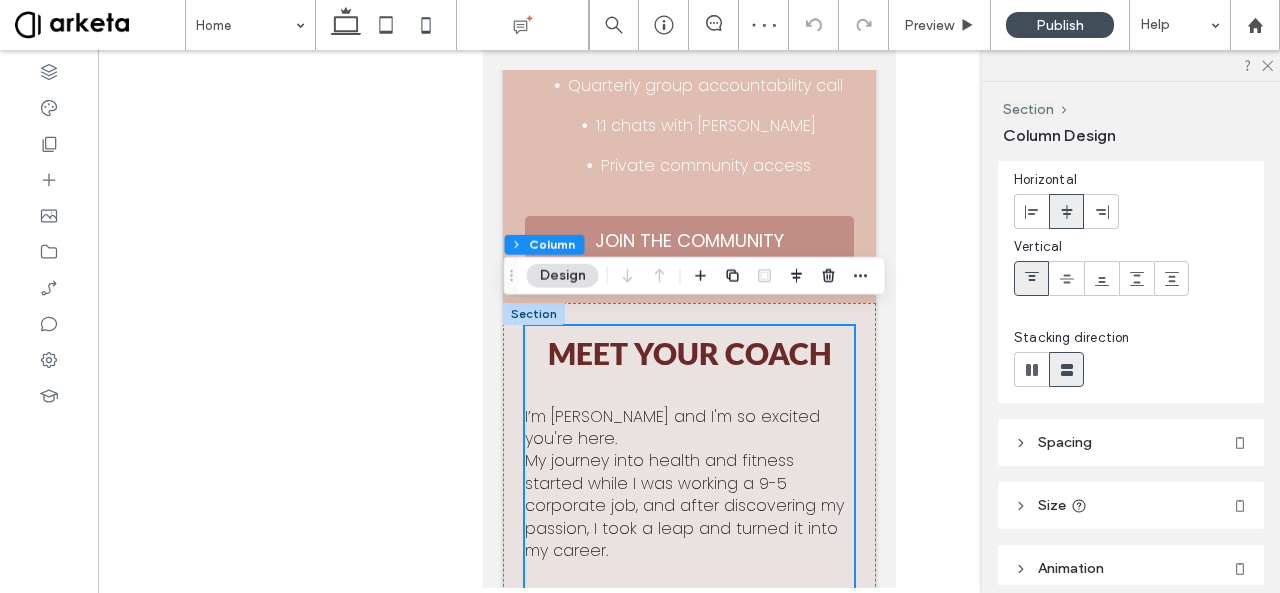 scroll, scrollTop: 3402, scrollLeft: 0, axis: vertical 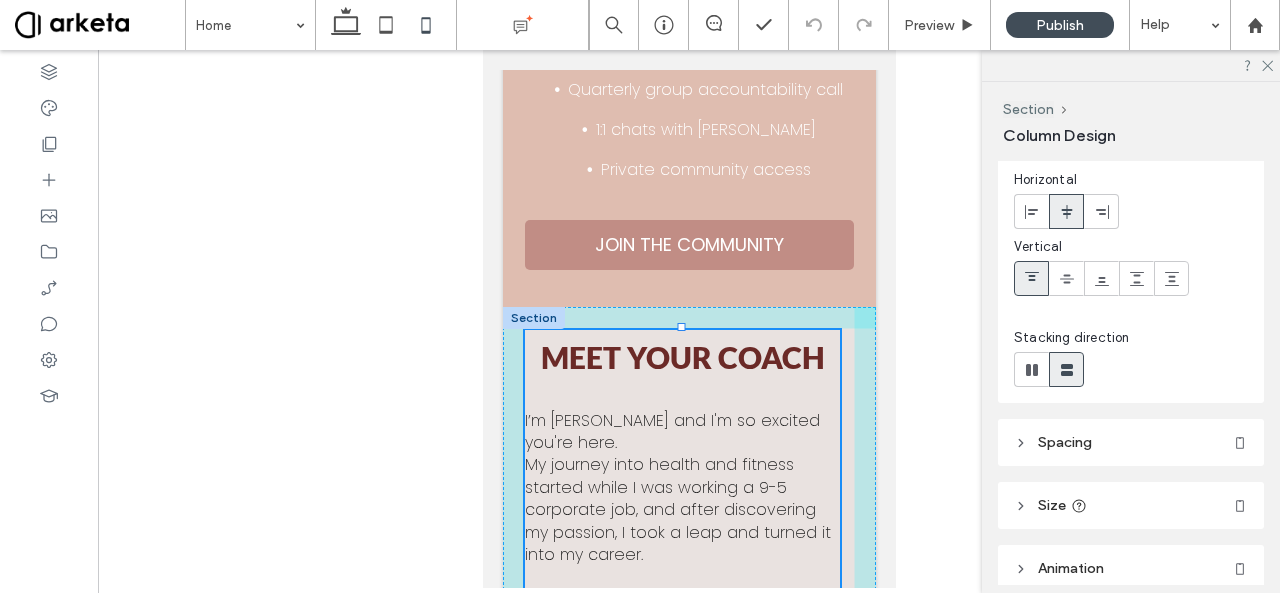 drag, startPoint x: 682, startPoint y: 306, endPoint x: 690, endPoint y: 621, distance: 315.10156 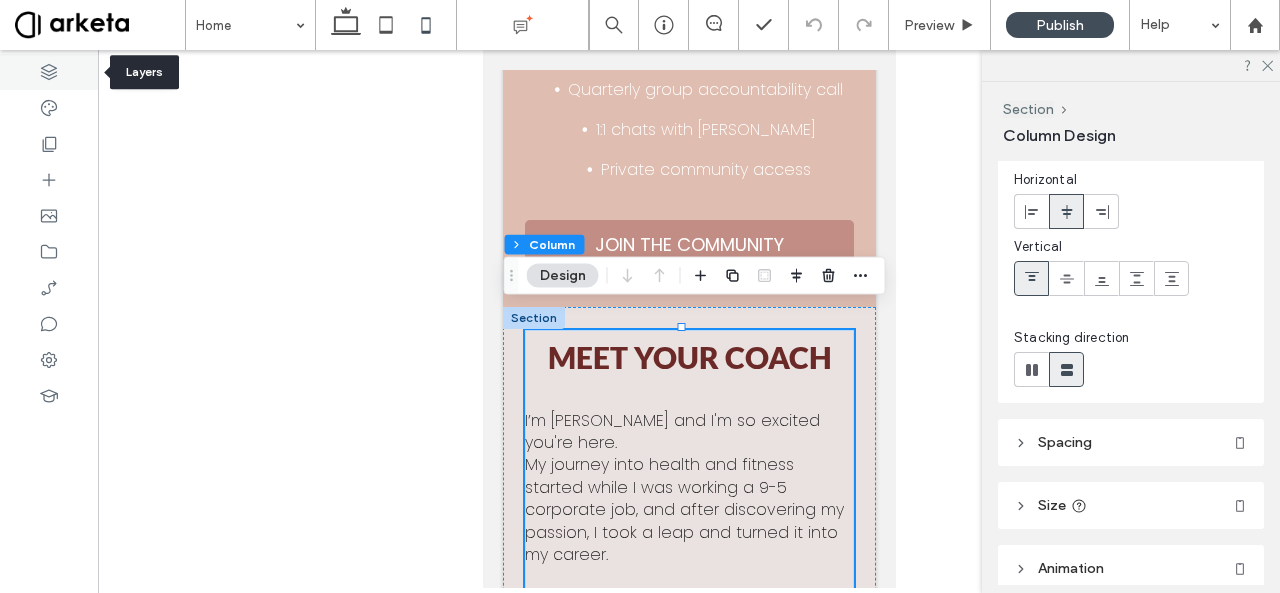 click 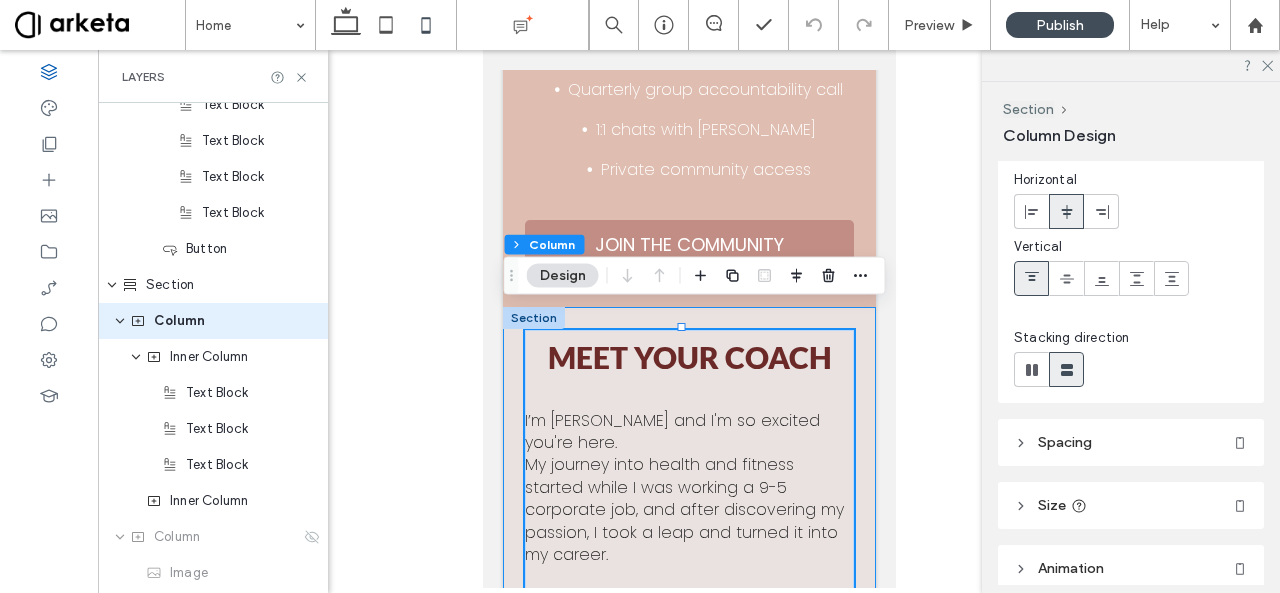 scroll, scrollTop: 1792, scrollLeft: 0, axis: vertical 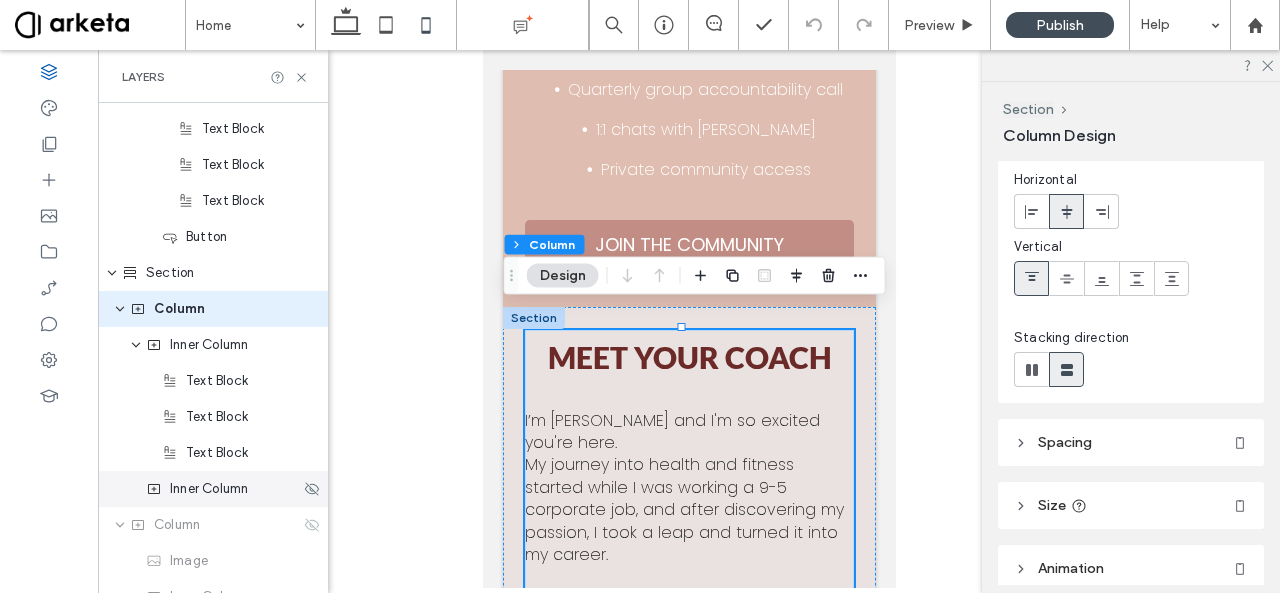 click on "Inner Column" at bounding box center (209, 489) 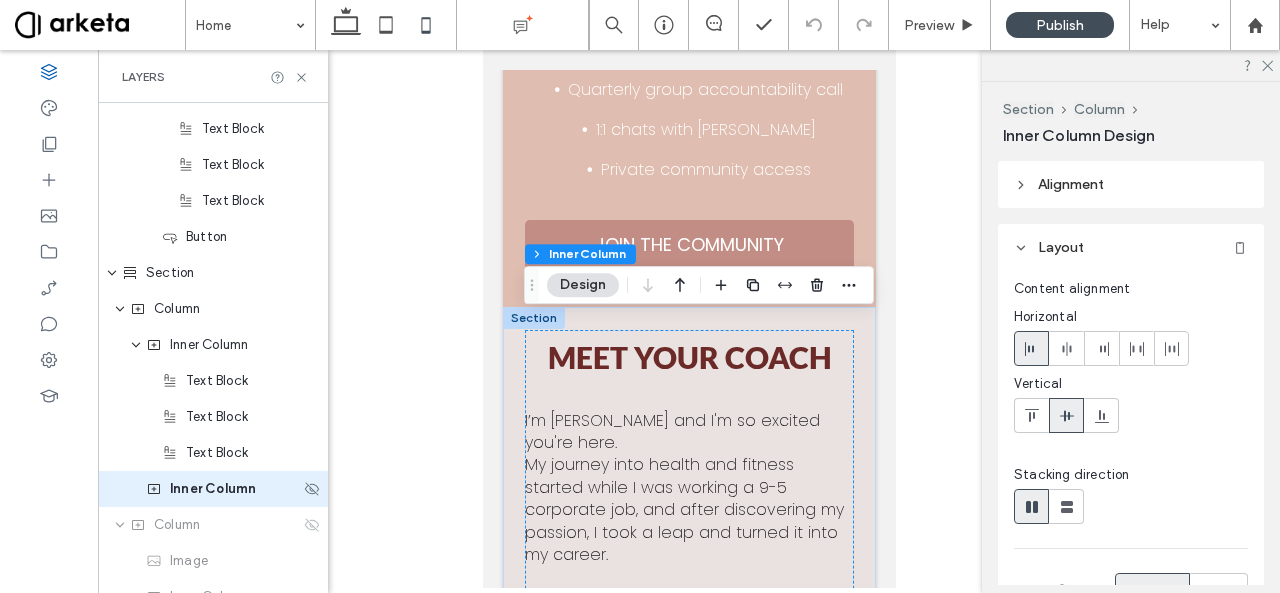 scroll, scrollTop: 1932, scrollLeft: 0, axis: vertical 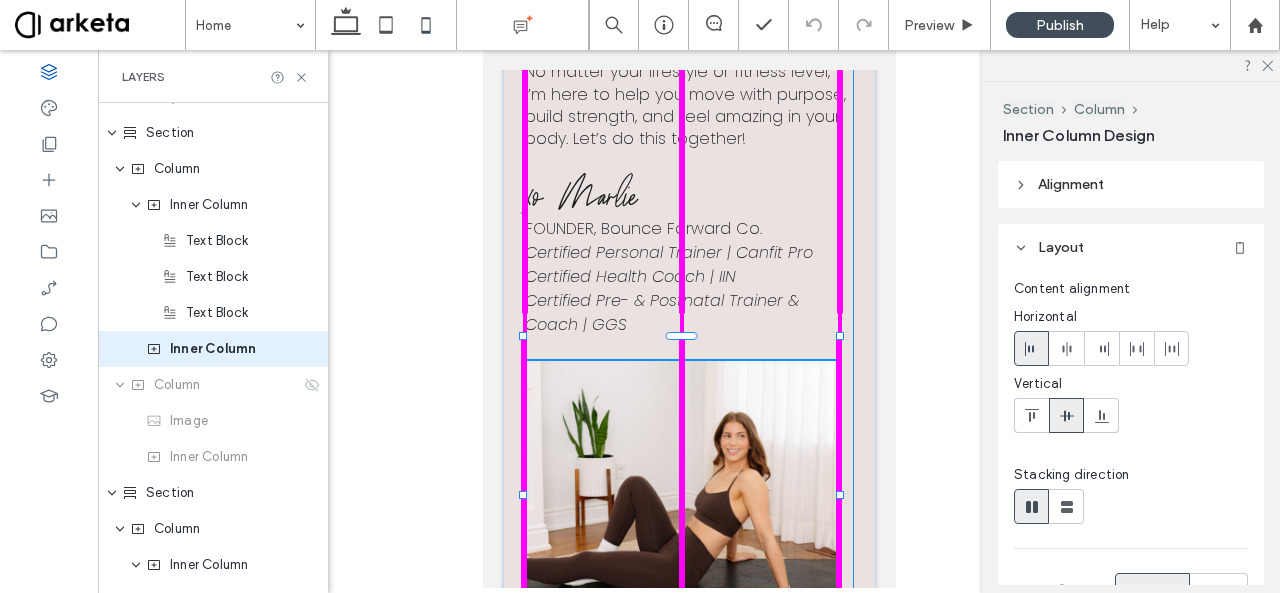 drag, startPoint x: 680, startPoint y: 316, endPoint x: 704, endPoint y: 632, distance: 316.9101 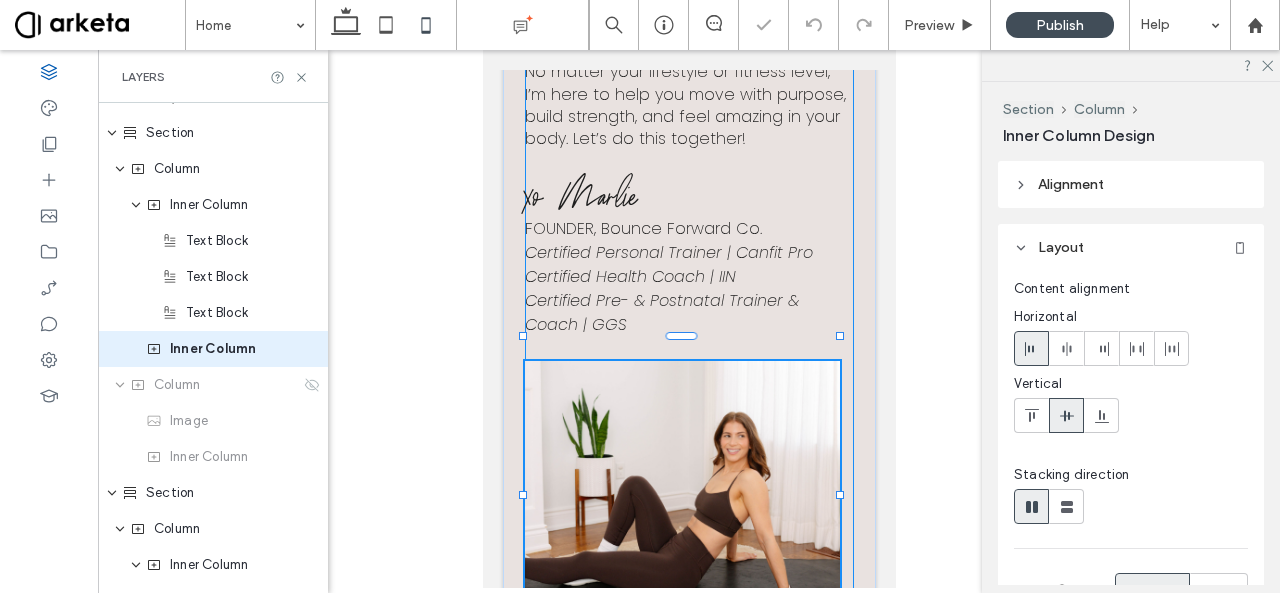 type on "**" 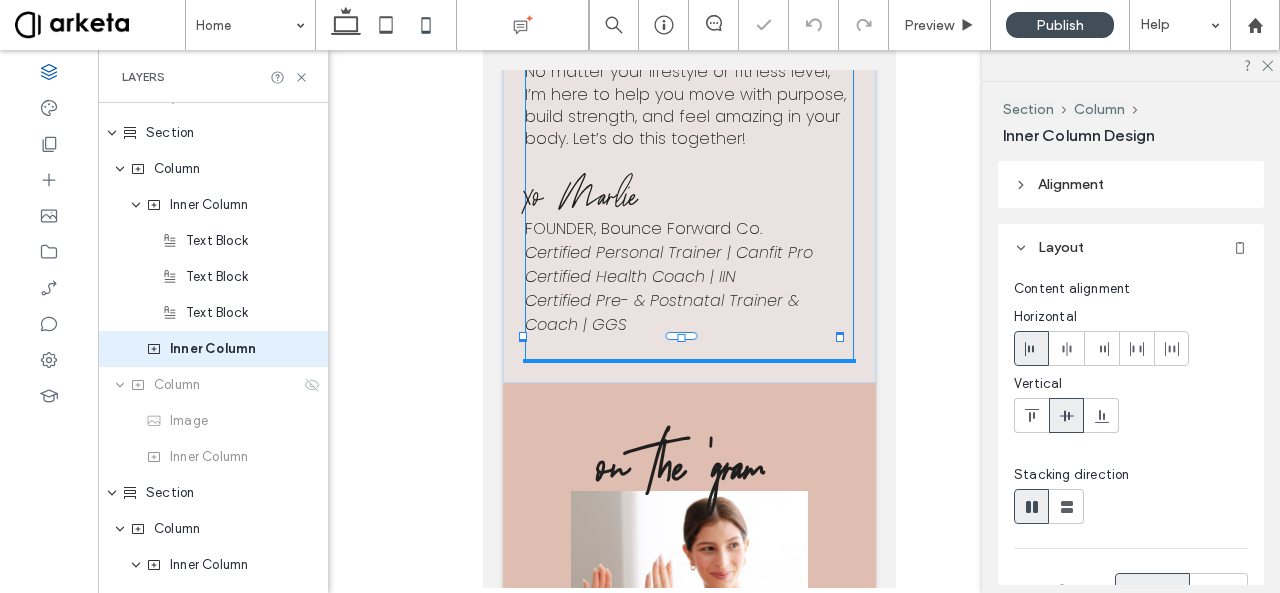 type on "****" 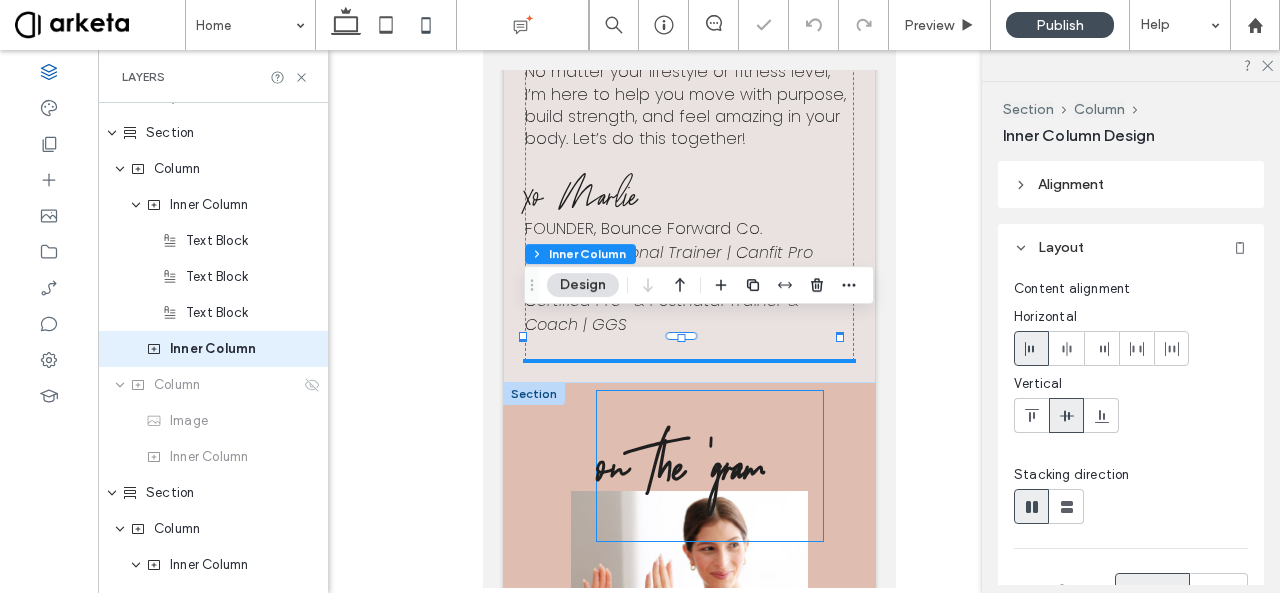 scroll, scrollTop: 4145, scrollLeft: 0, axis: vertical 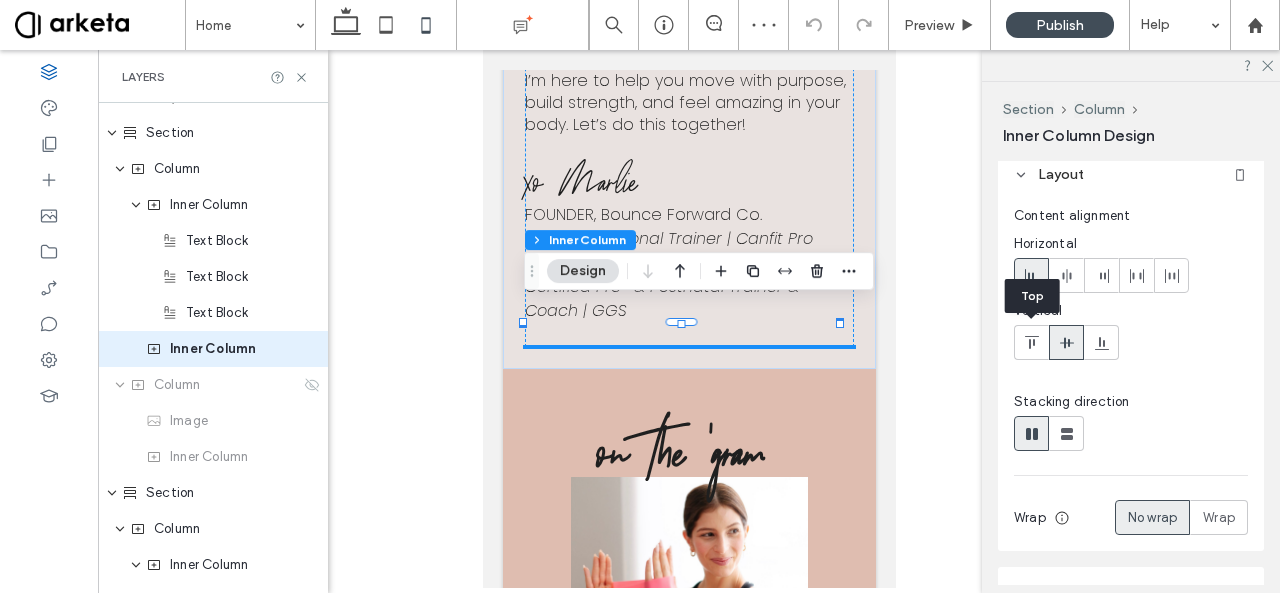 click 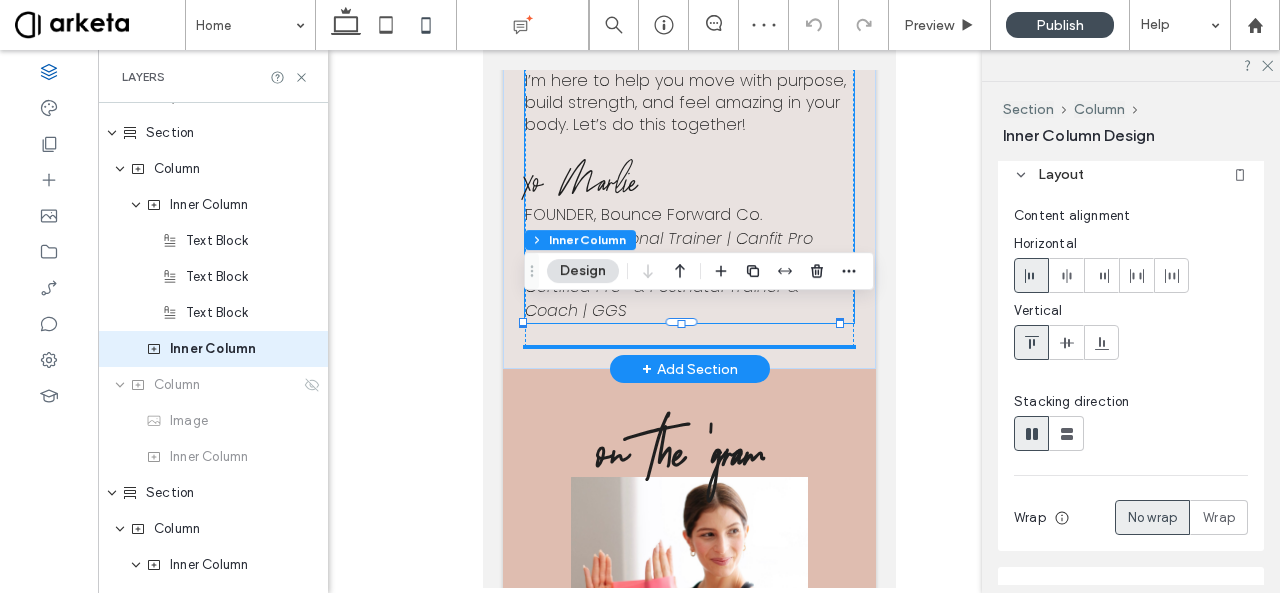 click on "xo Marlie FOUNDER, Bounce Forward Co. Certified Personal Trainer | Canfit Pro Certified Health Coach | IIN Certified Pre- & Postnatal Trainer & Coach | GGS" at bounding box center [688, 242] 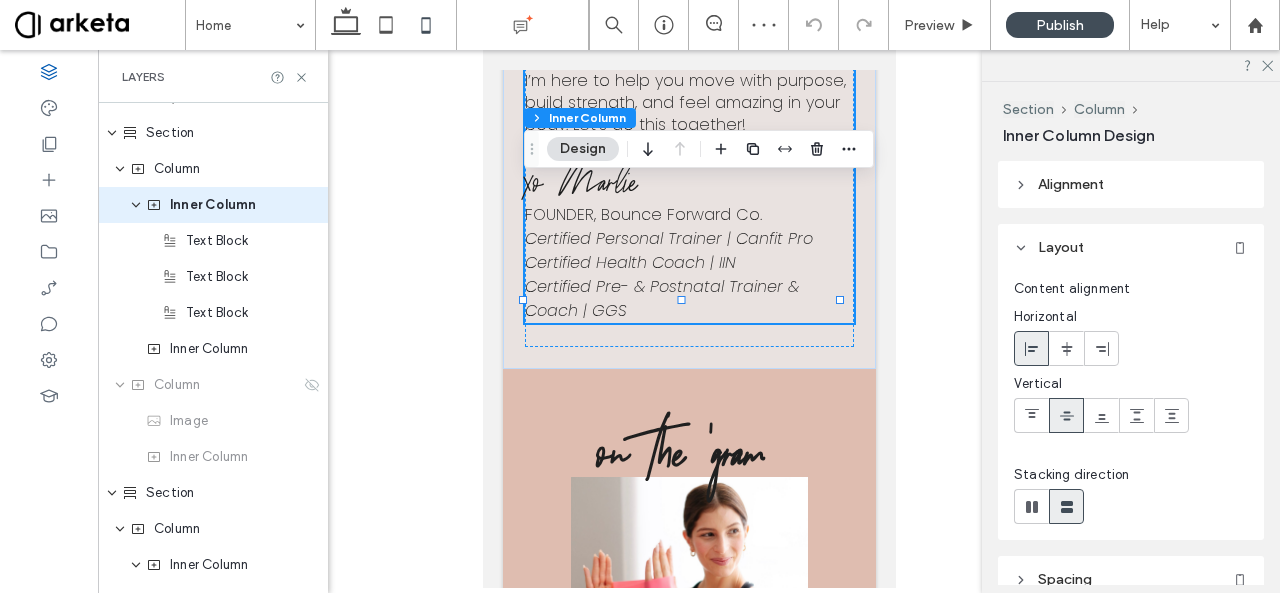 scroll, scrollTop: 1788, scrollLeft: 0, axis: vertical 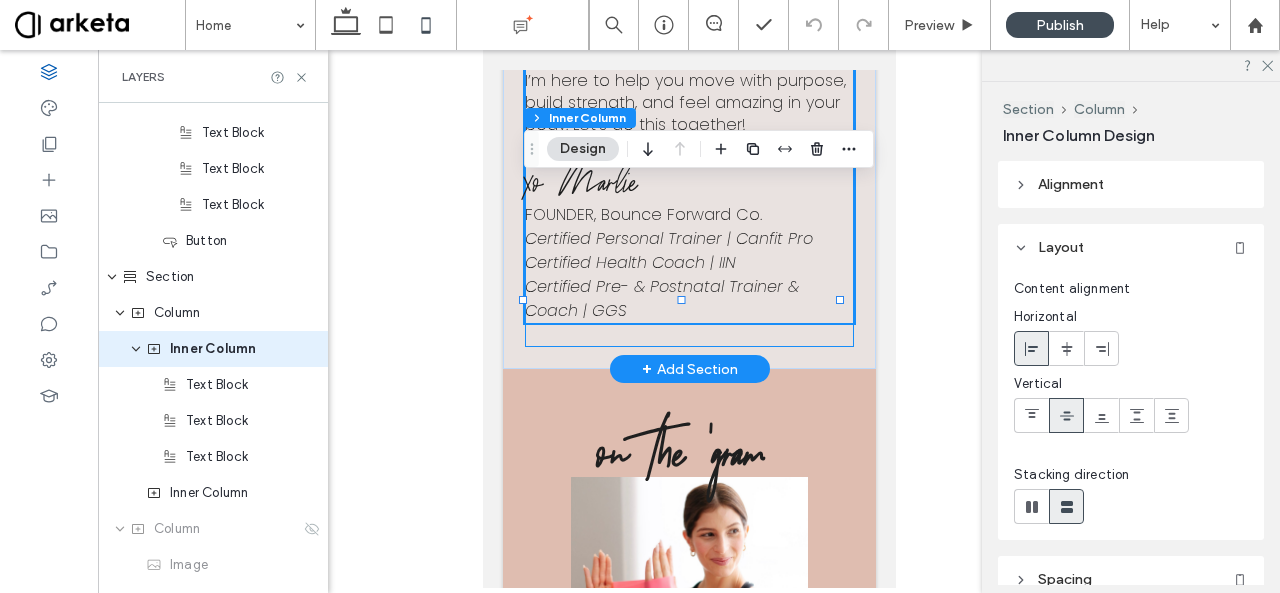 click on "Meet your coach
I’m [PERSON_NAME] and I'm so excited you're here. My journey into health and fitness started while I was working a 9-5 corporate job, and after discovering my passion, I took a leap and turned it into my career. Over the years, I’ve balanced work, life, and motherhood while staying committed to my fitness goals, and I know firsthand how challenging it can be to prioritize yourself. That’s why I created this membership—to give you the structure, support, and motivation you need to stay consistent and see real results. No matter your lifestyle or fitness level, I’m here to help you move with purpose, build strength, and feel amazing in your body. Let’s do this together!
[PERSON_NAME] FOUNDER, Bounce Forward Co. Certified Personal Trainer | Canfit Pro Certified Health Coach | IIN Certified Pre- & Postnatal Trainer & Coach | GGS" at bounding box center [688, -33] 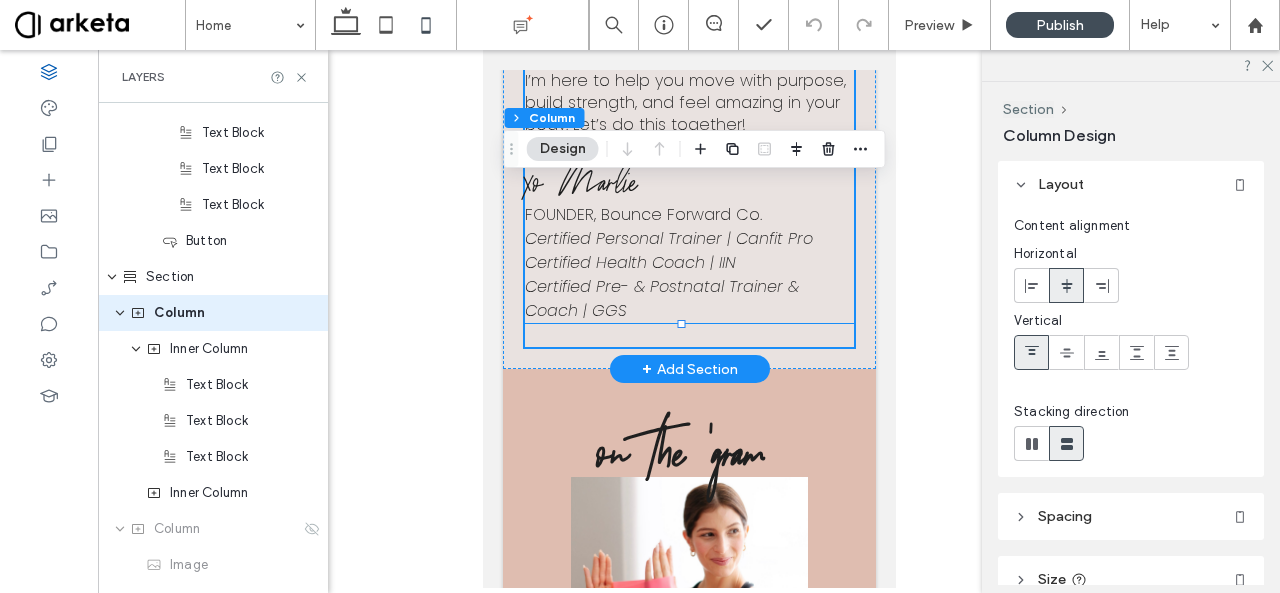 scroll, scrollTop: 1752, scrollLeft: 0, axis: vertical 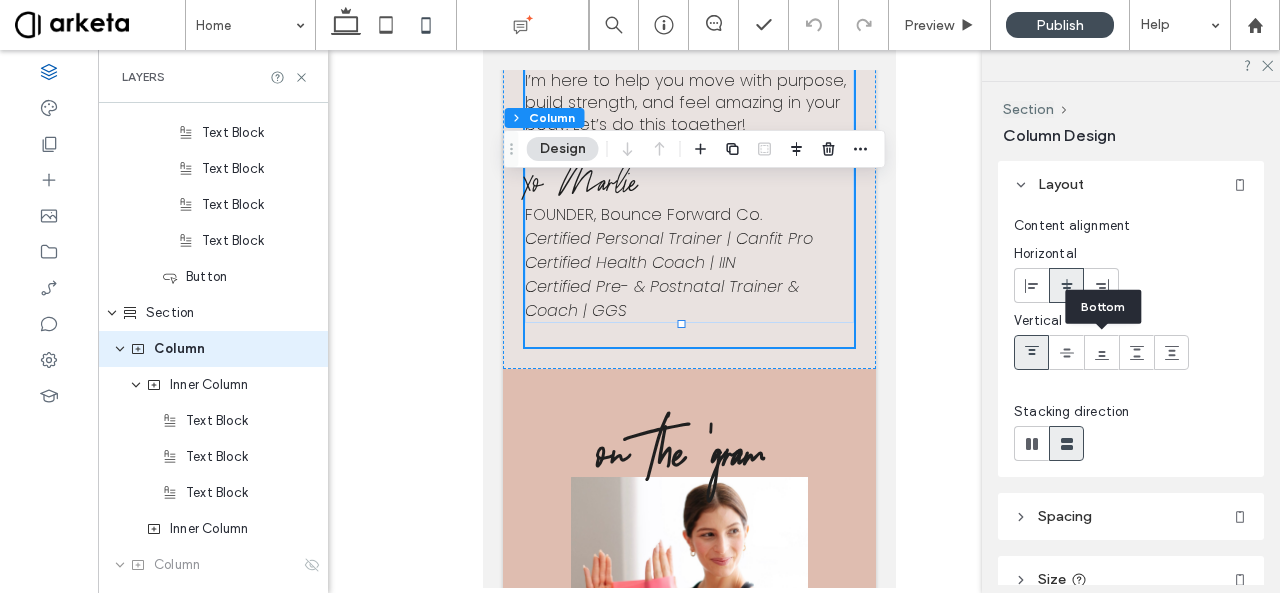 click 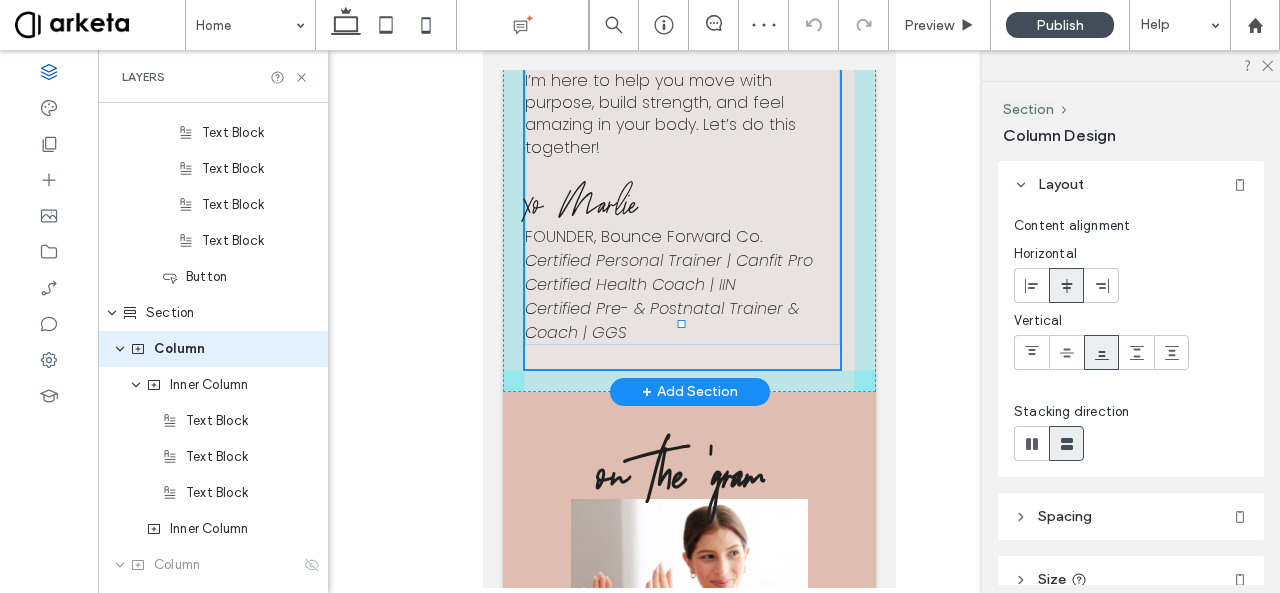 click at bounding box center (681, 324) 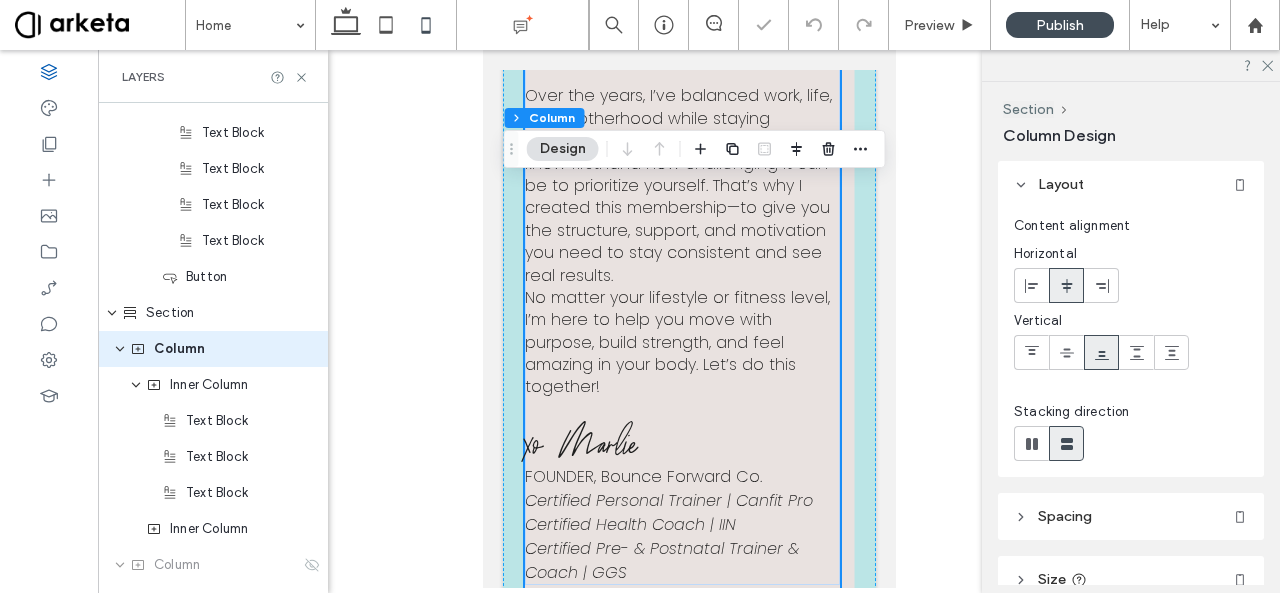drag, startPoint x: 680, startPoint y: 301, endPoint x: 682, endPoint y: 599, distance: 298.0067 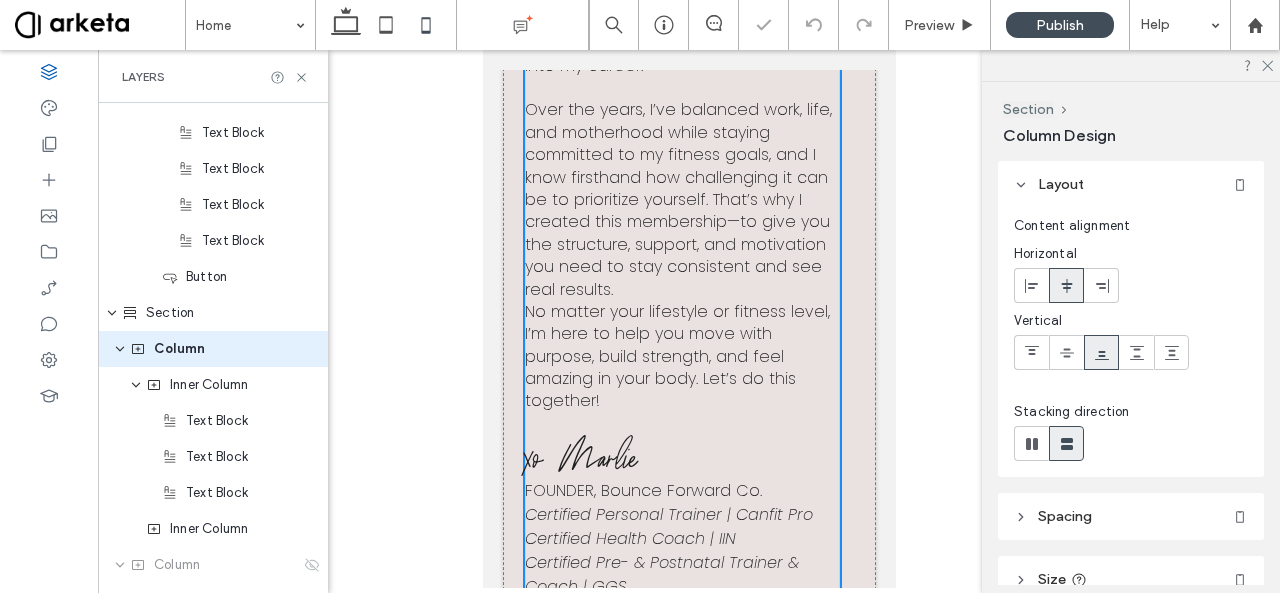 type on "****" 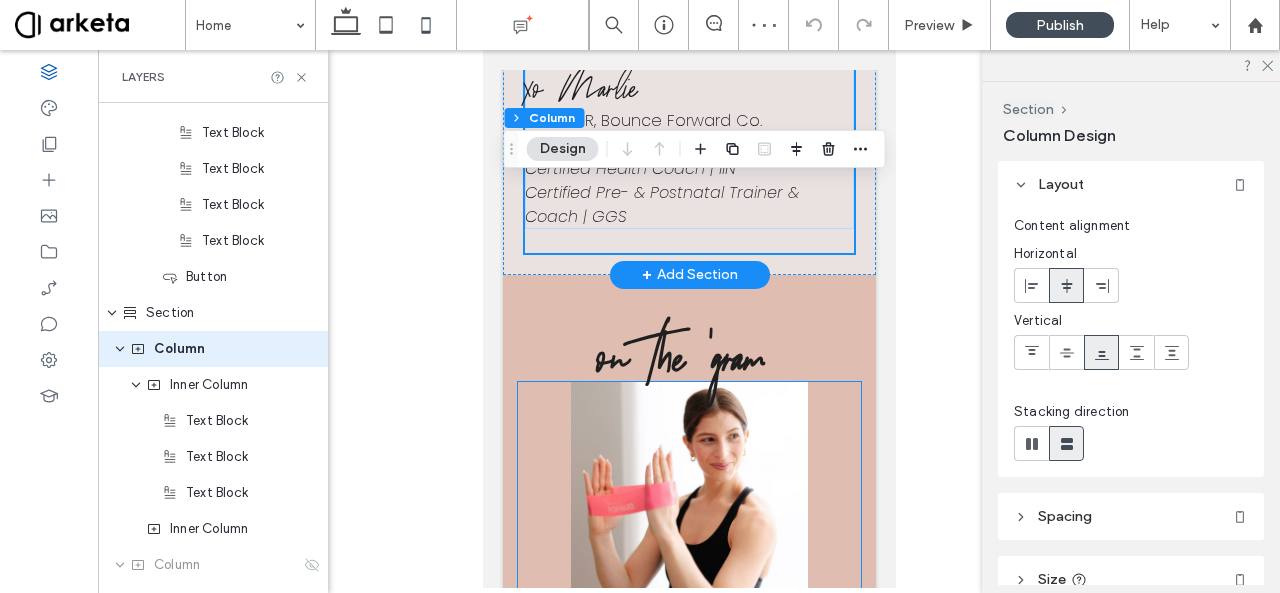 scroll, scrollTop: 4520, scrollLeft: 0, axis: vertical 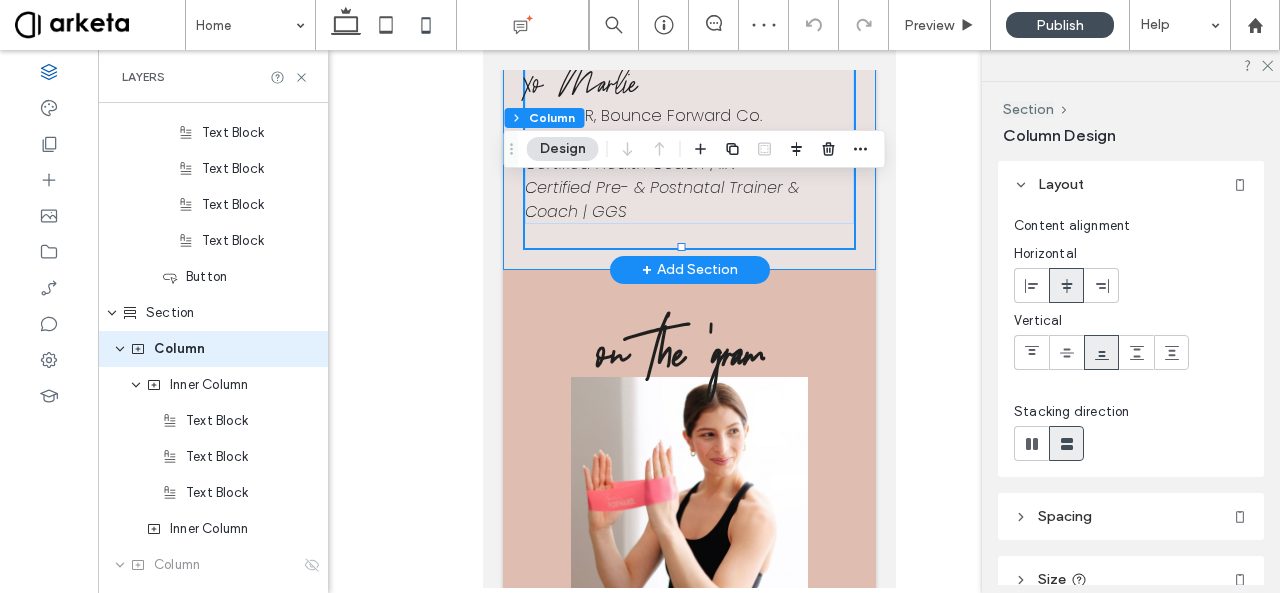 click on "Meet your coach
I’m Marlie and I'm so excited you're here. My journey into health and fitness started while I was working a 9-5 corporate job, and after discovering my passion, I took a leap and turned it into my career. Over the years, I’ve balanced work, life, and motherhood while staying committed to my fitness goals, and I know firsthand how challenging it can be to prioritize yourself. That’s why I created this membership—to give you the structure, support, and motivation you need to stay consistent and see real results. No matter your lifestyle or fitness level, I’m here to help you move with purpose, build strength, and feel amazing in your body. Let’s do this together!
xo Marlie FOUNDER, Bounce Forward Co. Certified Personal Trainer | Canfit Pro Certified Health Coach | IIN Certified Pre- & Postnatal Trainer & Coach | GGS
315px , 1036px" at bounding box center [688, -271] 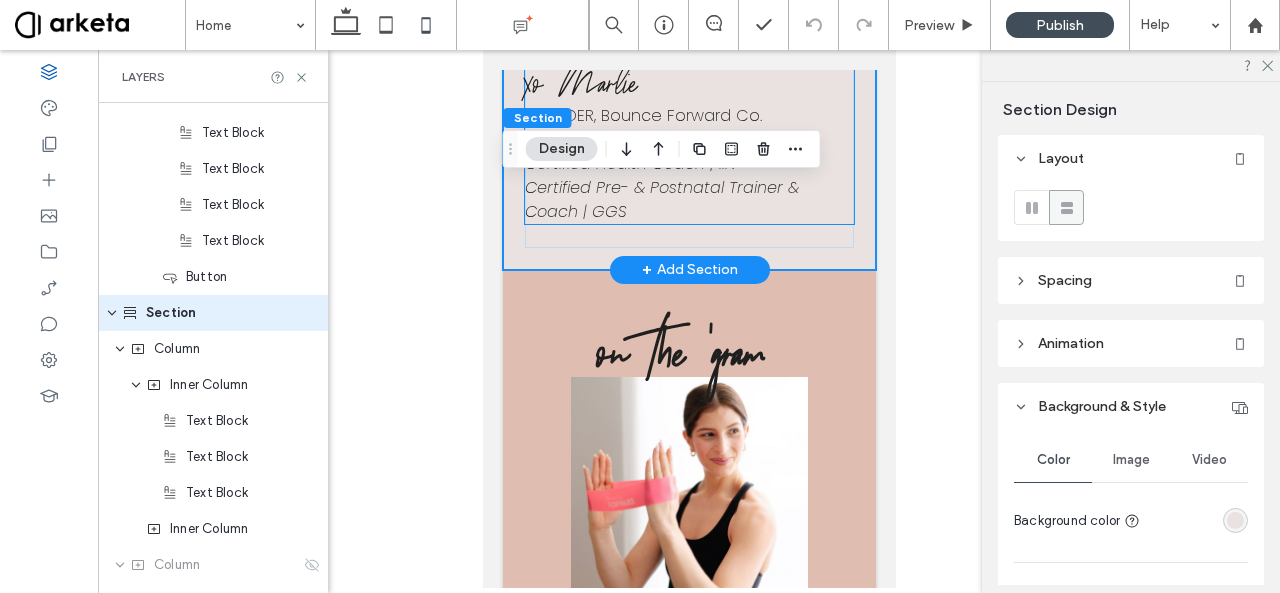 scroll, scrollTop: 1716, scrollLeft: 0, axis: vertical 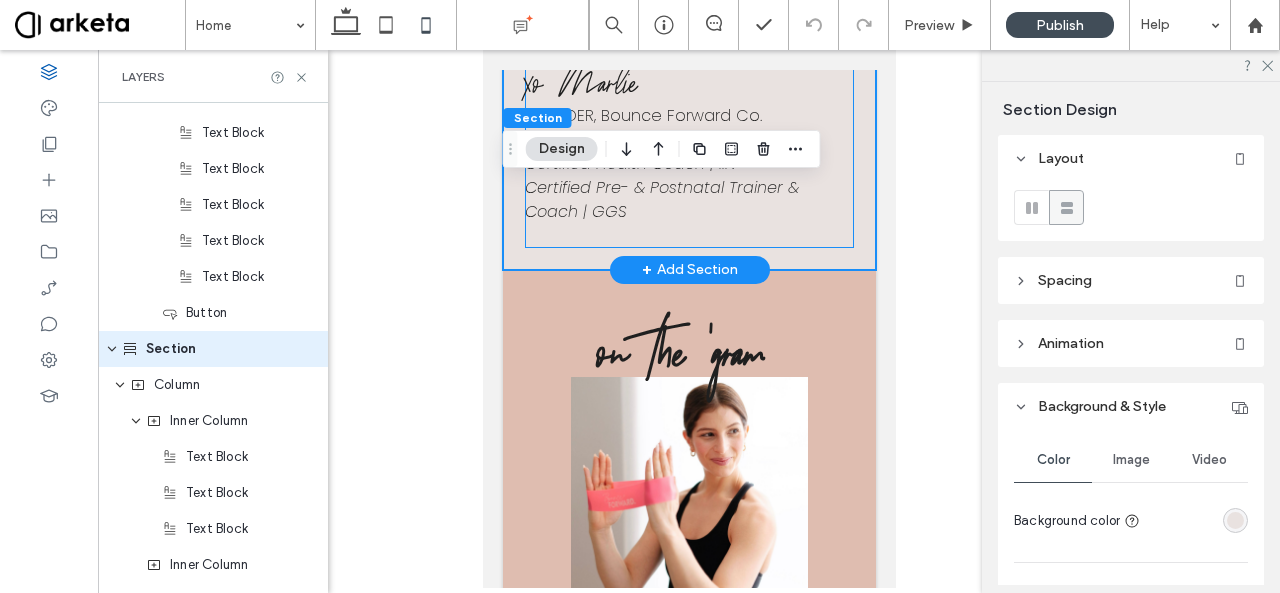 click on "Meet your coach
I’m [PERSON_NAME] and I'm so excited you're here. My journey into health and fitness started while I was working a 9-5 corporate job, and after discovering my passion, I took a leap and turned it into my career. Over the years, I’ve balanced work, life, and motherhood while staying committed to my fitness goals, and I know firsthand how challenging it can be to prioritize yourself. That’s why I created this membership—to give you the structure, support, and motivation you need to stay consistent and see real results. No matter your lifestyle or fitness level, I’m here to help you move with purpose, build strength, and feel amazing in your body. Let’s do this together!
[PERSON_NAME] FOUNDER, Bounce Forward Co. Certified Personal Trainer | Canfit Pro Certified Health Coach | IIN Certified Pre- & Postnatal Trainer & Coach | GGS" at bounding box center (688, -270) 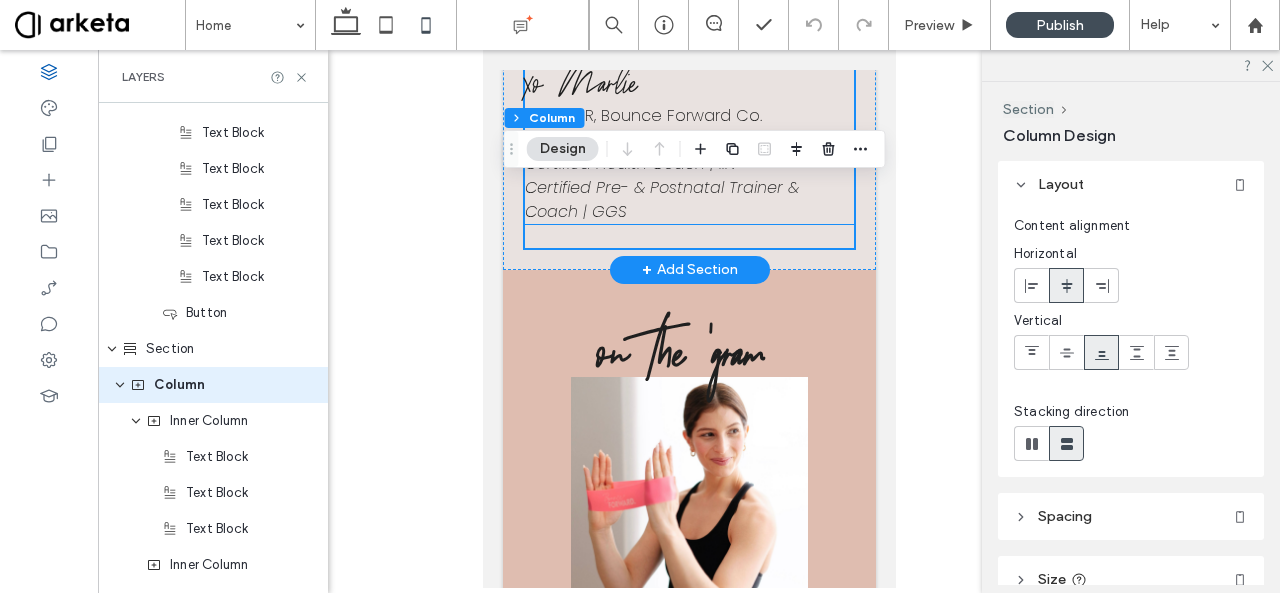 scroll, scrollTop: 4384, scrollLeft: 0, axis: vertical 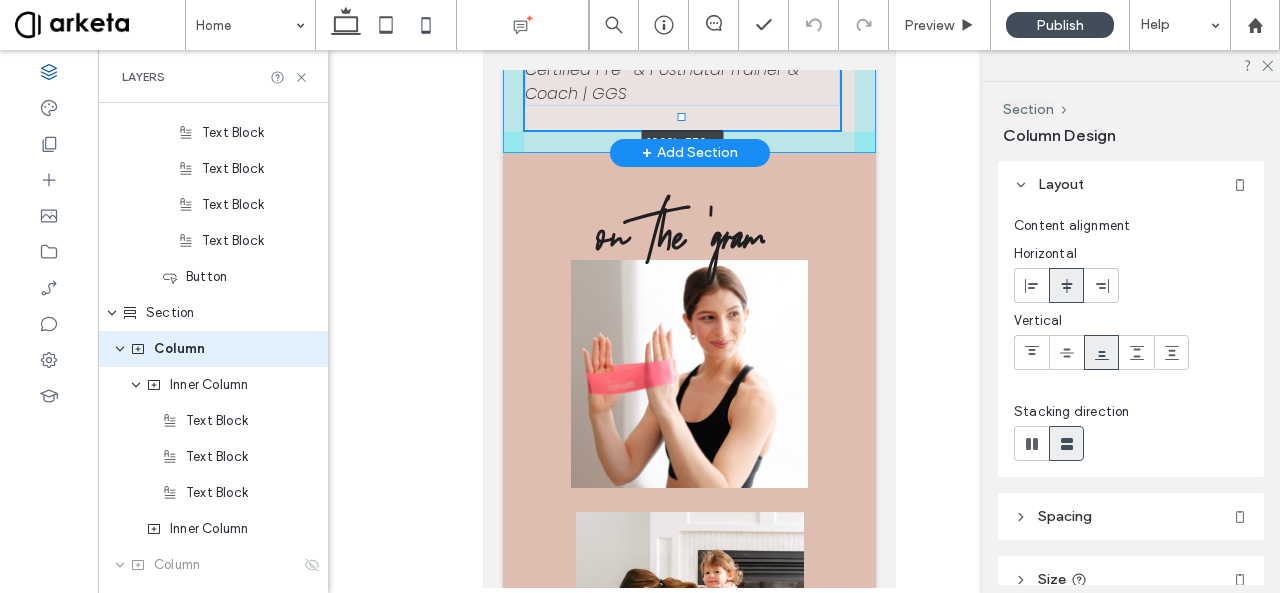 drag, startPoint x: 680, startPoint y: 361, endPoint x: 674, endPoint y: 81, distance: 280.06427 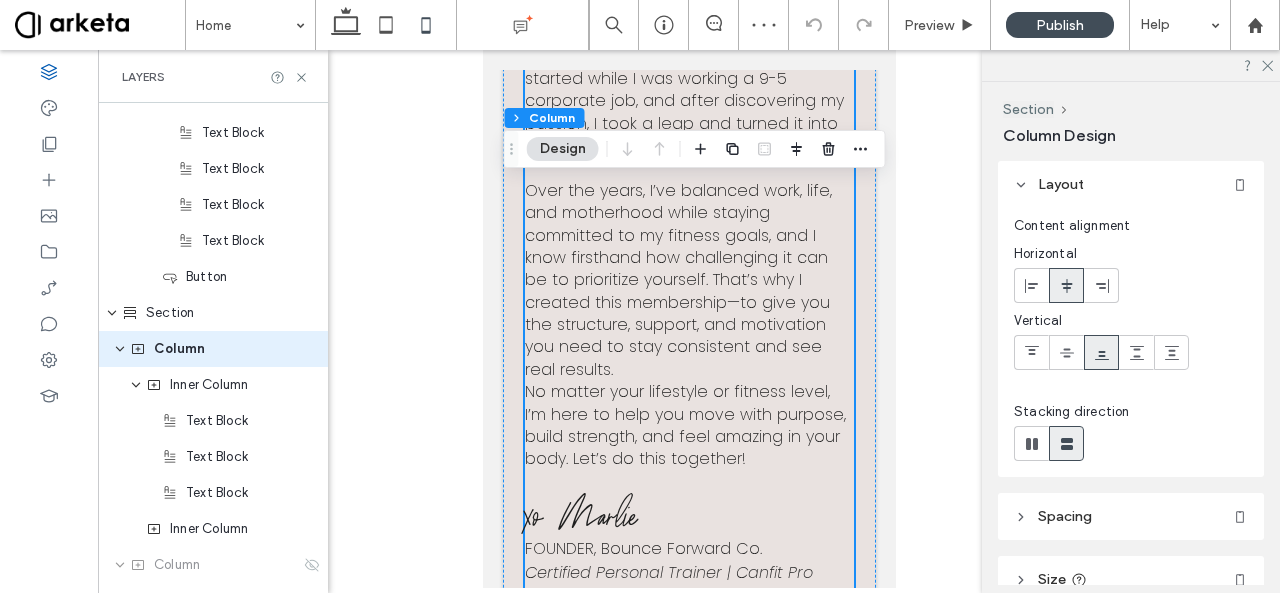scroll, scrollTop: 3982, scrollLeft: 0, axis: vertical 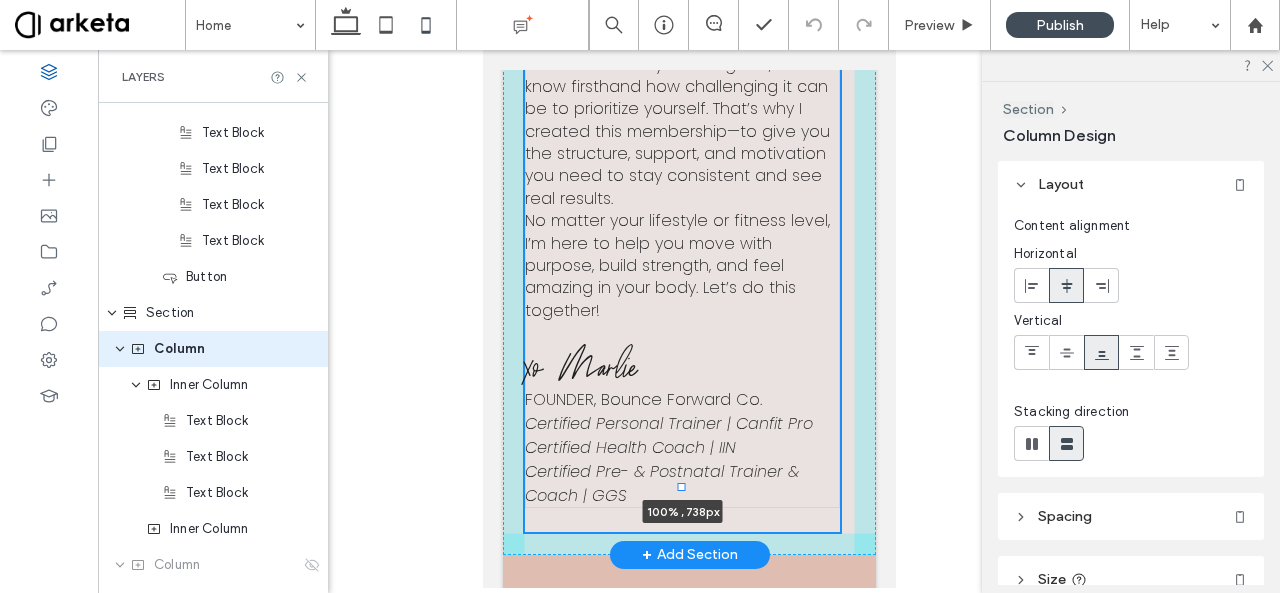 drag, startPoint x: 681, startPoint y: 486, endPoint x: 678, endPoint y: 426, distance: 60.074955 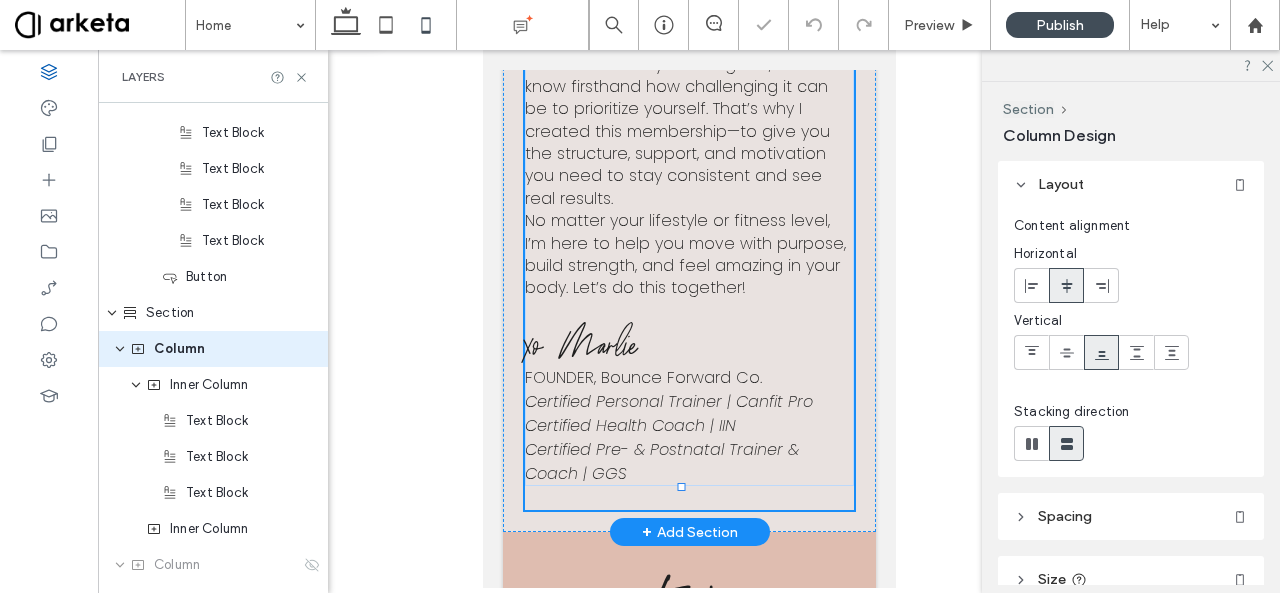 type on "***" 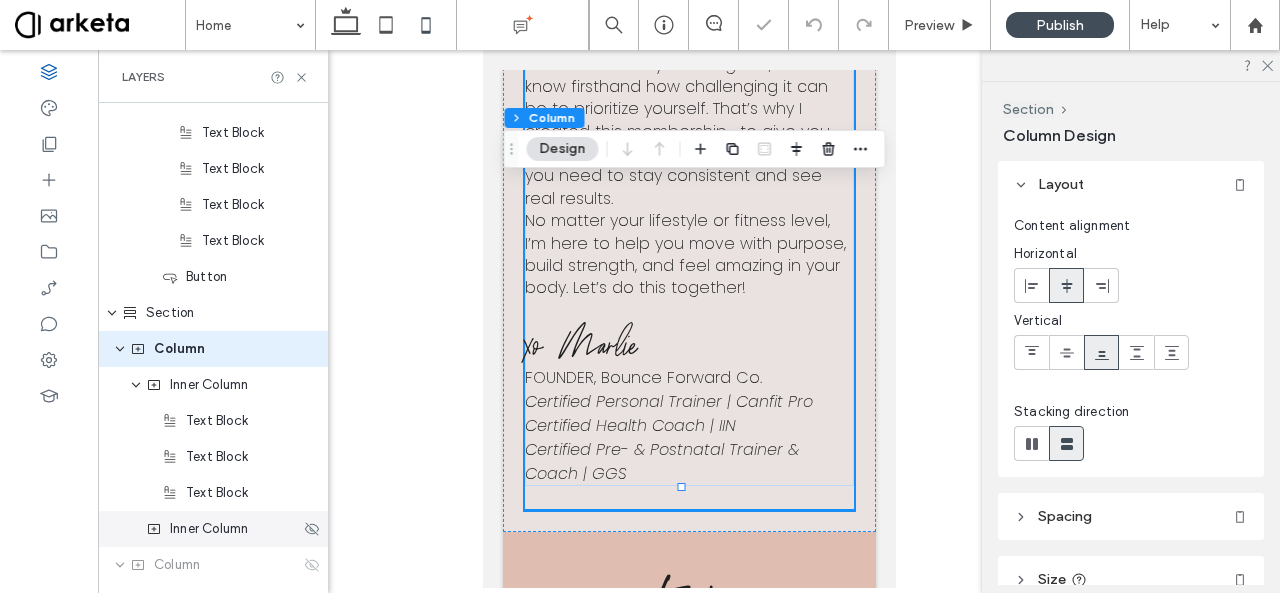 click on "Inner Column" at bounding box center (209, 529) 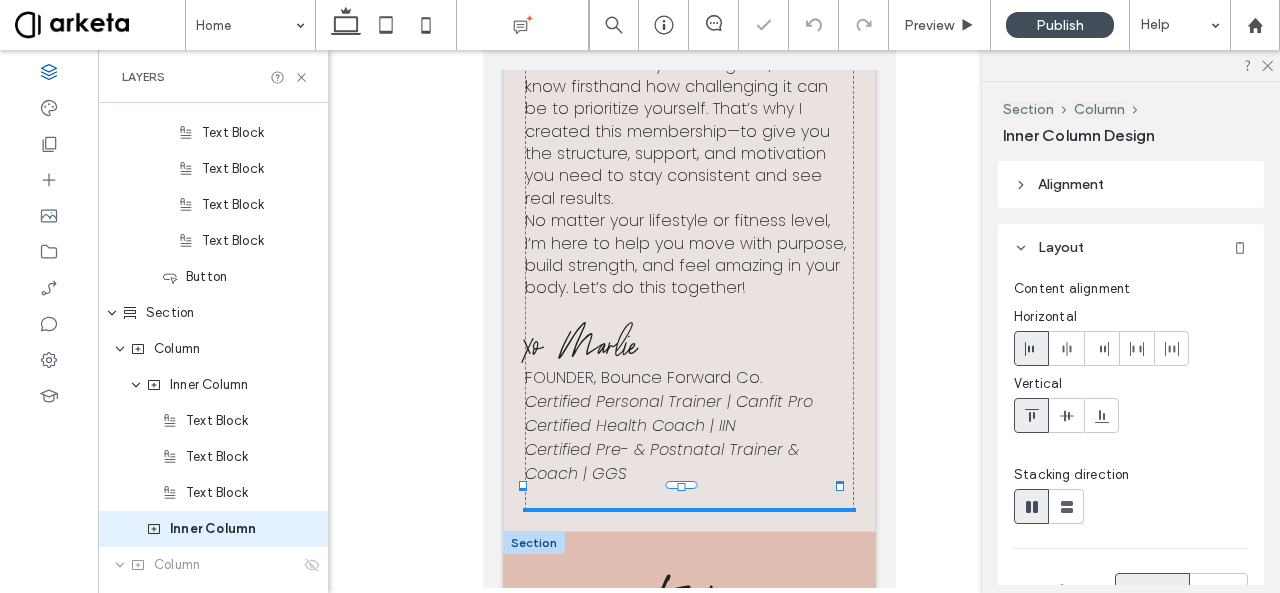 scroll, scrollTop: 1932, scrollLeft: 0, axis: vertical 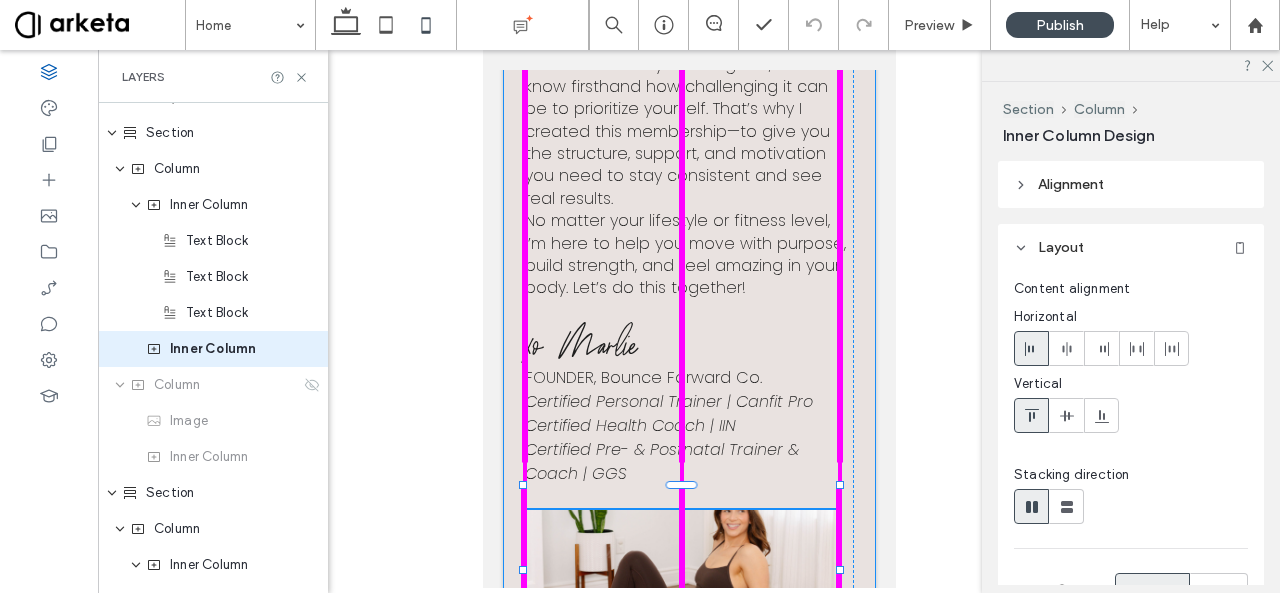 drag, startPoint x: 680, startPoint y: 464, endPoint x: 671, endPoint y: 632, distance: 168.2409 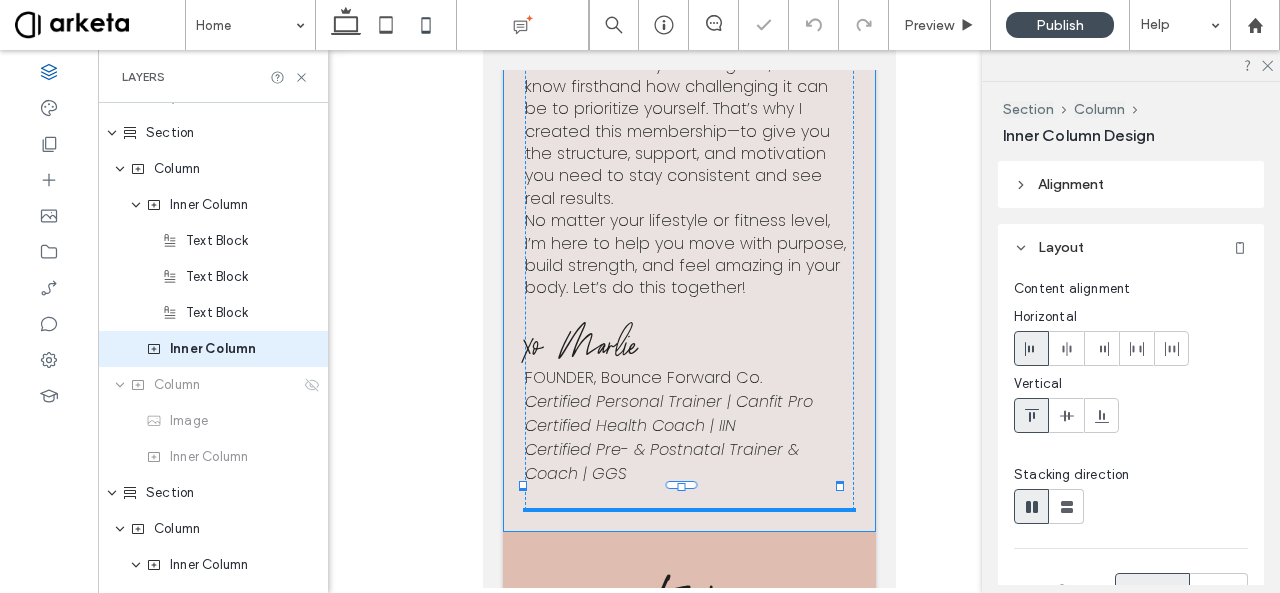 type on "**" 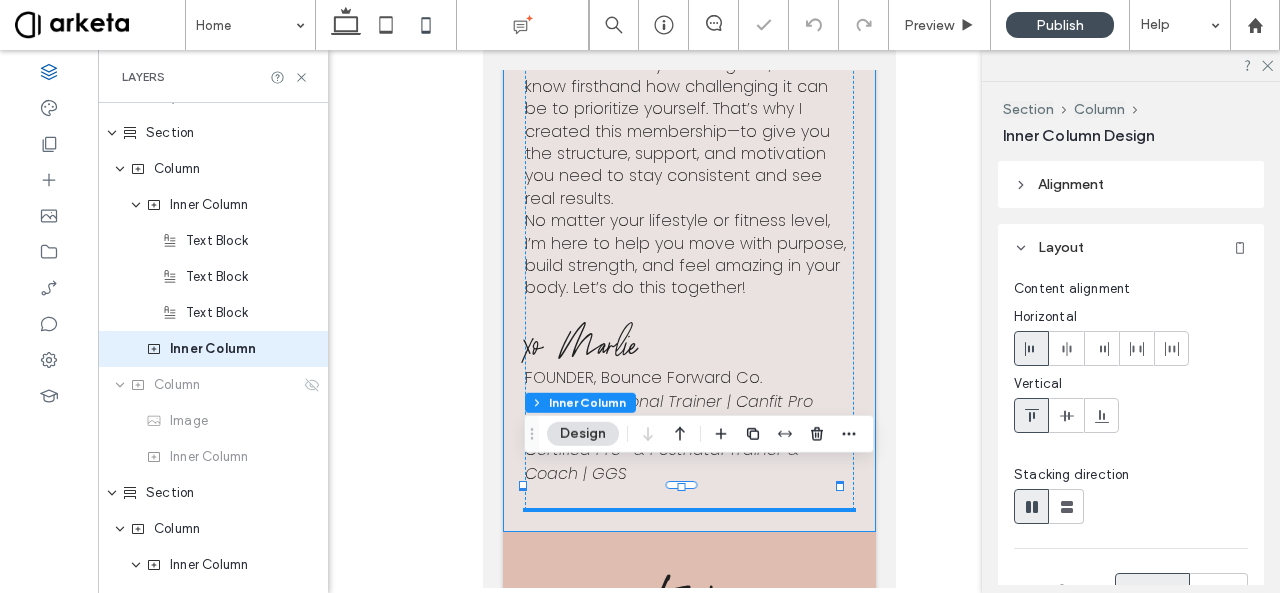 type on "****" 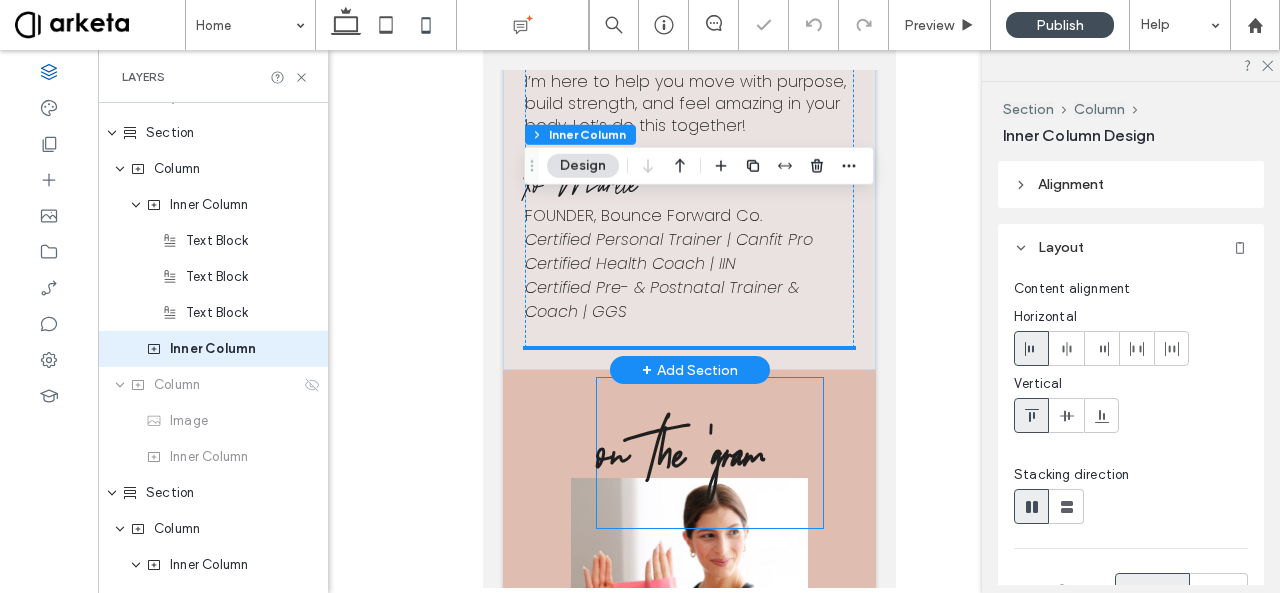 scroll, scrollTop: 4260, scrollLeft: 0, axis: vertical 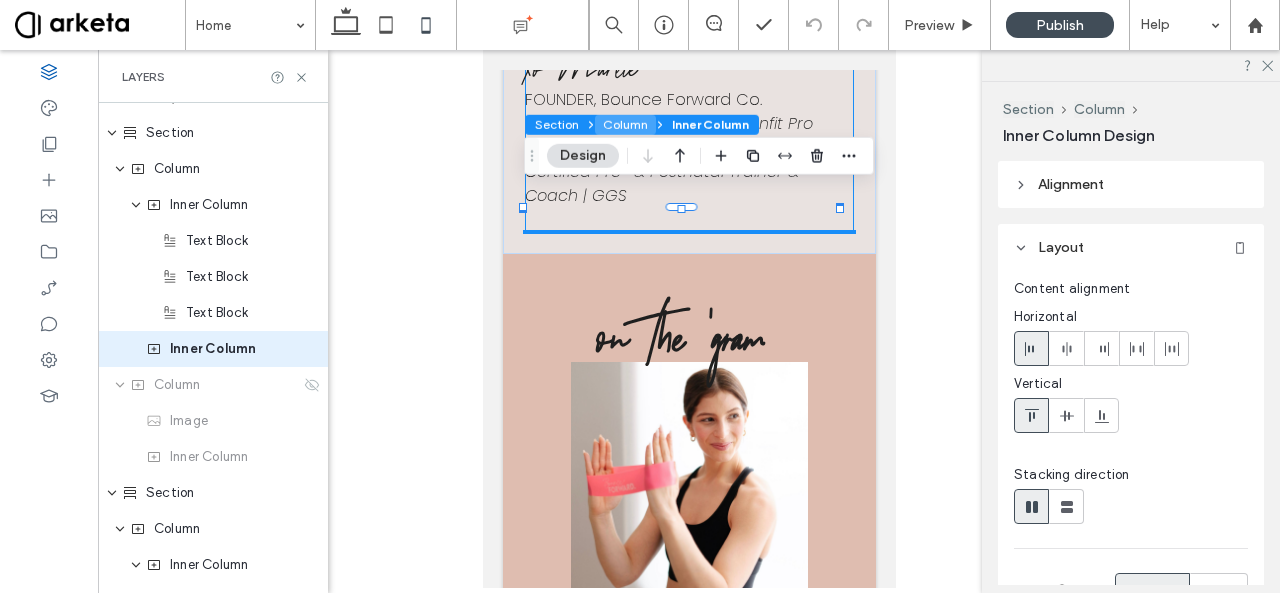 click on "Column" at bounding box center (625, 125) 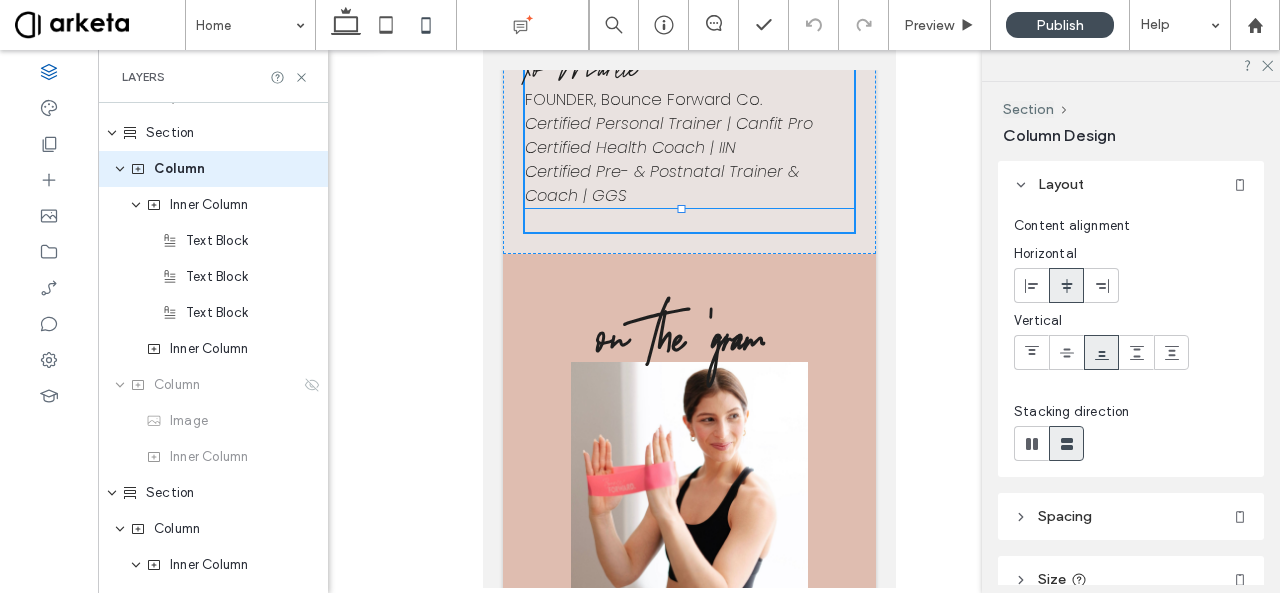 scroll, scrollTop: 1752, scrollLeft: 0, axis: vertical 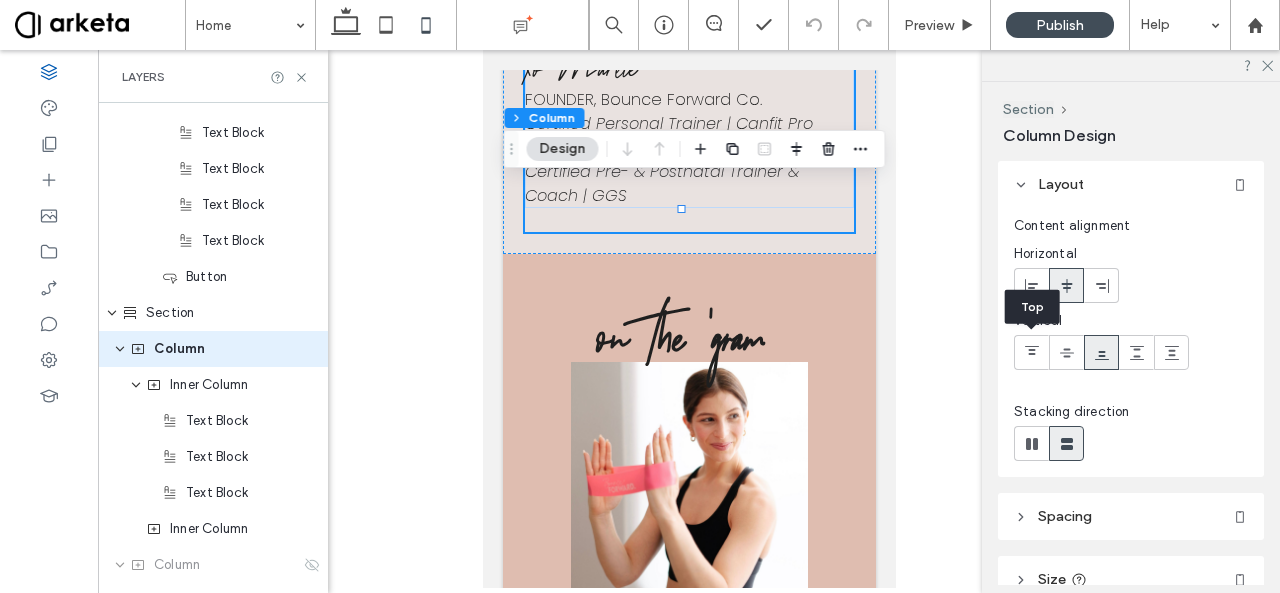 click 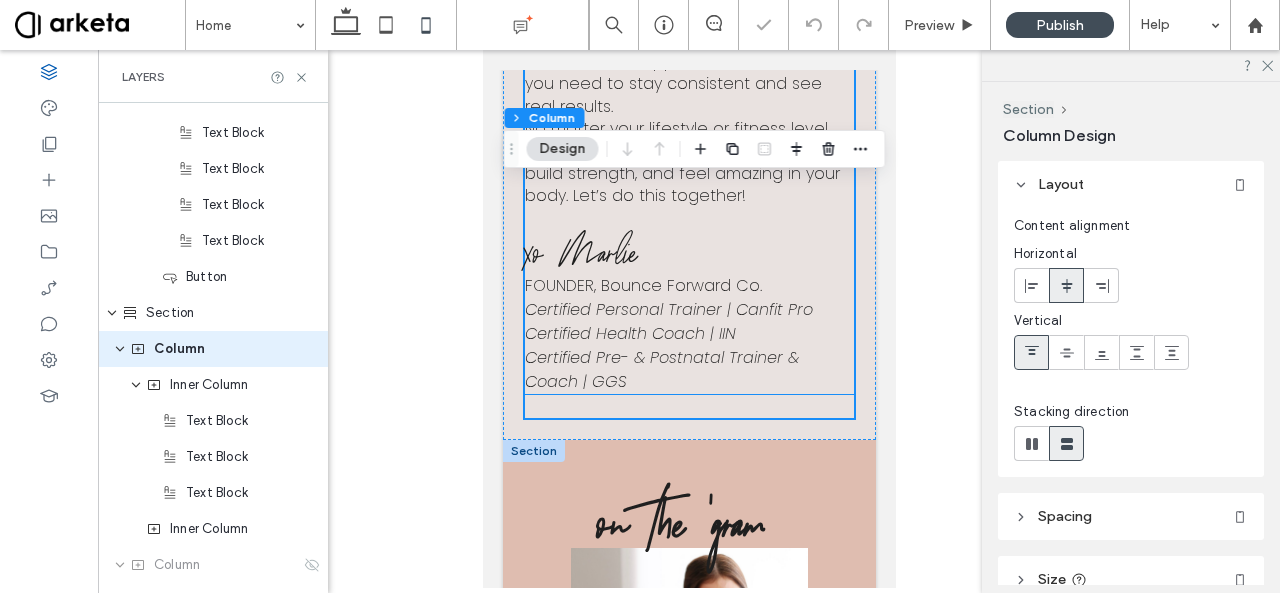scroll, scrollTop: 3988, scrollLeft: 0, axis: vertical 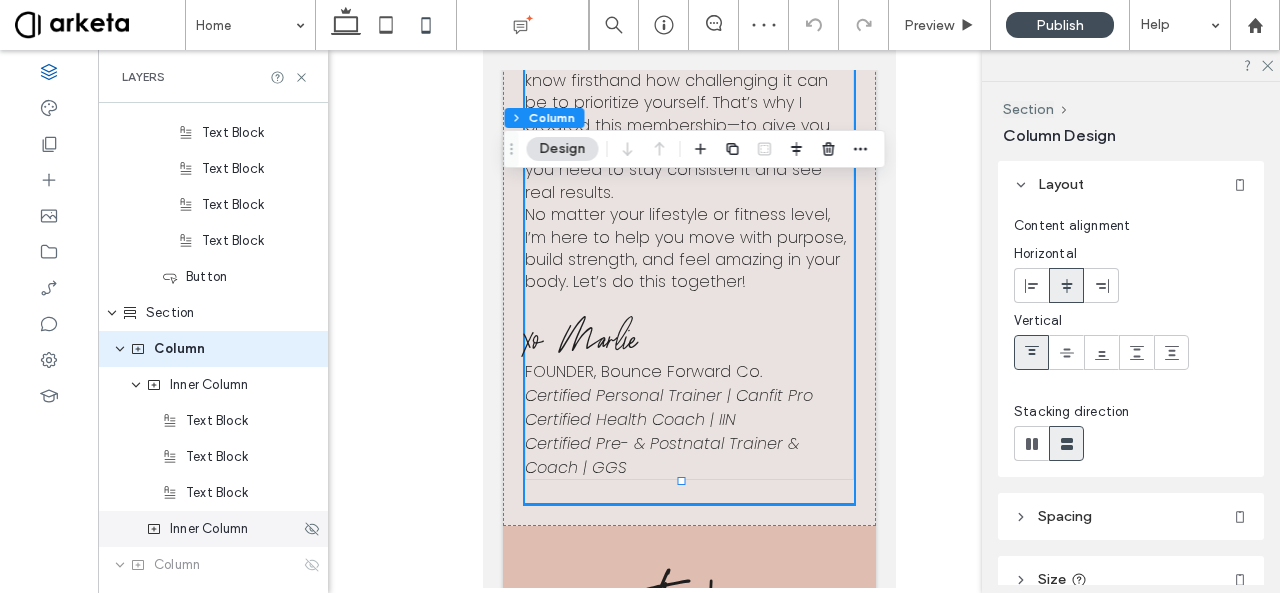 click on "Inner Column" at bounding box center (209, 529) 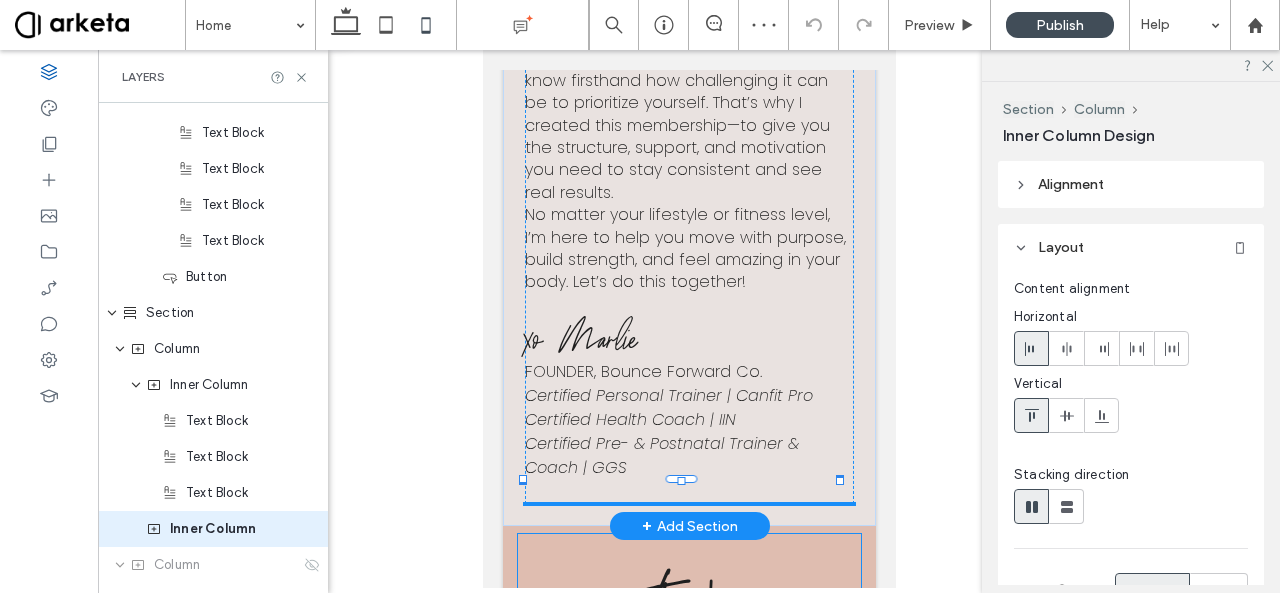 scroll, scrollTop: 1932, scrollLeft: 0, axis: vertical 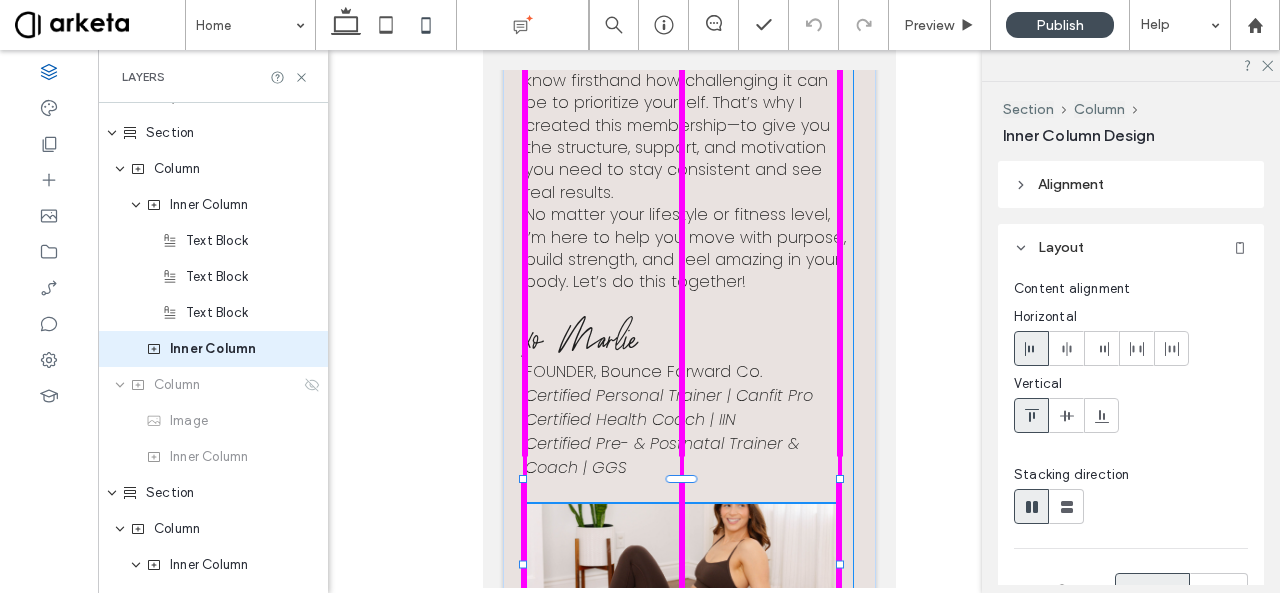 drag, startPoint x: 680, startPoint y: 463, endPoint x: 698, endPoint y: 632, distance: 169.95587 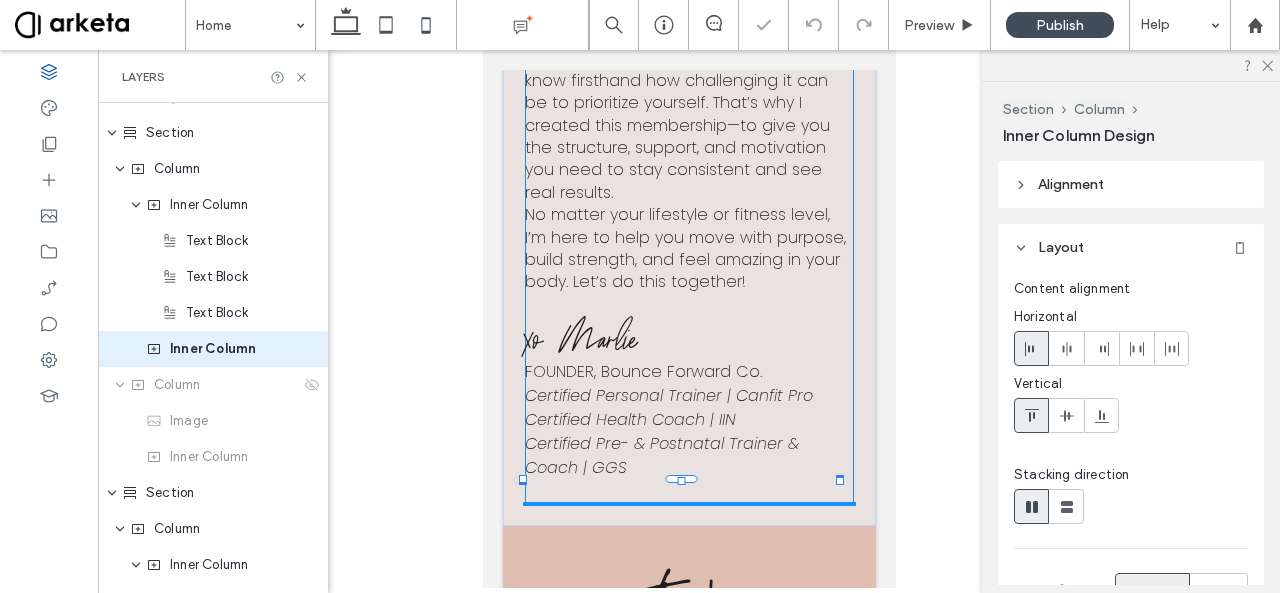 type on "****" 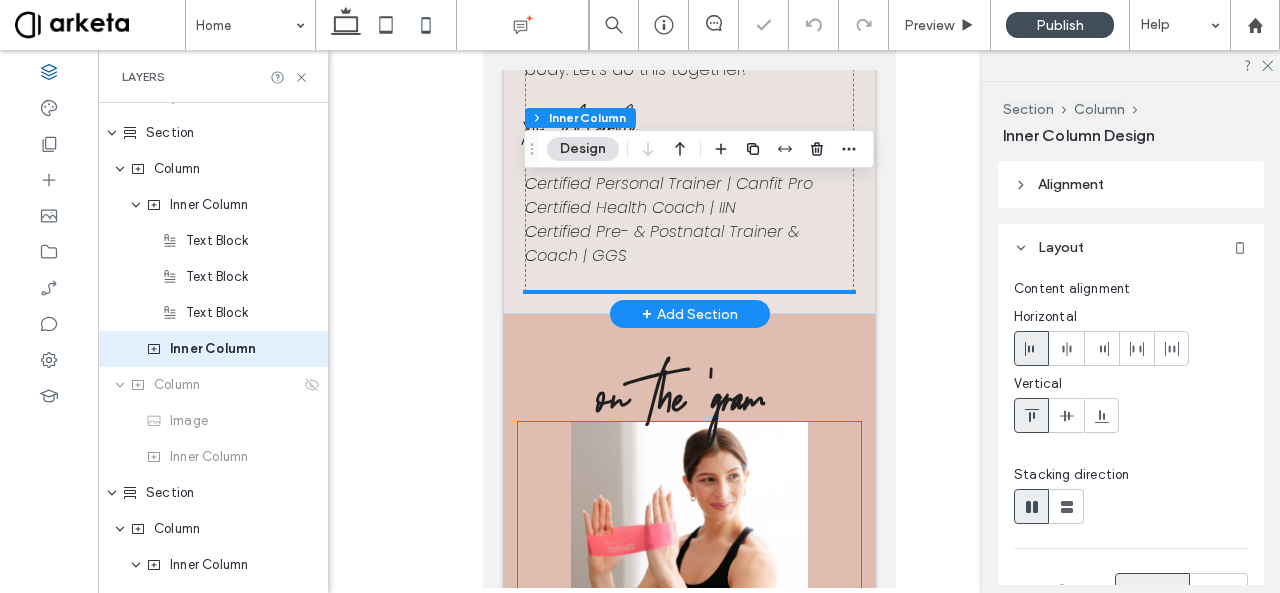 scroll, scrollTop: 4282, scrollLeft: 0, axis: vertical 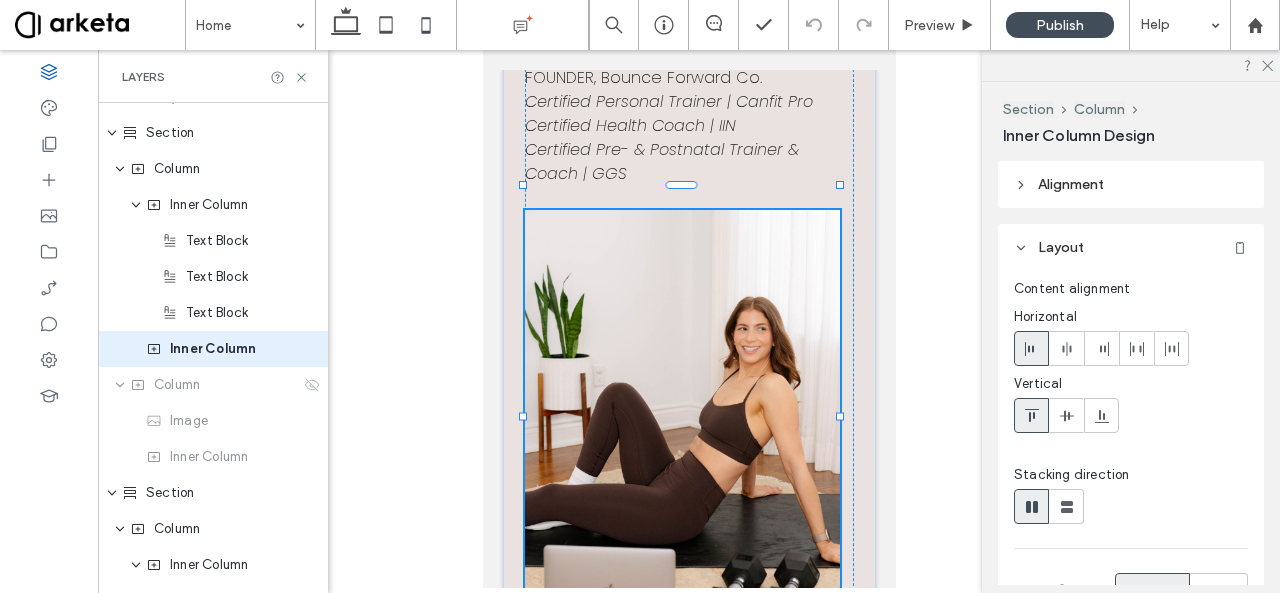 drag, startPoint x: 682, startPoint y: 171, endPoint x: 694, endPoint y: 632, distance: 461.15616 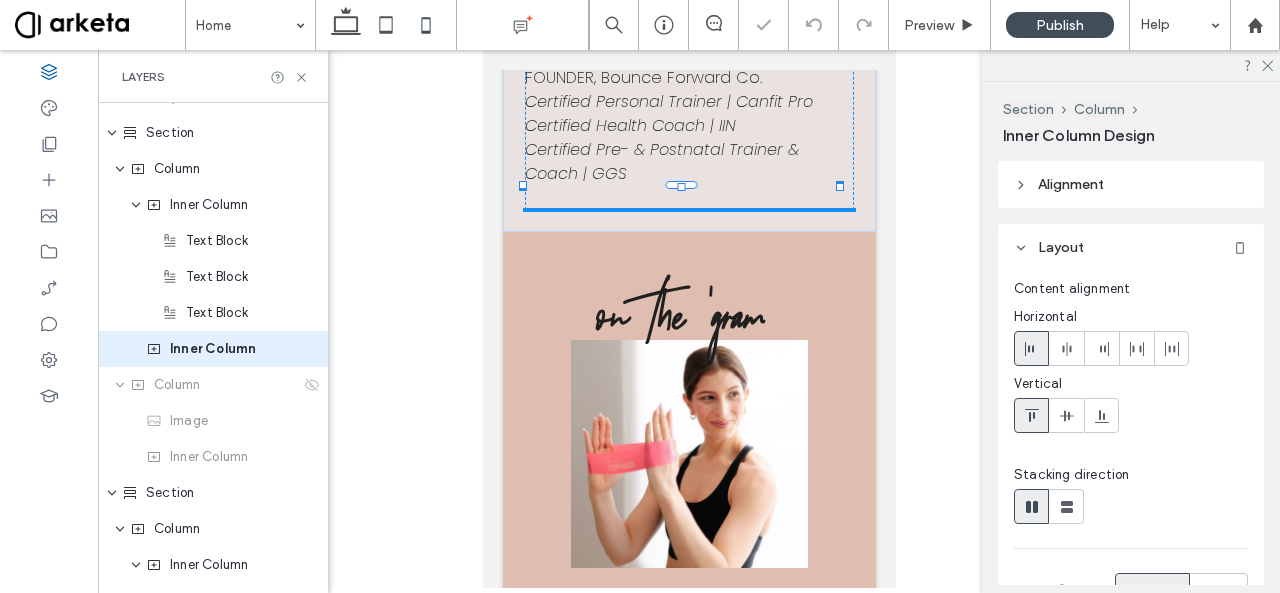 type on "**" 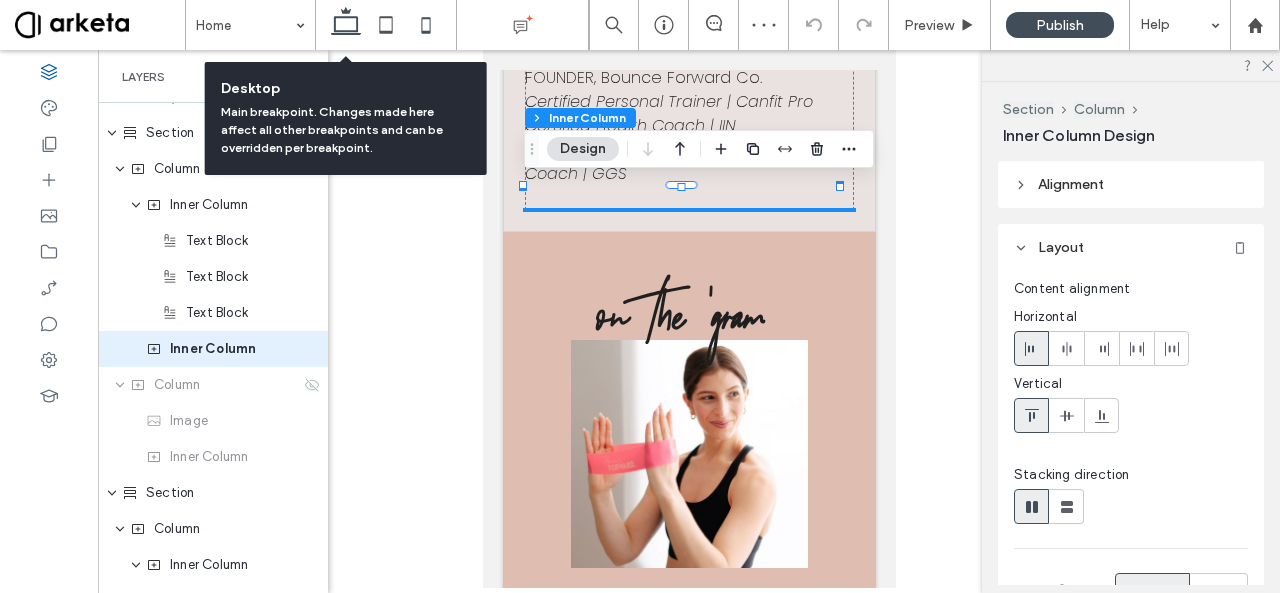 click 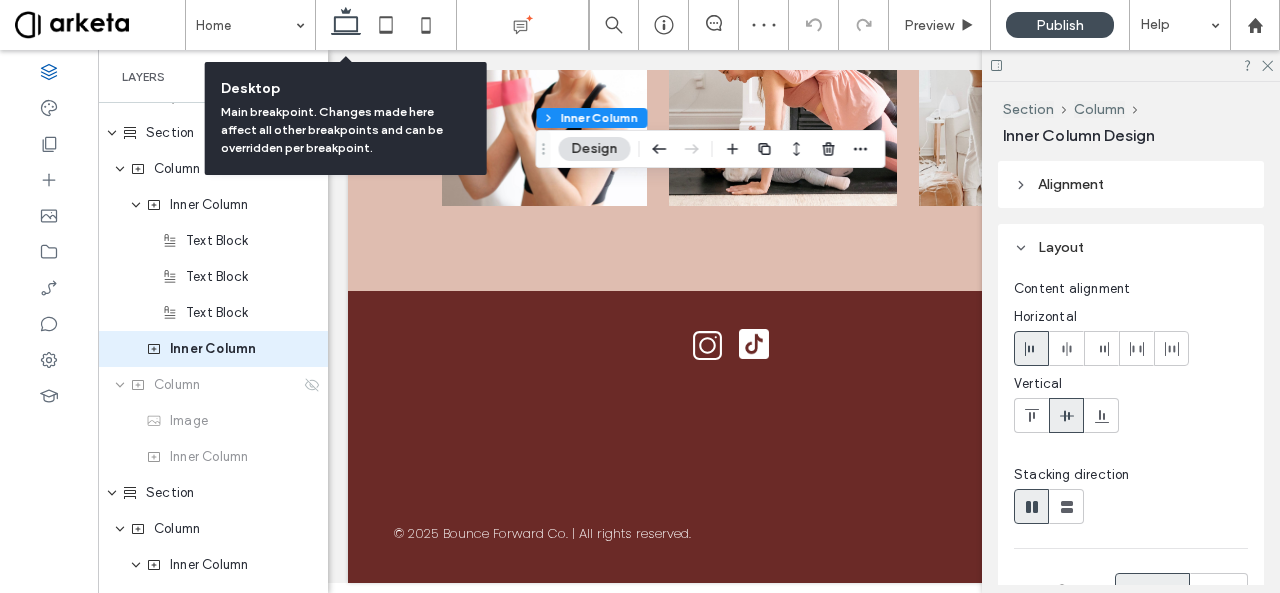 type on "***" 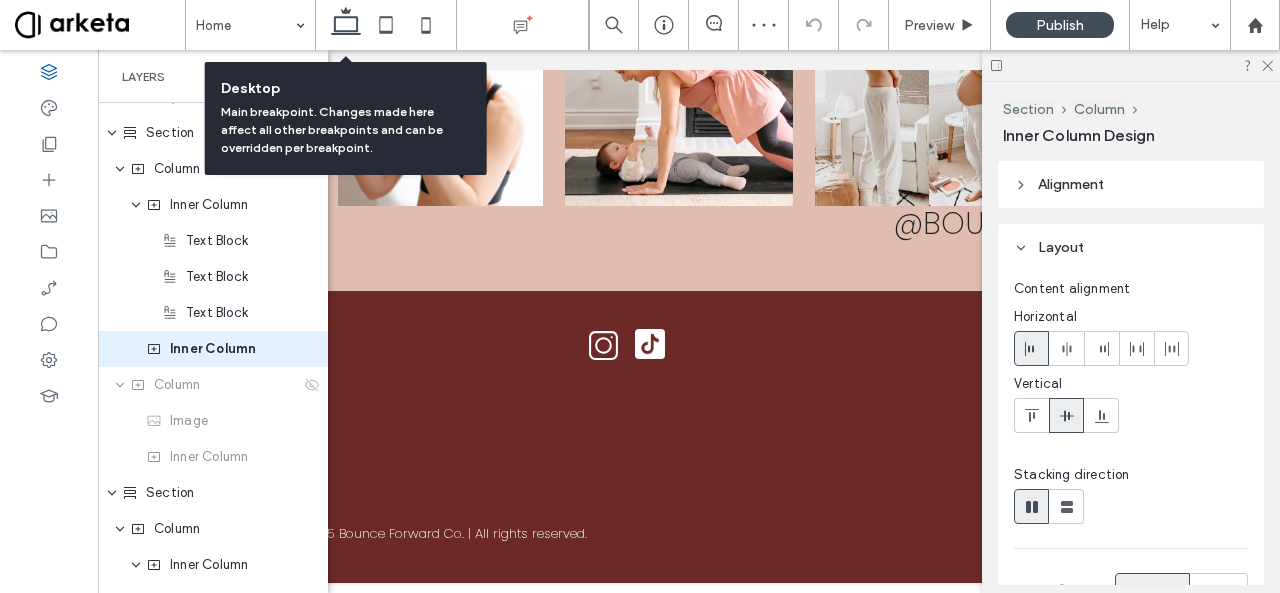 scroll, scrollTop: 2264, scrollLeft: 0, axis: vertical 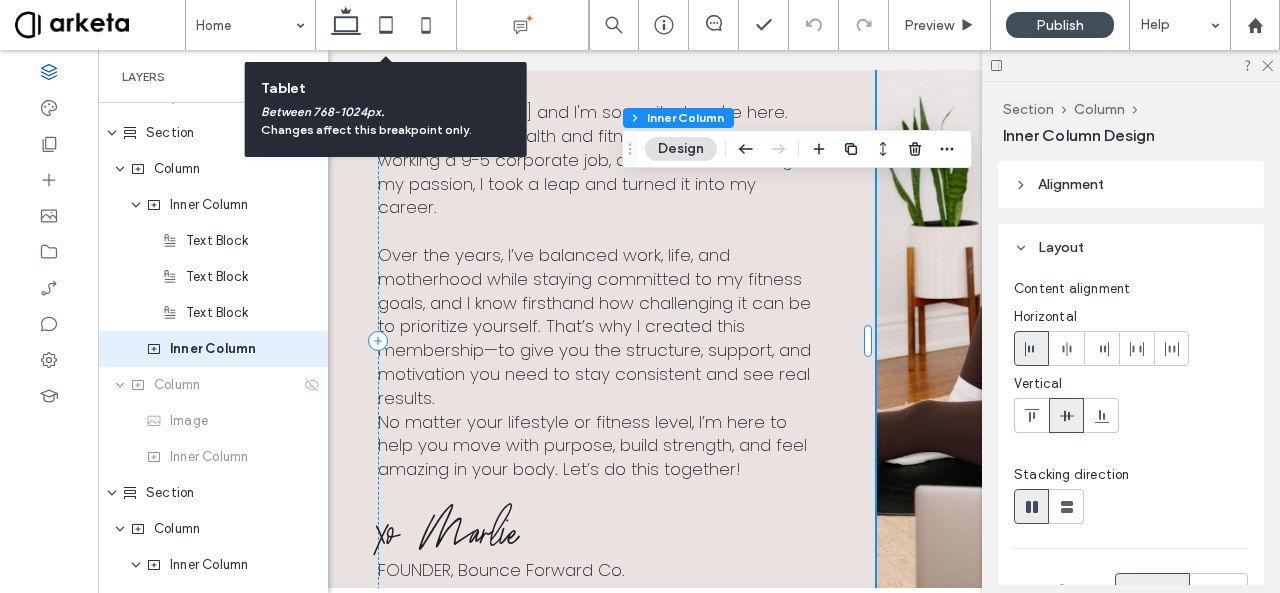 click 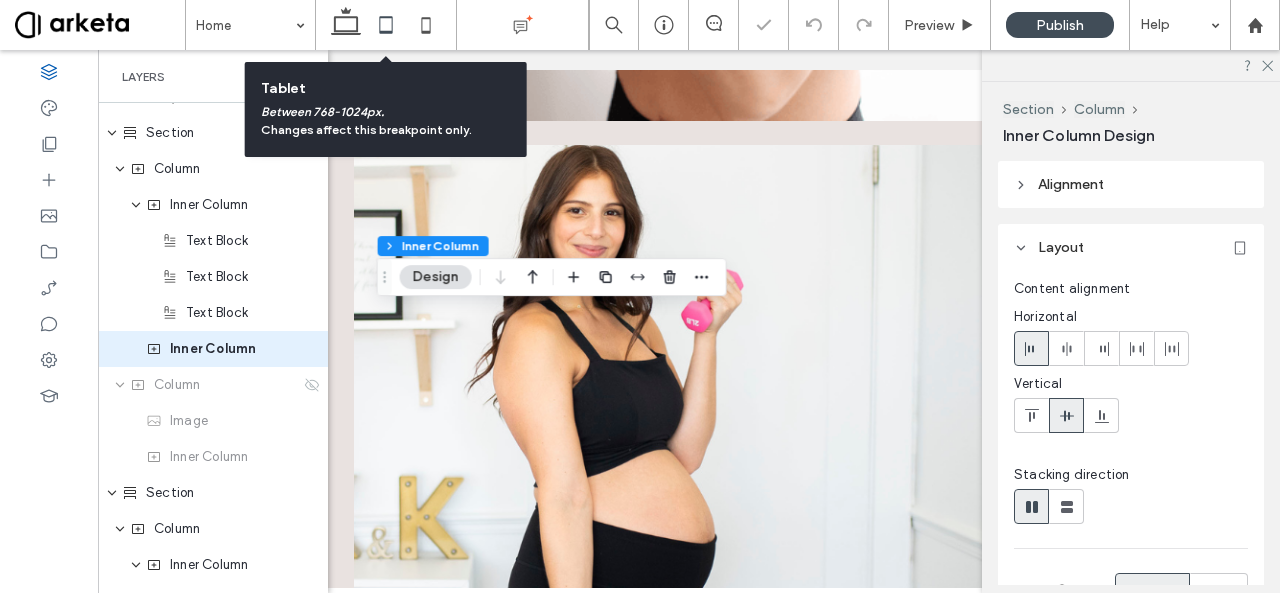 type on "**" 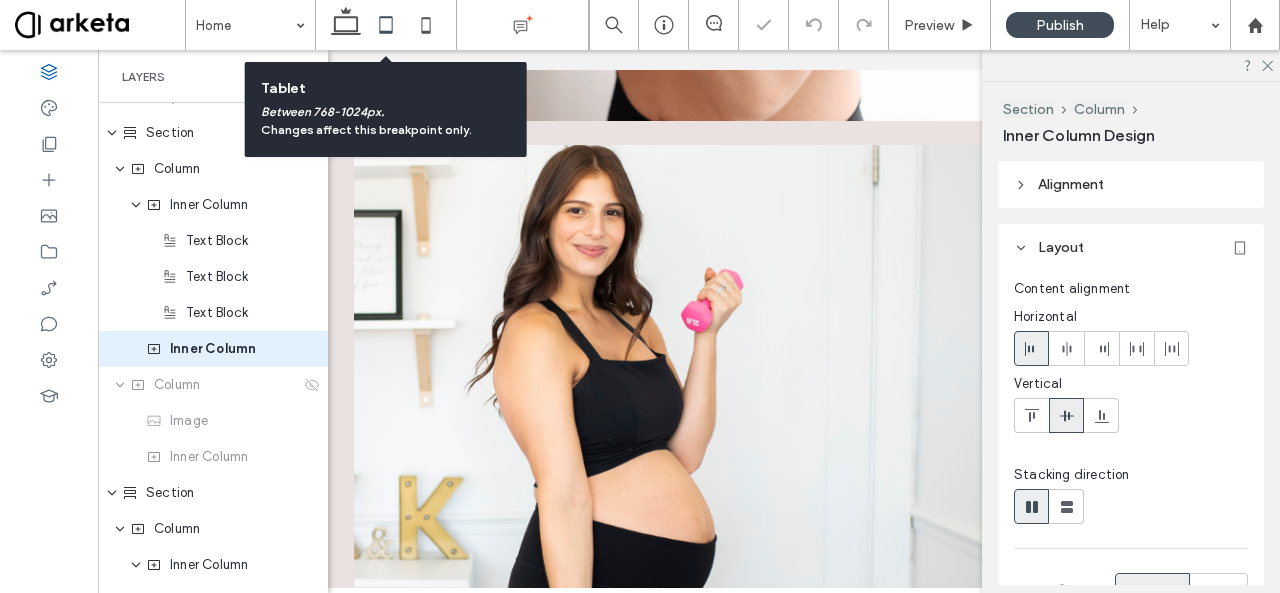 scroll, scrollTop: 0, scrollLeft: 0, axis: both 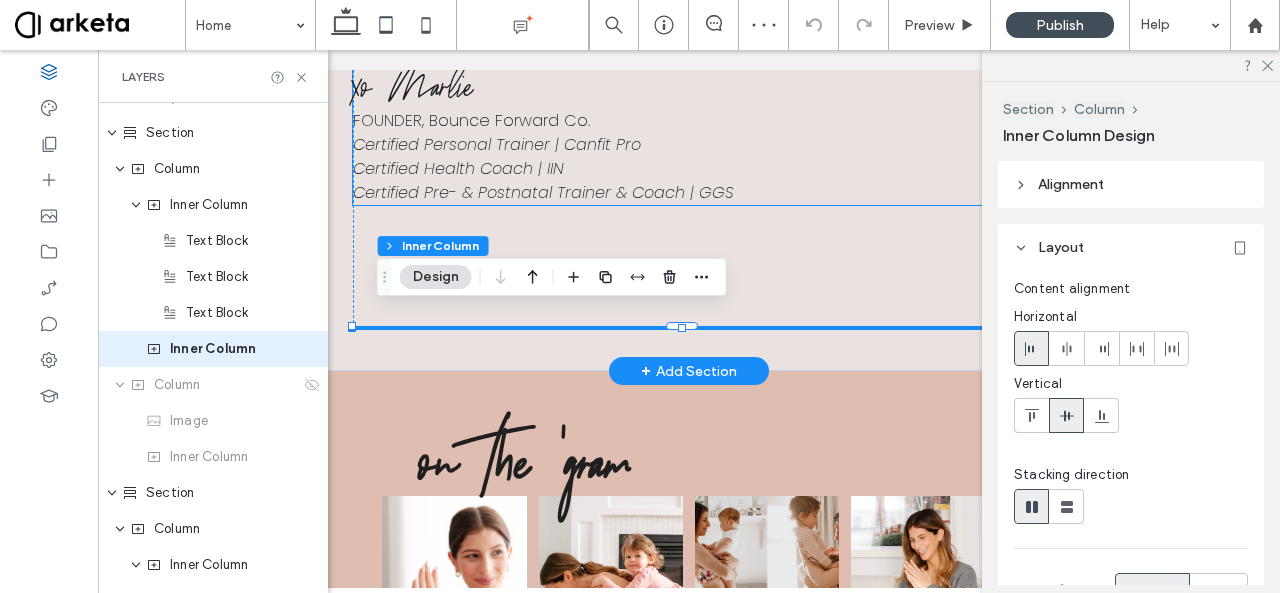 click on "xo Marlie FOUNDER, Bounce Forward Co. Certified Personal Trainer | Canfit Pro Certified Health Coach | IIN Certified Pre- & Postnatal Trainer & Coach | GGS" at bounding box center [689, 134] 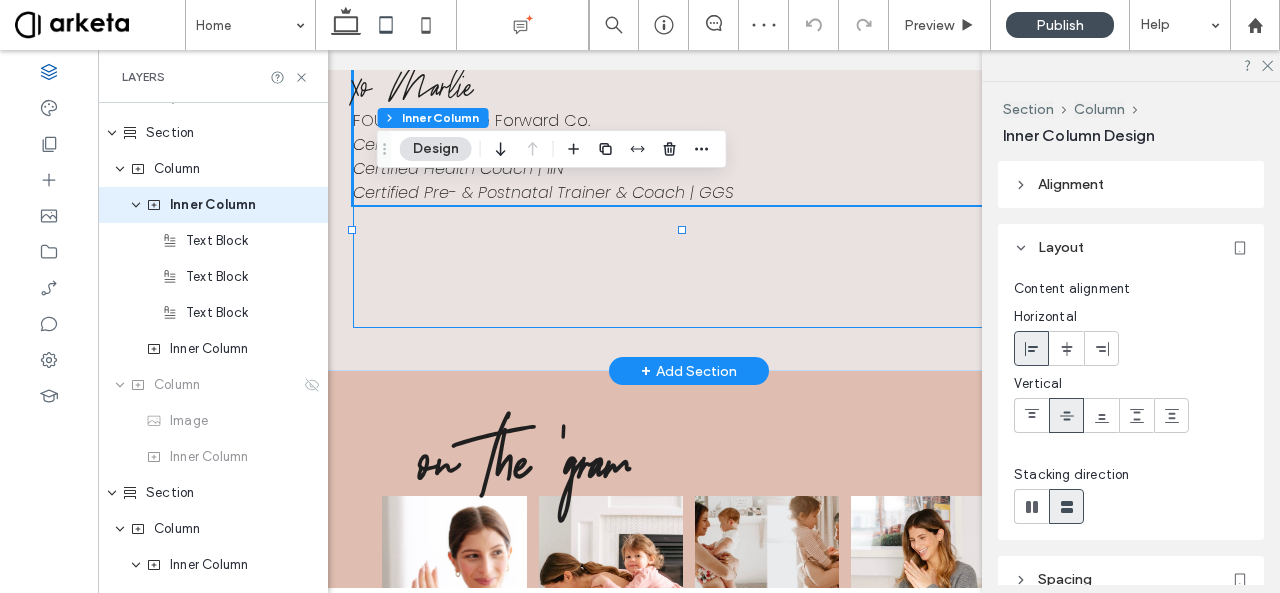 scroll, scrollTop: 1788, scrollLeft: 0, axis: vertical 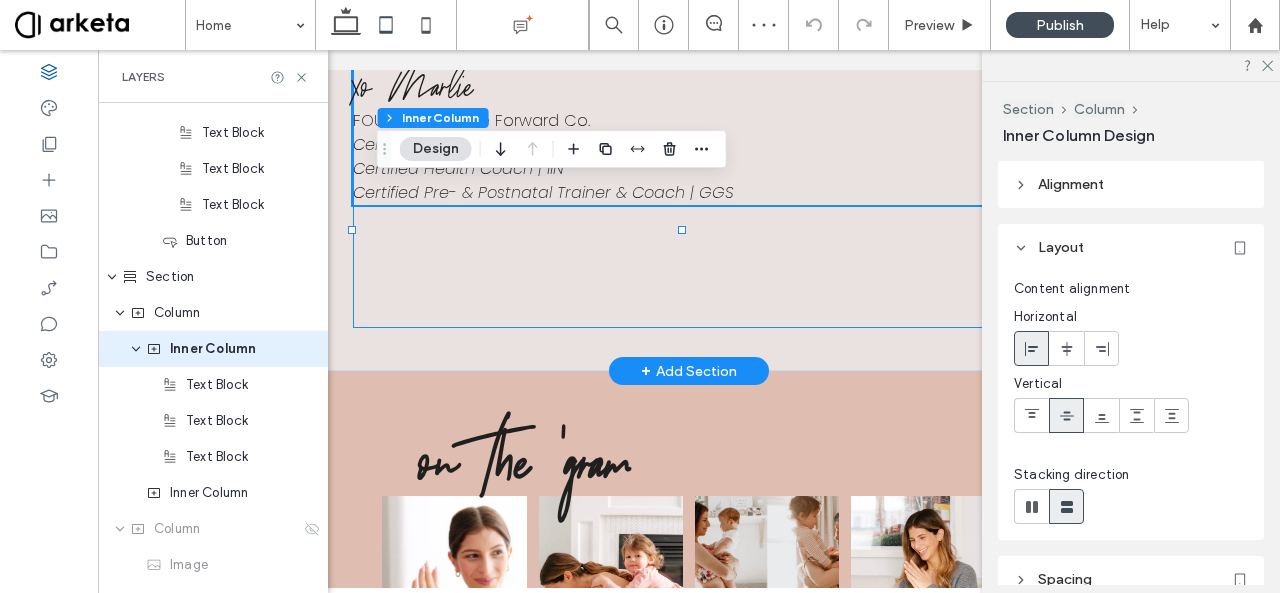 click on "Meet your coach
I’m [PERSON_NAME] and I'm so excited you're here. My journey into health and fitness started while I was working a 9-5 corporate job, and after discovering my passion, I took a leap and turned it into my career. Over the years, I’ve balanced work, life, and motherhood while staying committed to my fitness goals, and I know firsthand how challenging it can be to prioritize yourself. That’s why I created this membership—to give you the structure, support, and motivation you need to stay consistent and see real results. No matter your lifestyle or fitness level, I’m here to help you move with purpose, build strength, and feel amazing in your body. Let’s do this together!
[PERSON_NAME] FOUNDER, Bounce Forward Co. Certified Personal Trainer | Canfit Pro Certified Health Coach | IIN Certified Pre- & Postnatal Trainer & Coach | GGS" at bounding box center (689, 1) 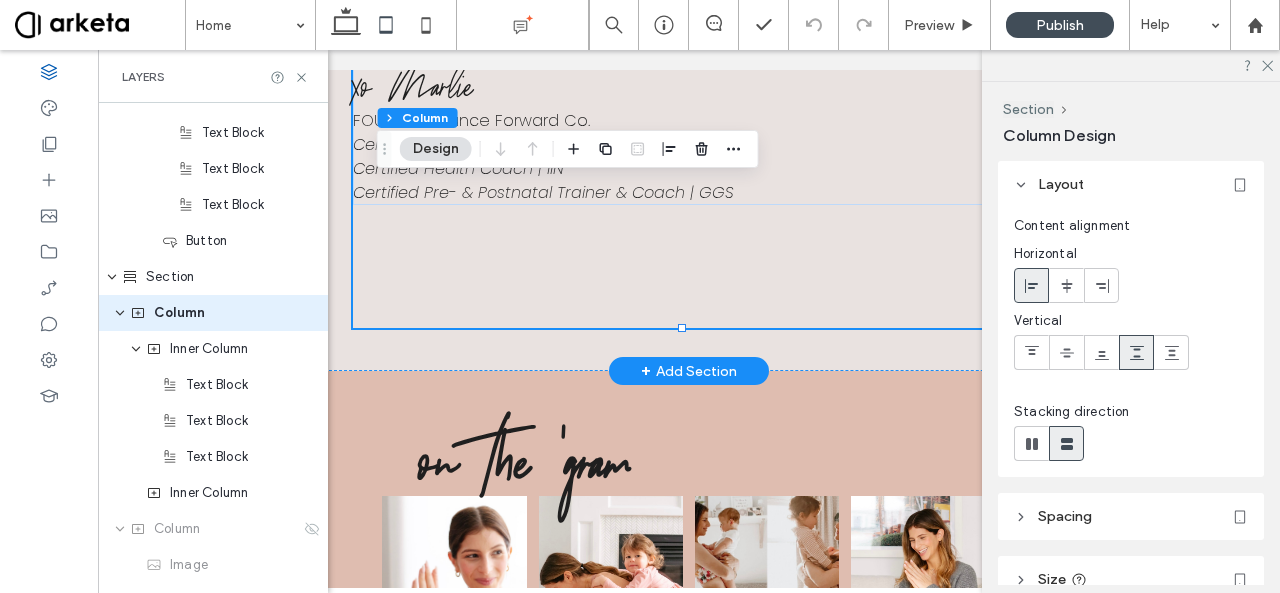 scroll, scrollTop: 1752, scrollLeft: 0, axis: vertical 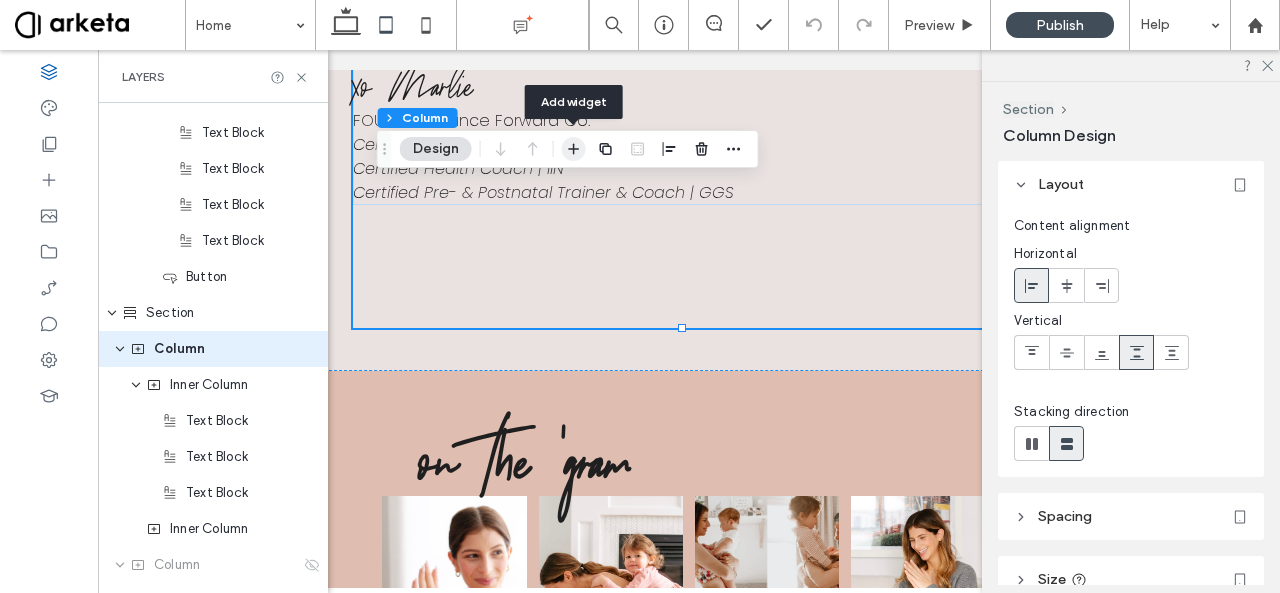 click 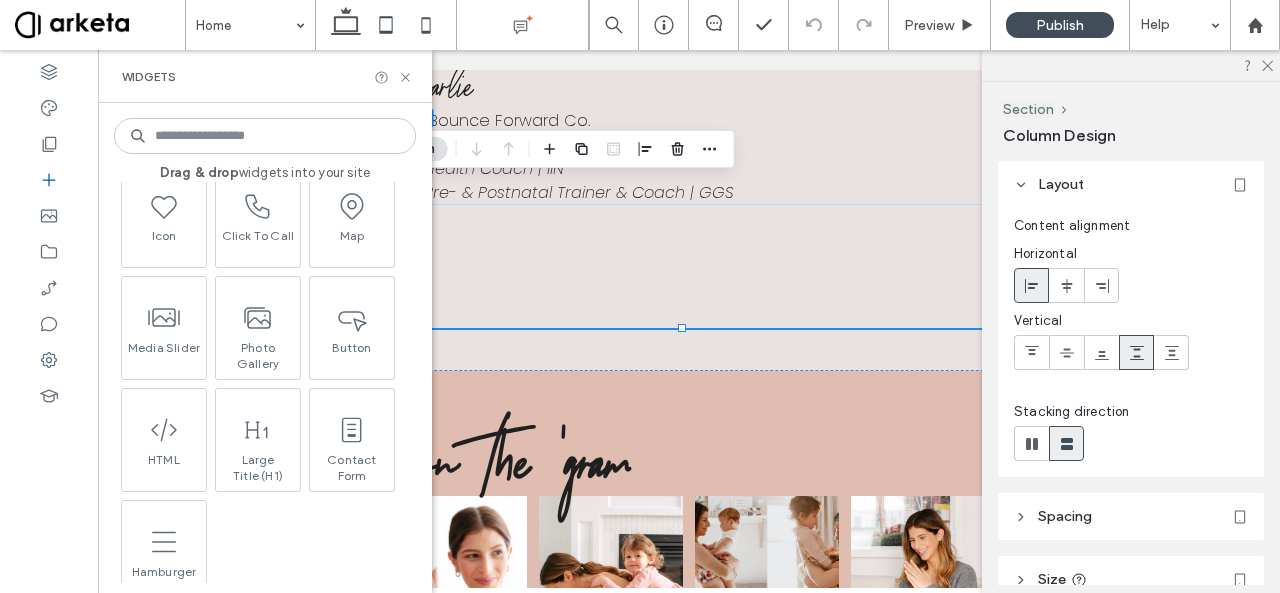 scroll, scrollTop: 0, scrollLeft: 0, axis: both 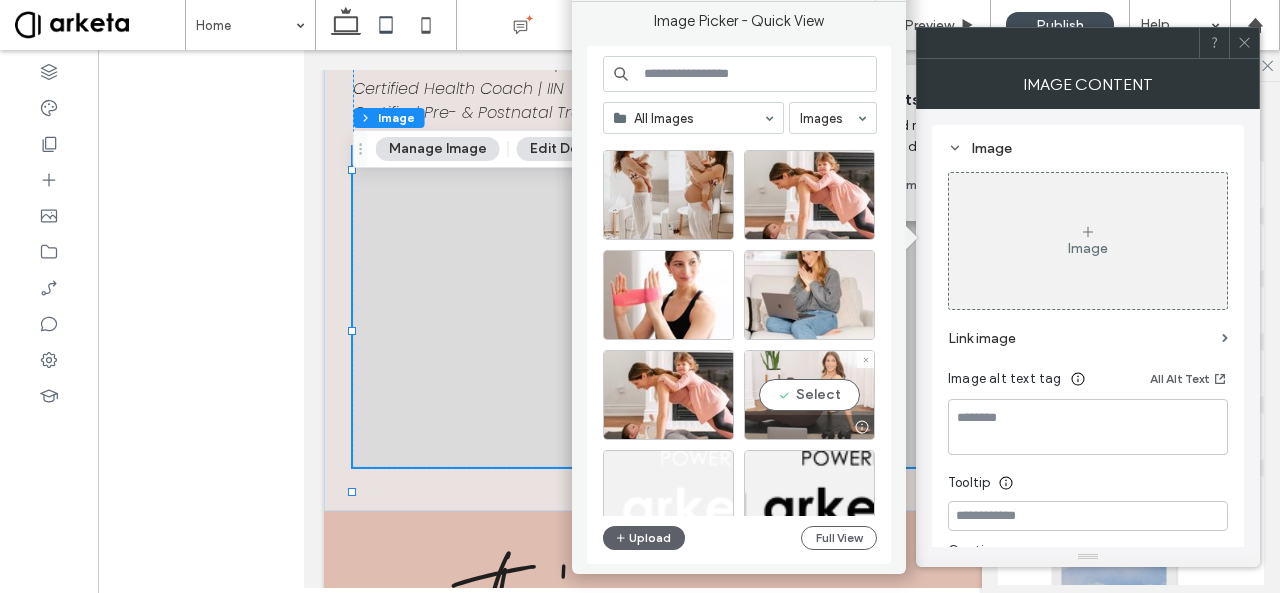 click on "Select" at bounding box center [809, 395] 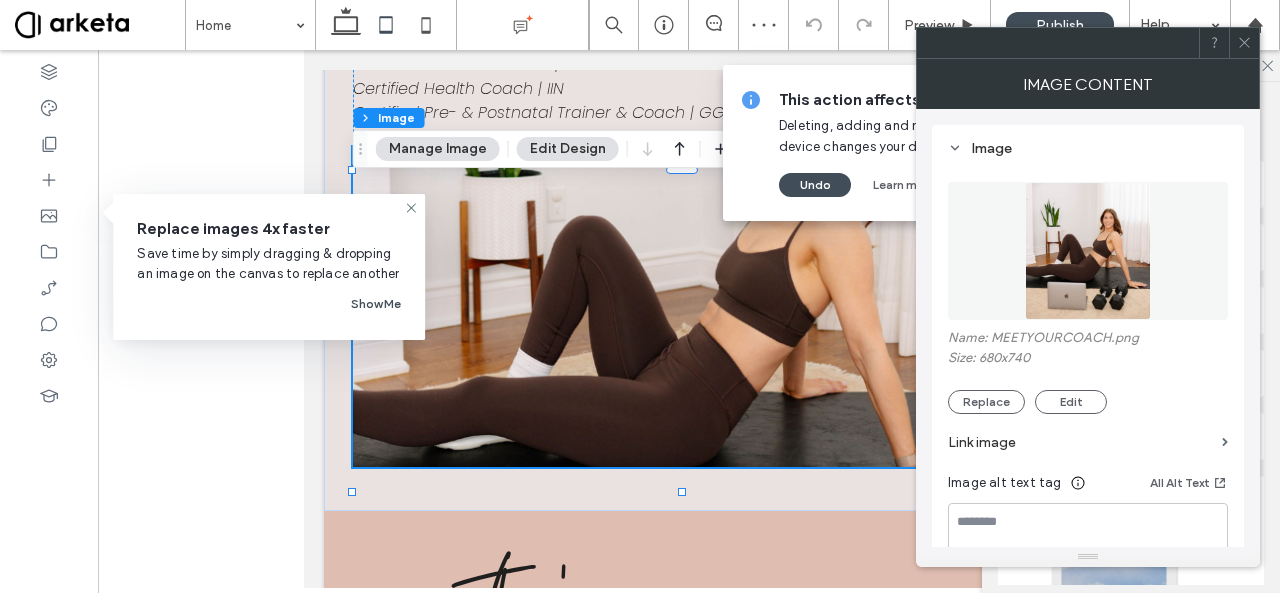 click 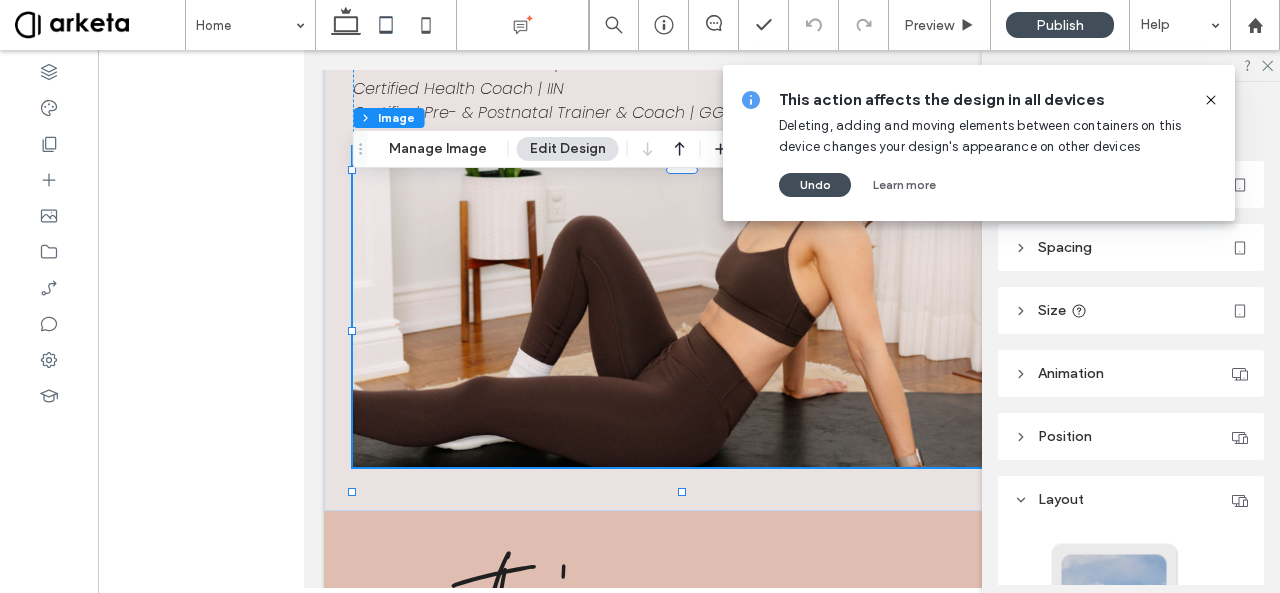 click 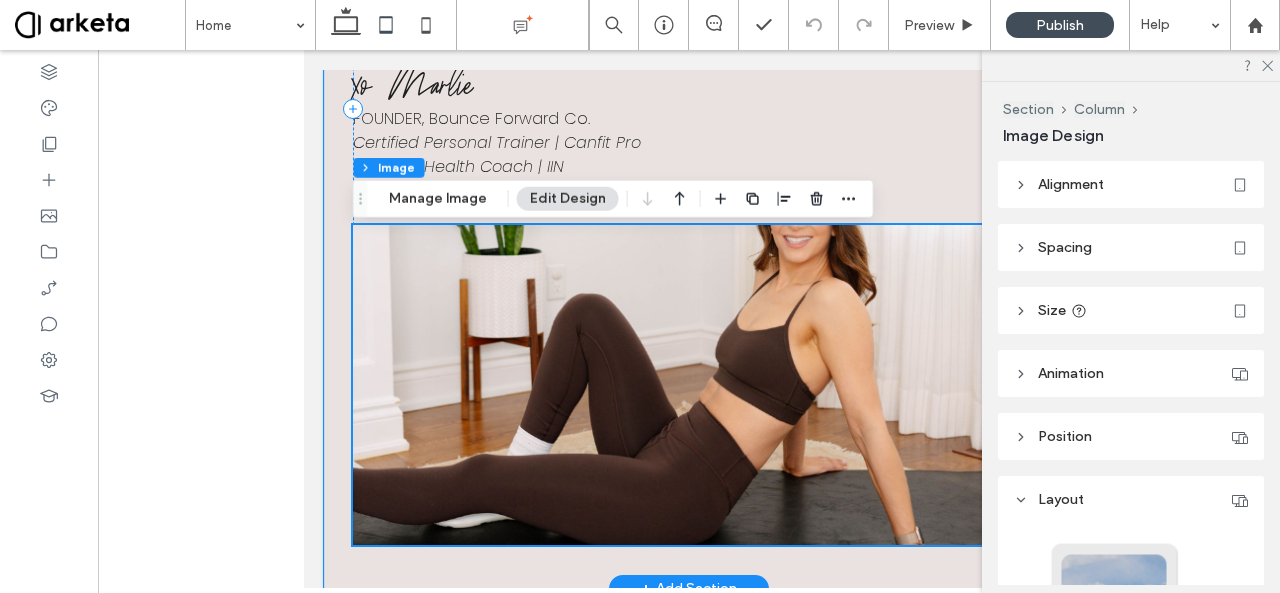 scroll, scrollTop: 5304, scrollLeft: 0, axis: vertical 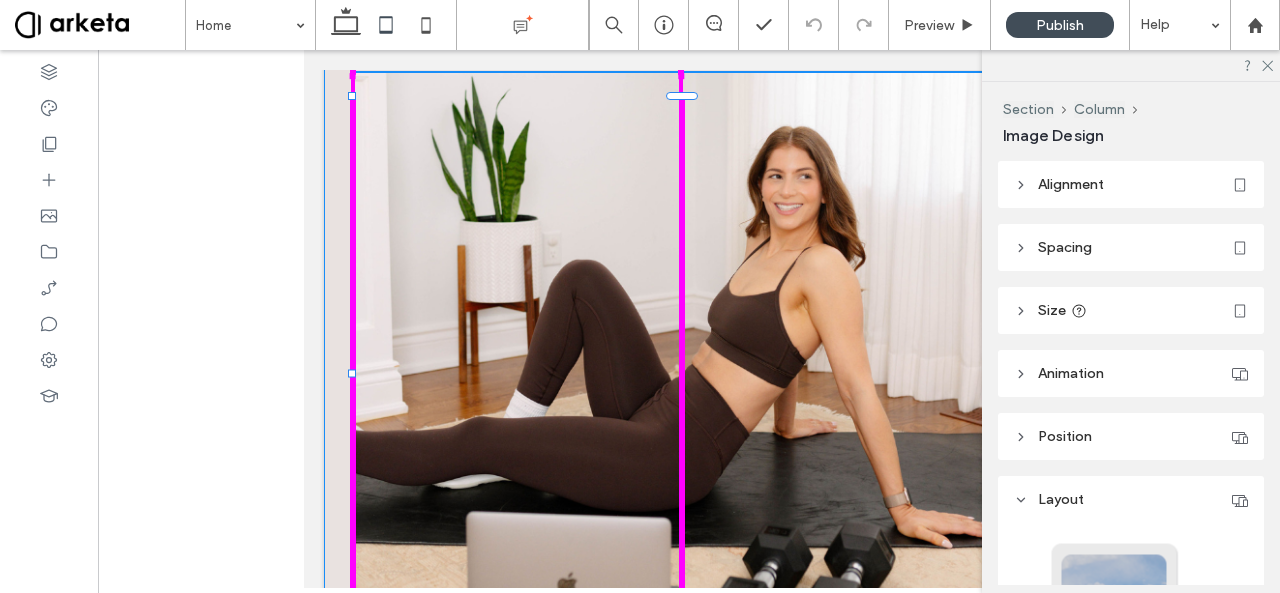 drag, startPoint x: 679, startPoint y: 399, endPoint x: 698, endPoint y: 632, distance: 233.77339 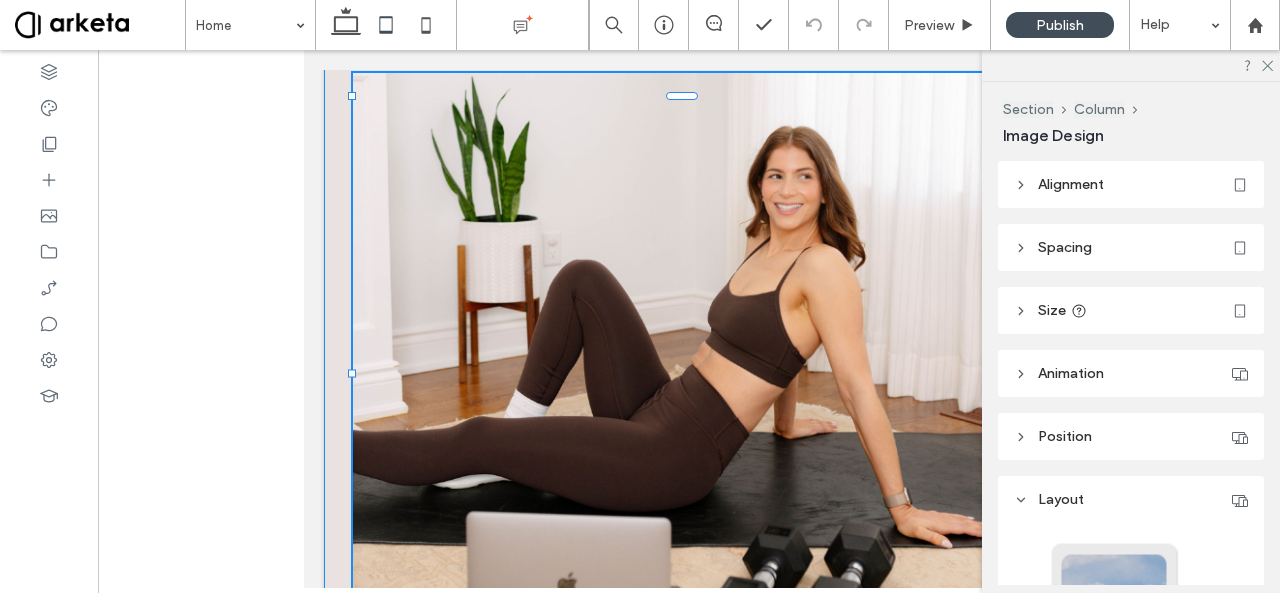 type on "***" 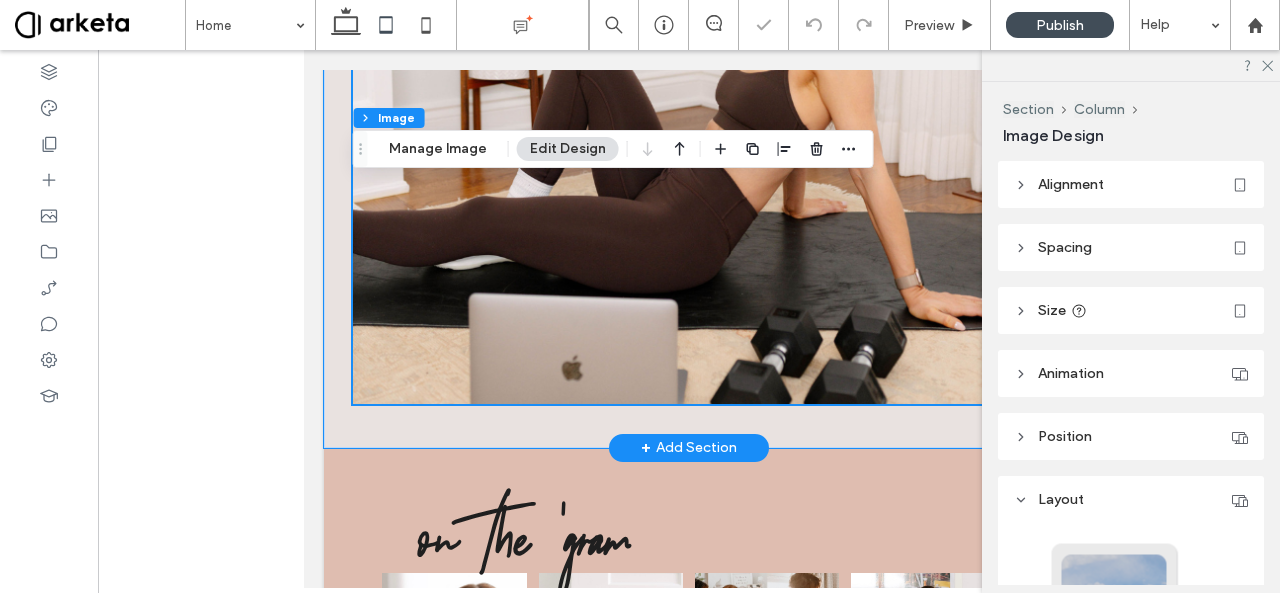 scroll, scrollTop: 5545, scrollLeft: 0, axis: vertical 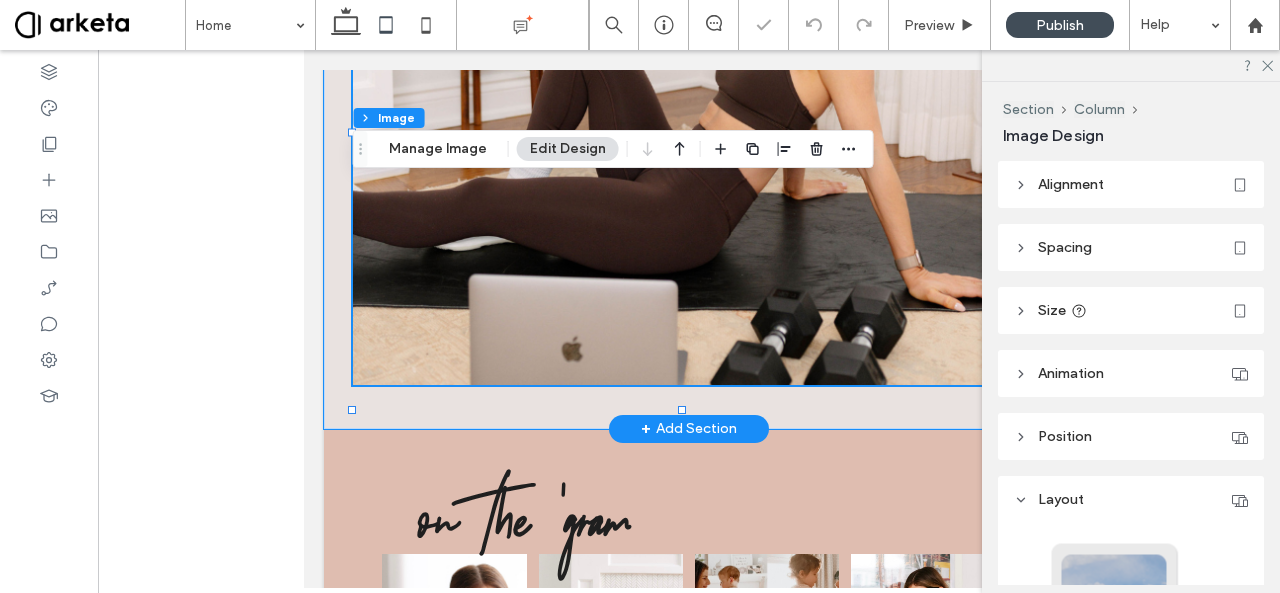 click at bounding box center [689, 108] 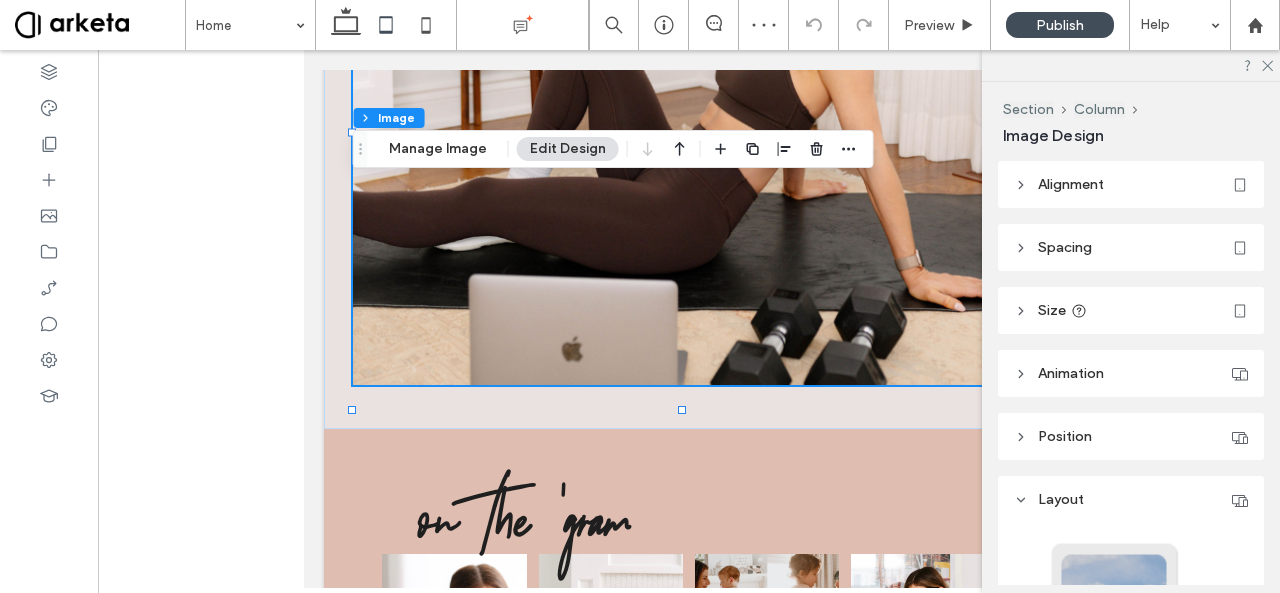 click on "Size" at bounding box center (1131, 310) 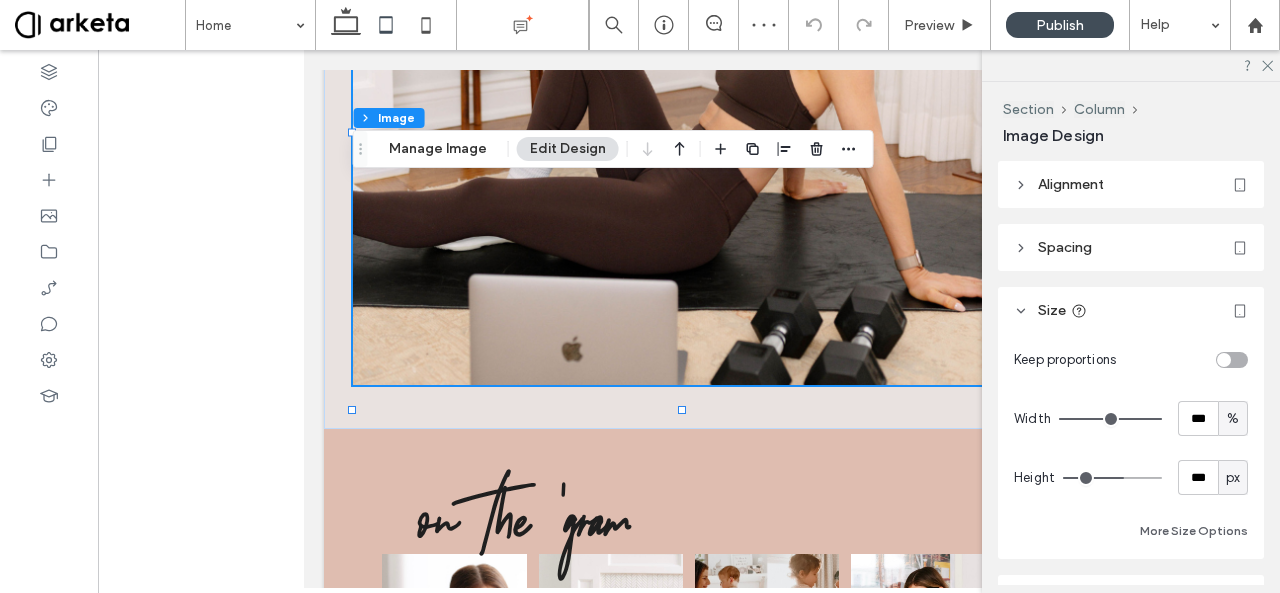 scroll, scrollTop: 43, scrollLeft: 0, axis: vertical 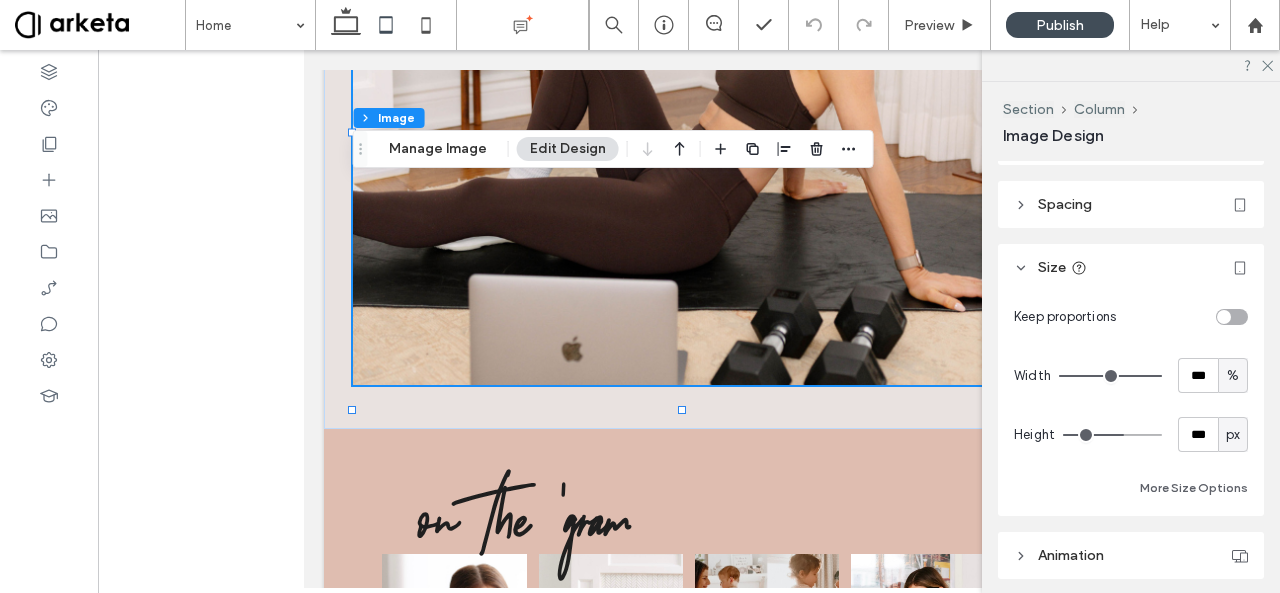 click at bounding box center (1224, 317) 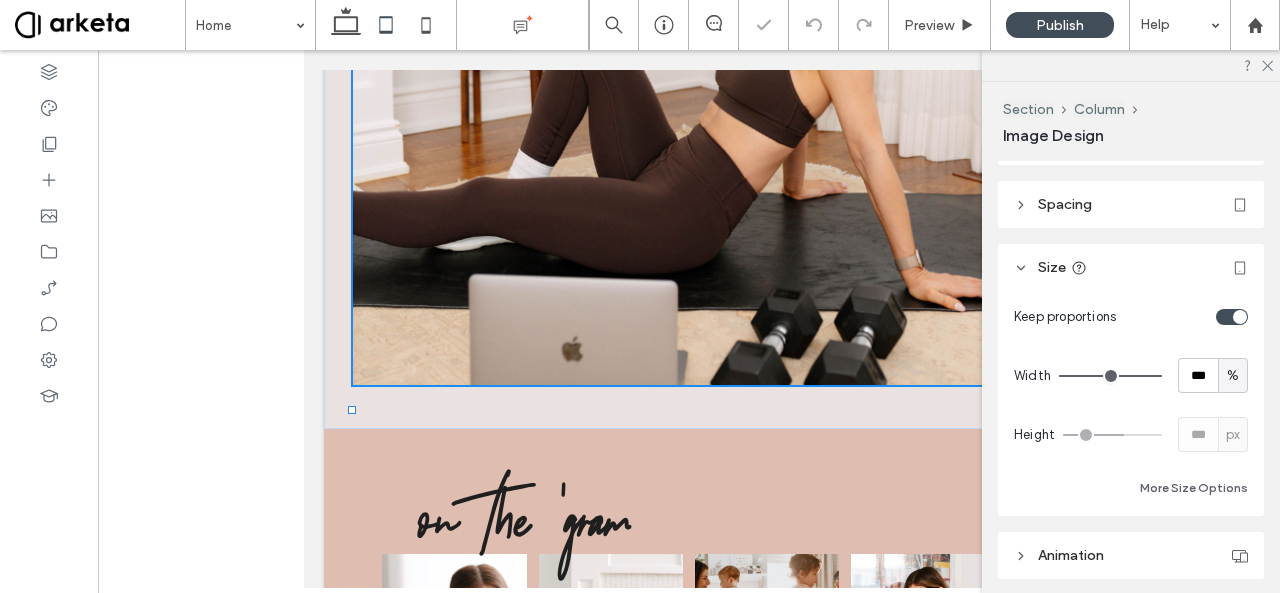 type on "*" 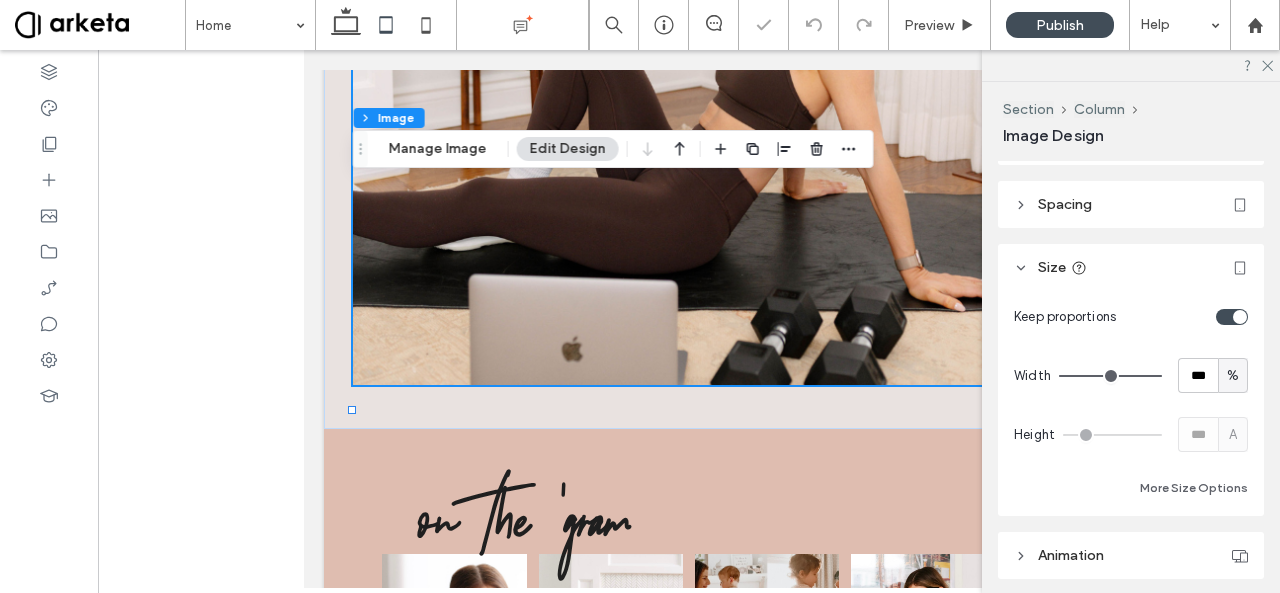 type 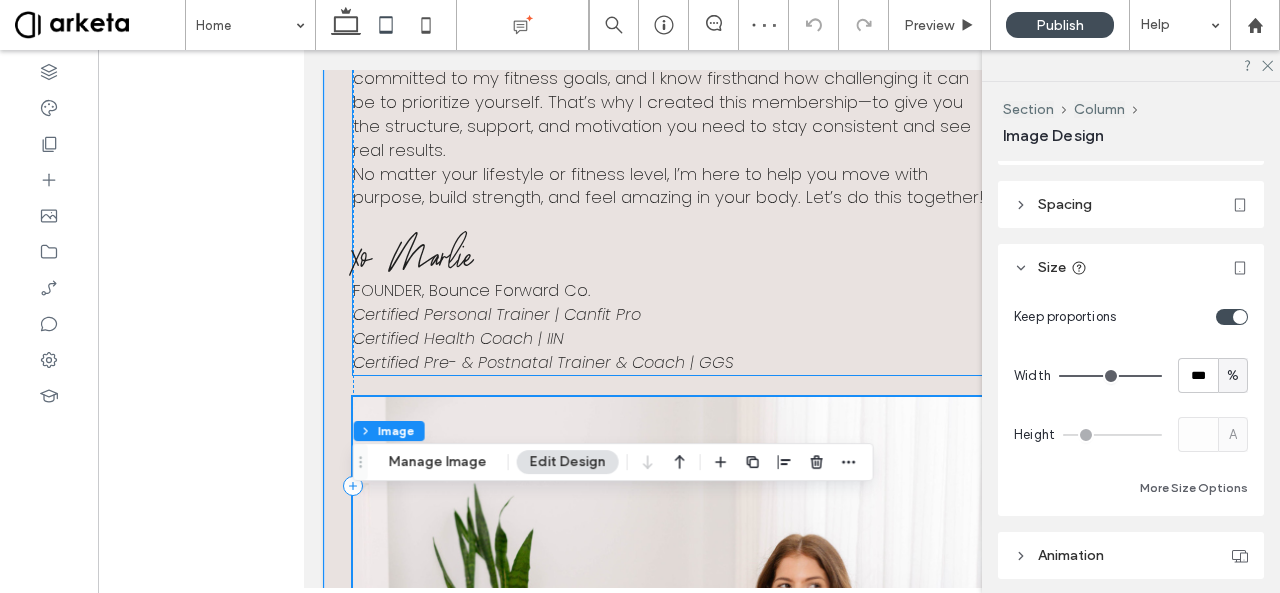 scroll, scrollTop: 5097, scrollLeft: 0, axis: vertical 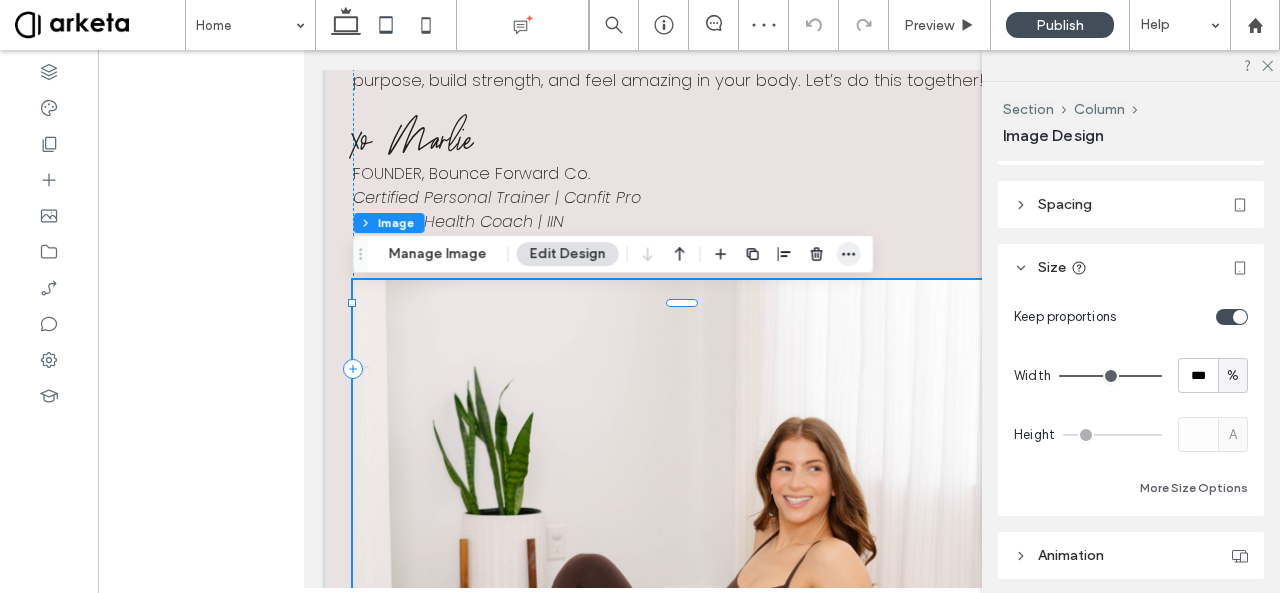 click at bounding box center [849, 254] 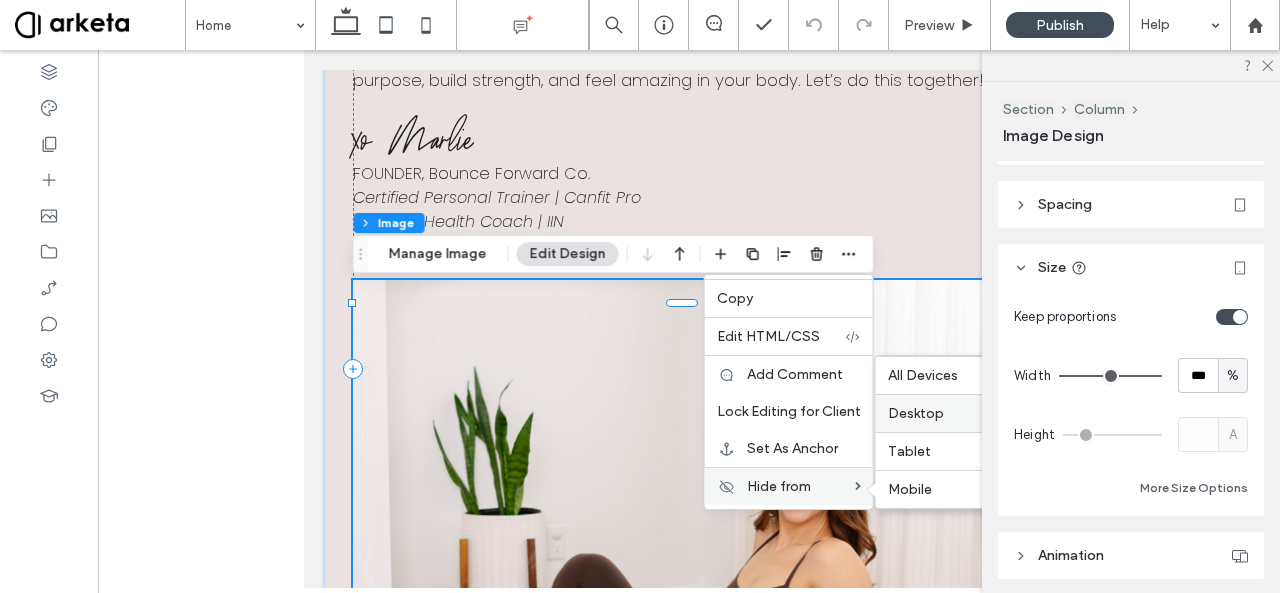 click on "Desktop" at bounding box center (958, 413) 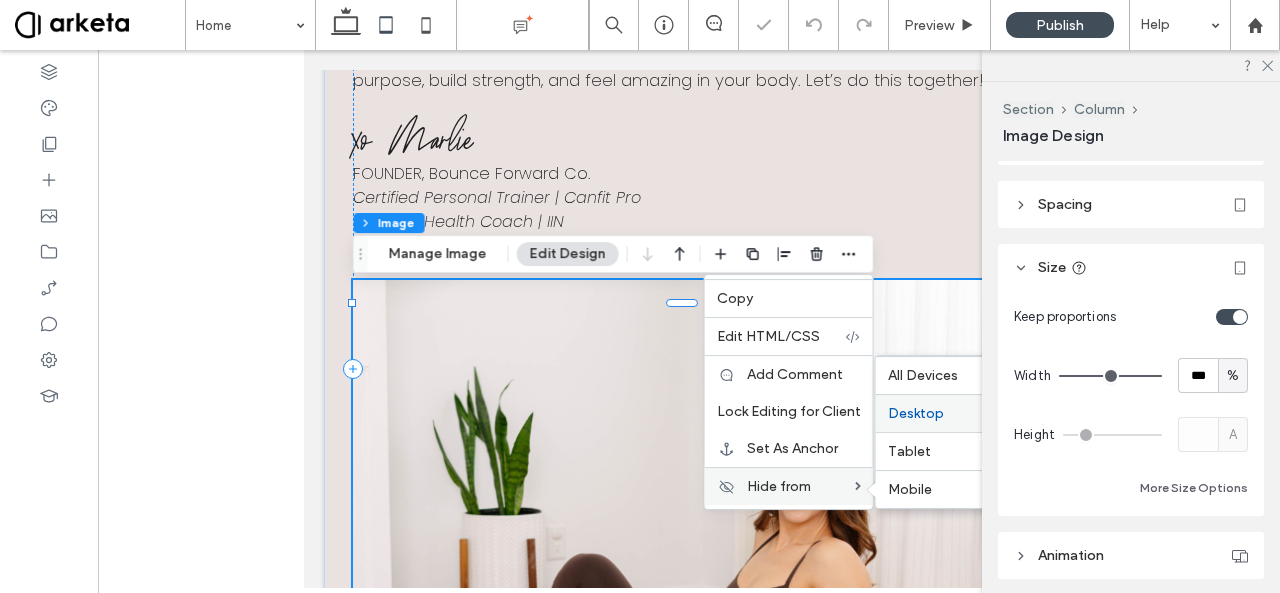 click on "Desktop" at bounding box center (916, 413) 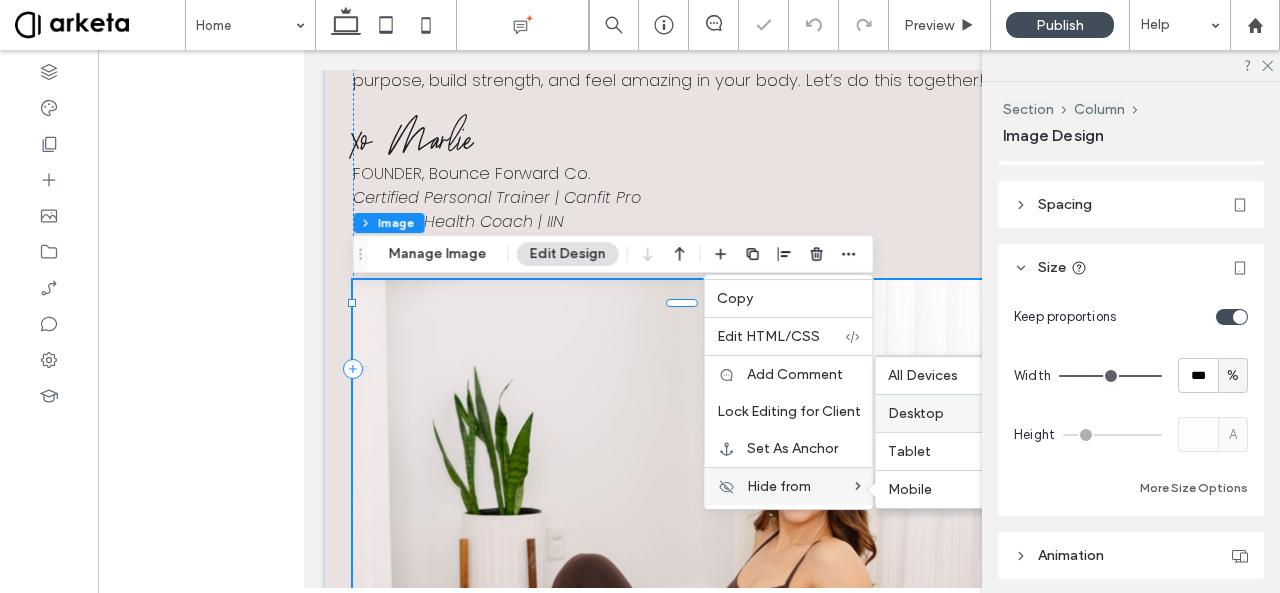click on "Desktop" at bounding box center (916, 413) 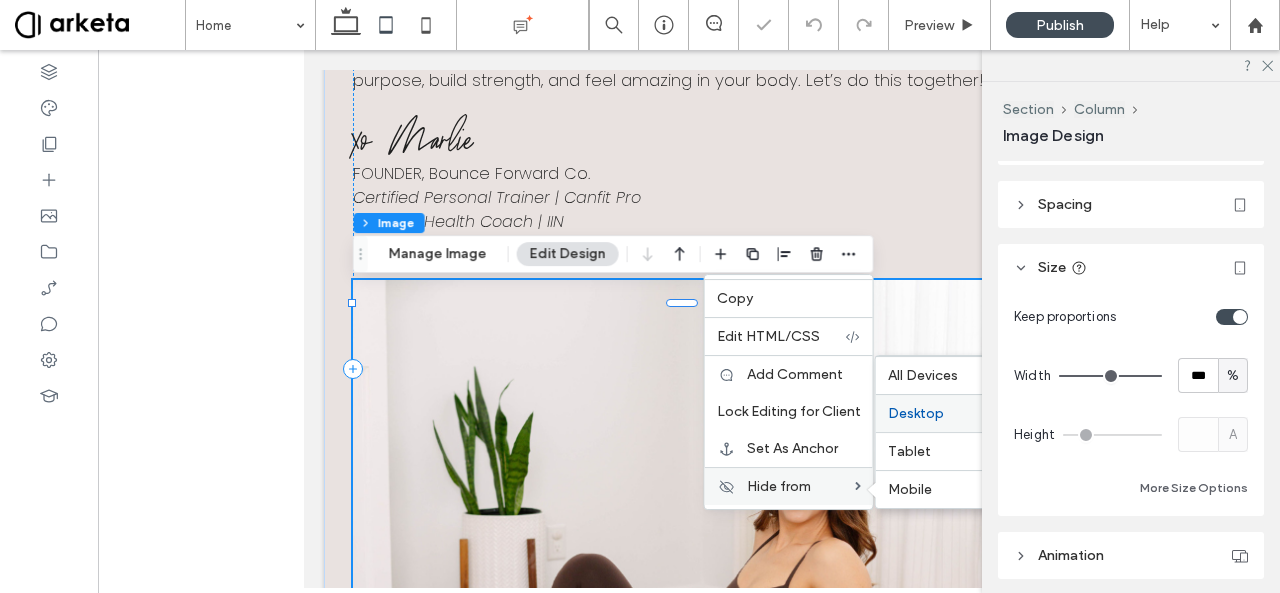 click on "Desktop" at bounding box center (916, 413) 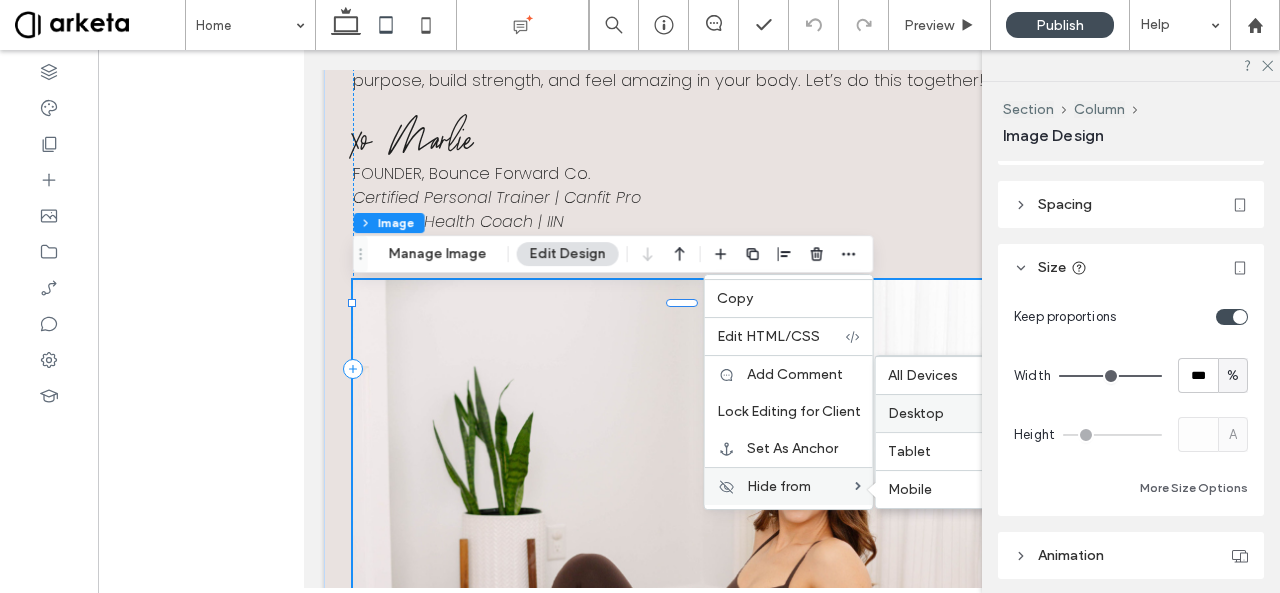 click on "Desktop" at bounding box center (943, 413) 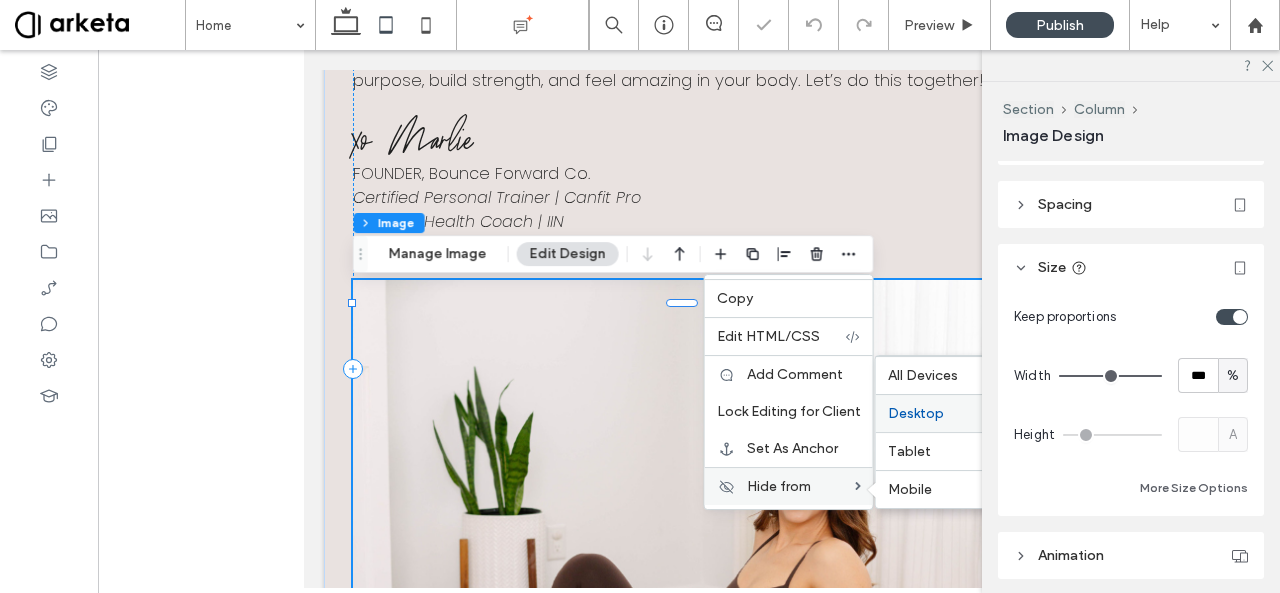 click on "Desktop" at bounding box center [943, 413] 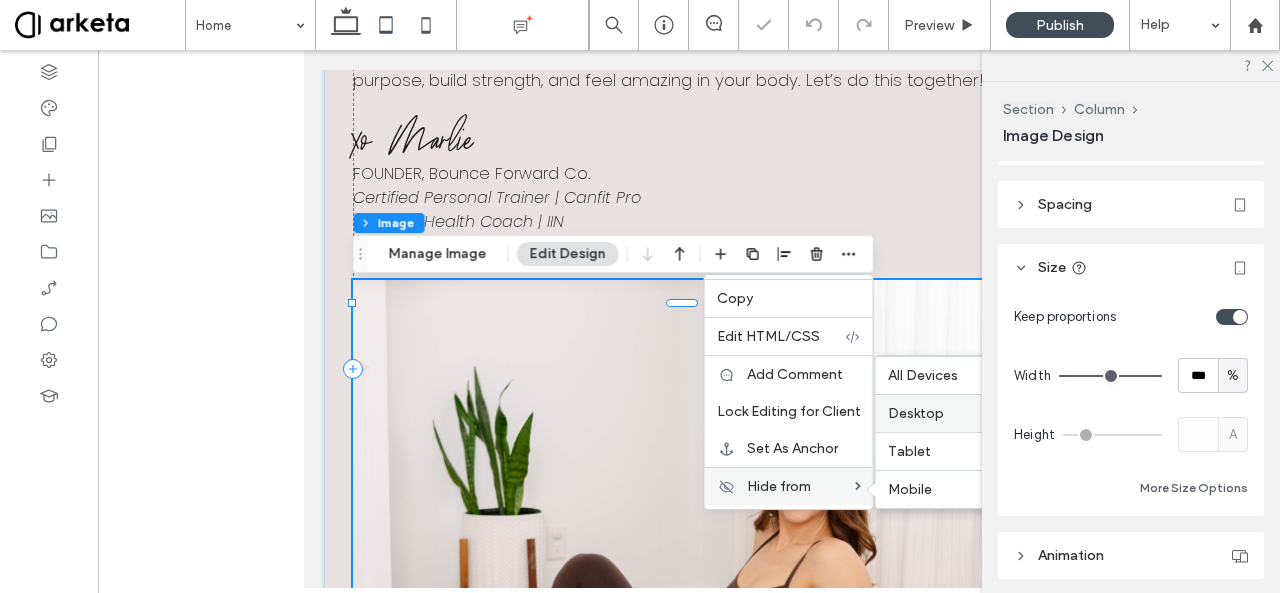 click on "Desktop" at bounding box center [943, 413] 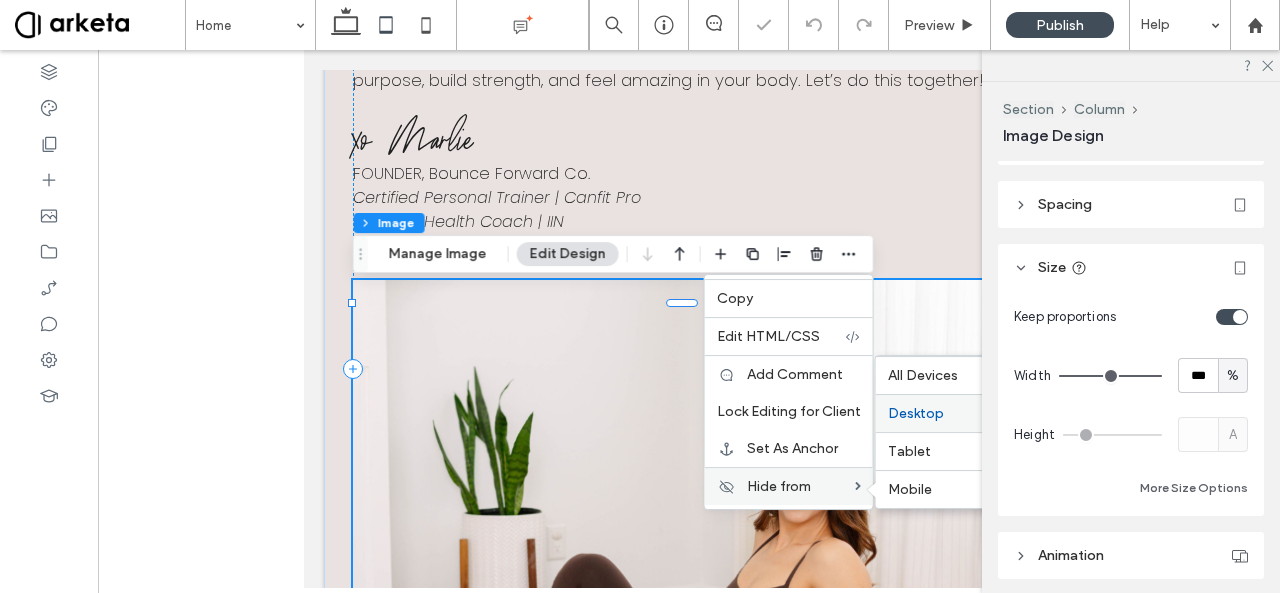 click on "Desktop" at bounding box center [943, 413] 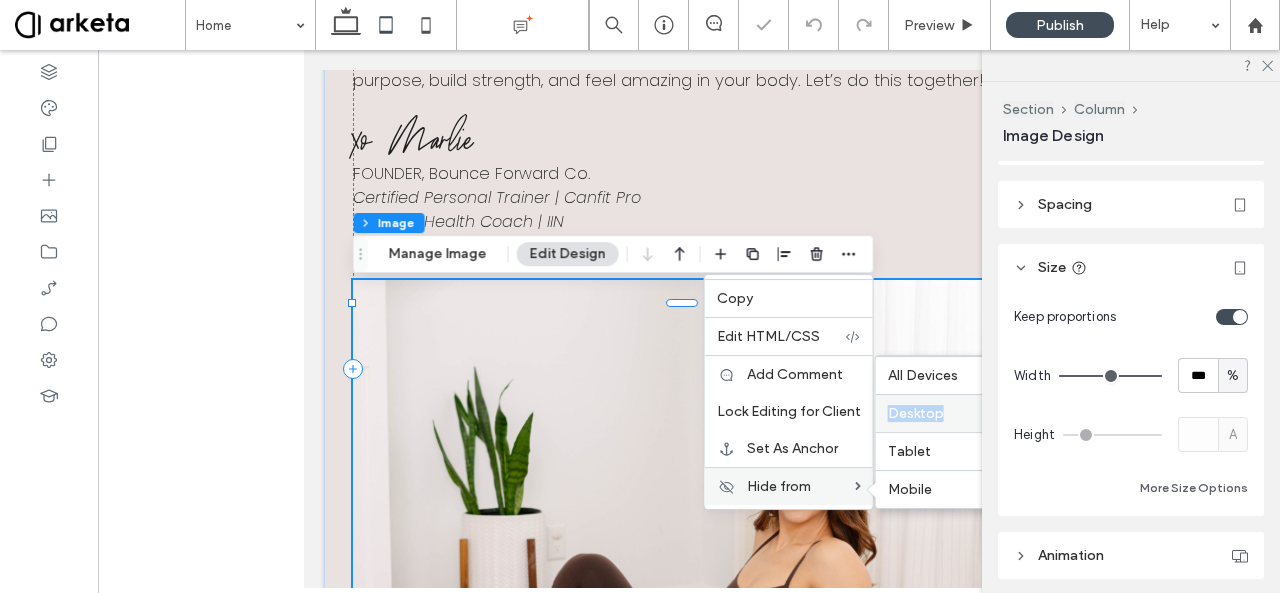 click on "Desktop" at bounding box center (943, 413) 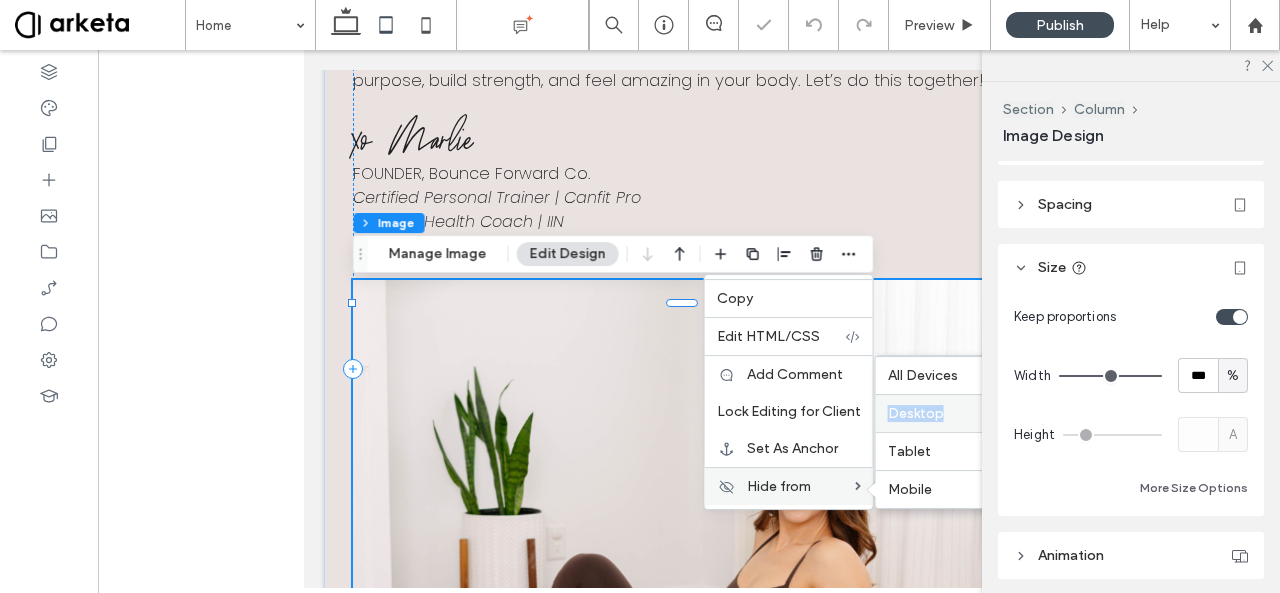click on "Desktop" at bounding box center (943, 413) 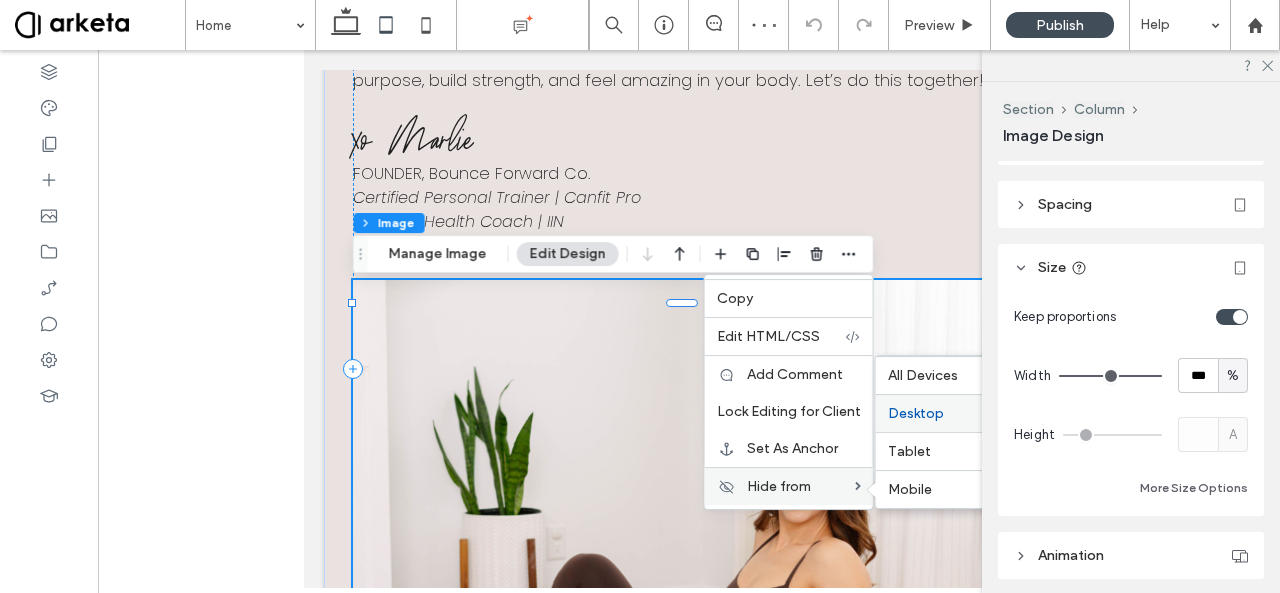 click on "Desktop" at bounding box center (943, 413) 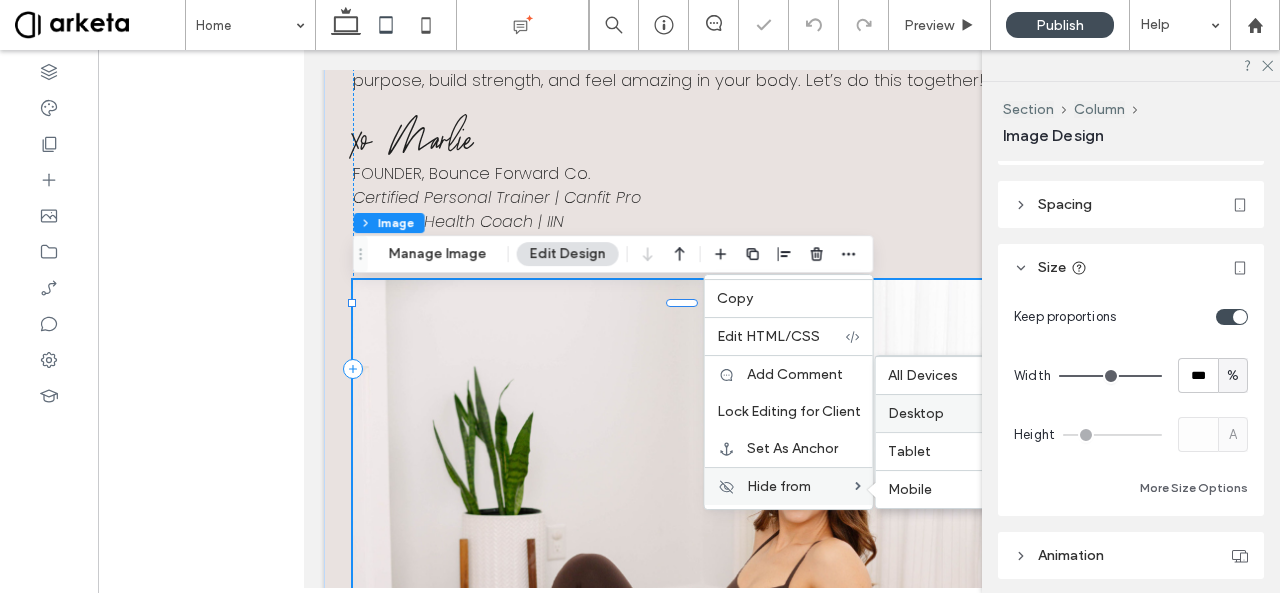 click on "Desktop" at bounding box center [943, 413] 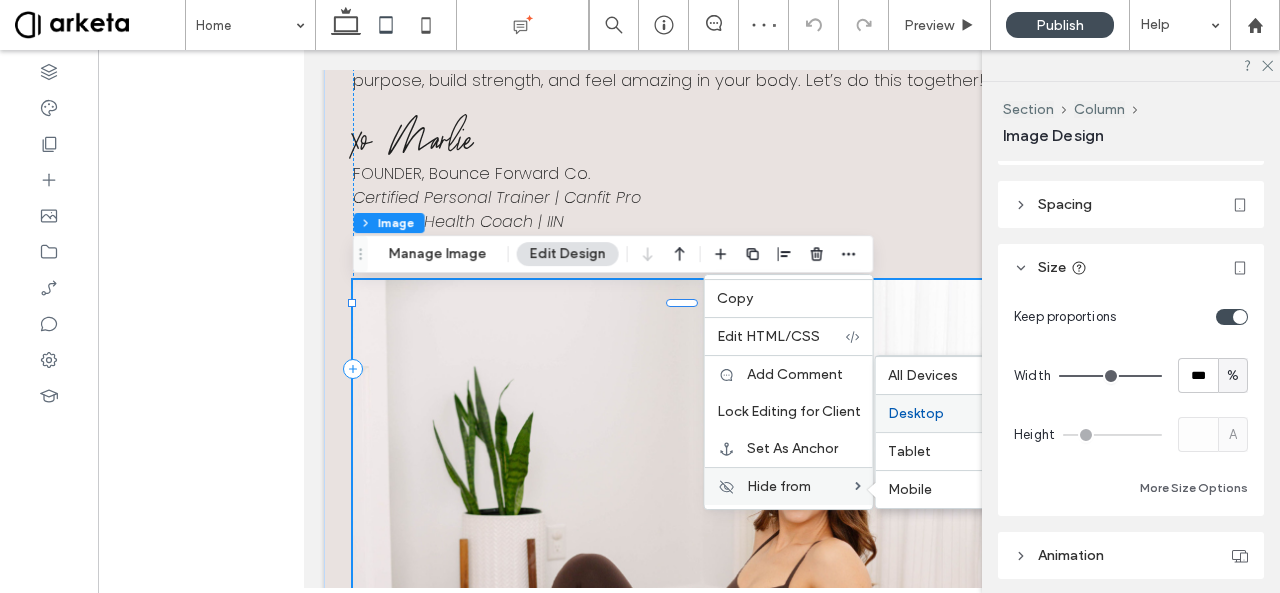 click on "Desktop" at bounding box center [943, 413] 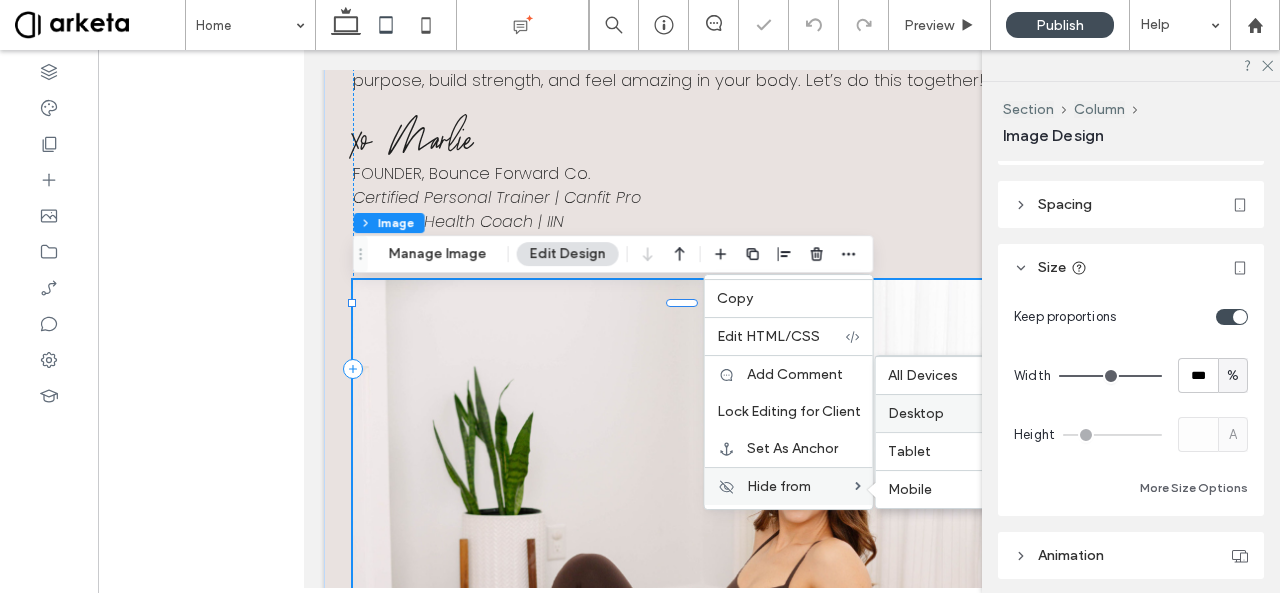 click on "Desktop" at bounding box center [943, 413] 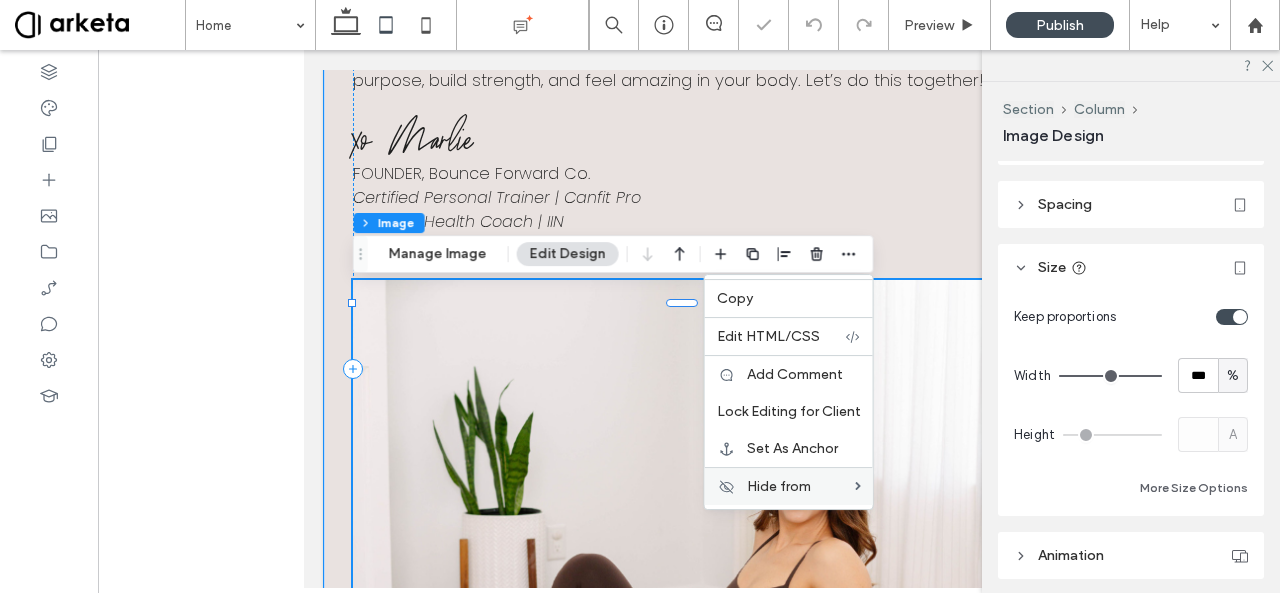 scroll, scrollTop: 5378, scrollLeft: 0, axis: vertical 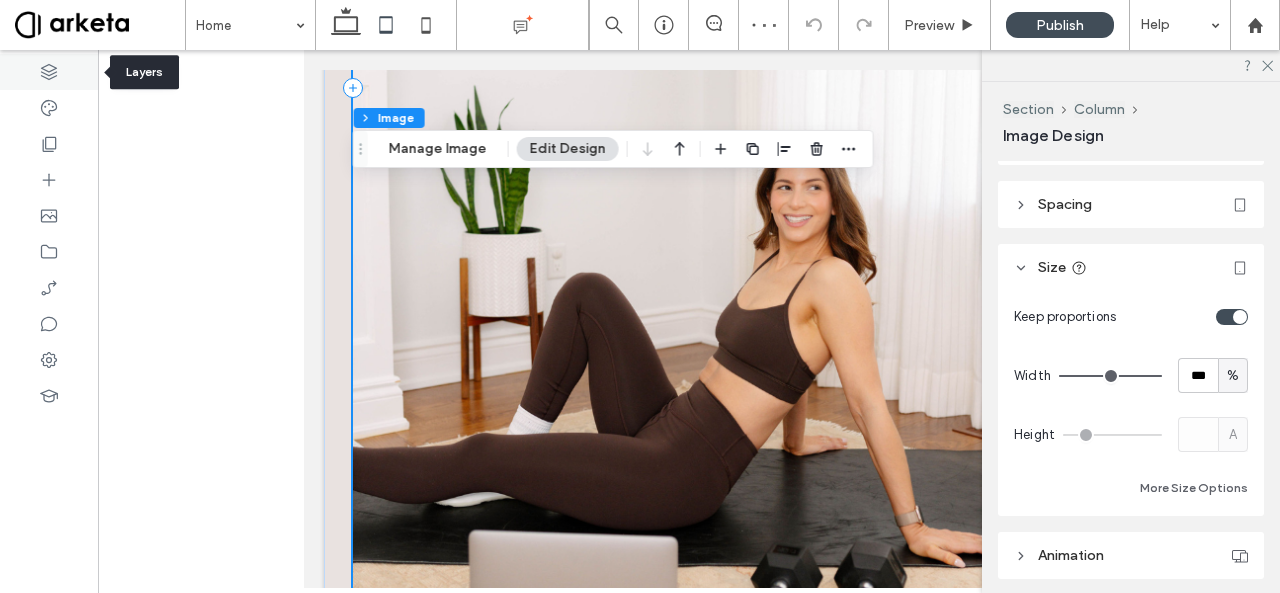 drag, startPoint x: 37, startPoint y: 73, endPoint x: 69, endPoint y: 179, distance: 110.724884 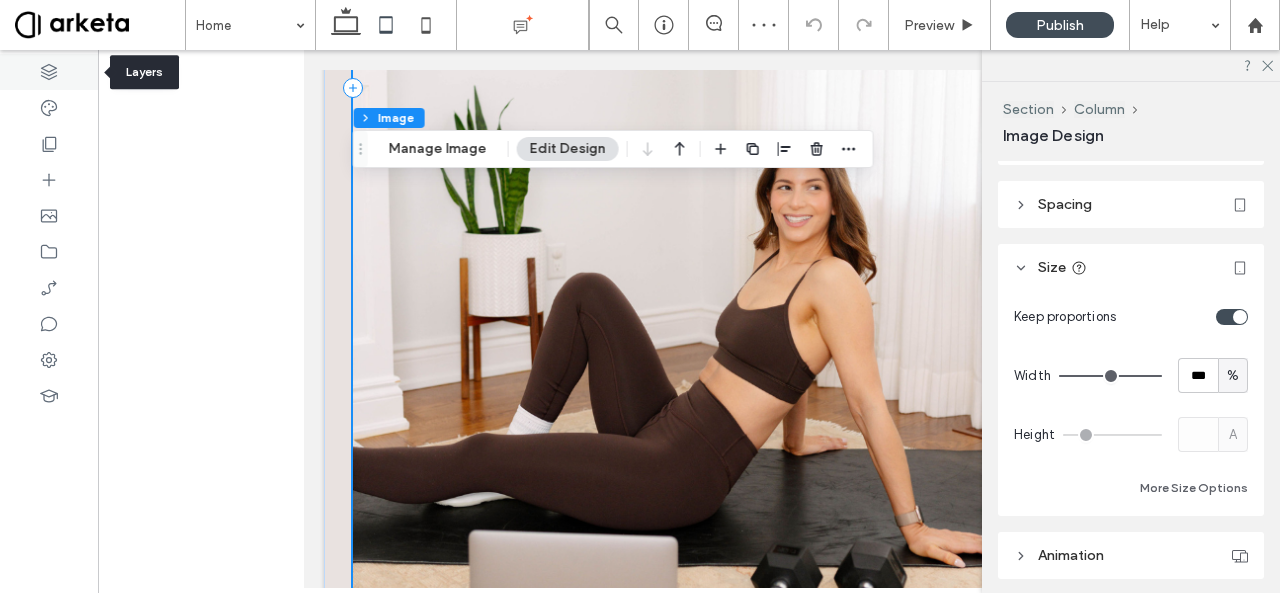 click at bounding box center (49, 72) 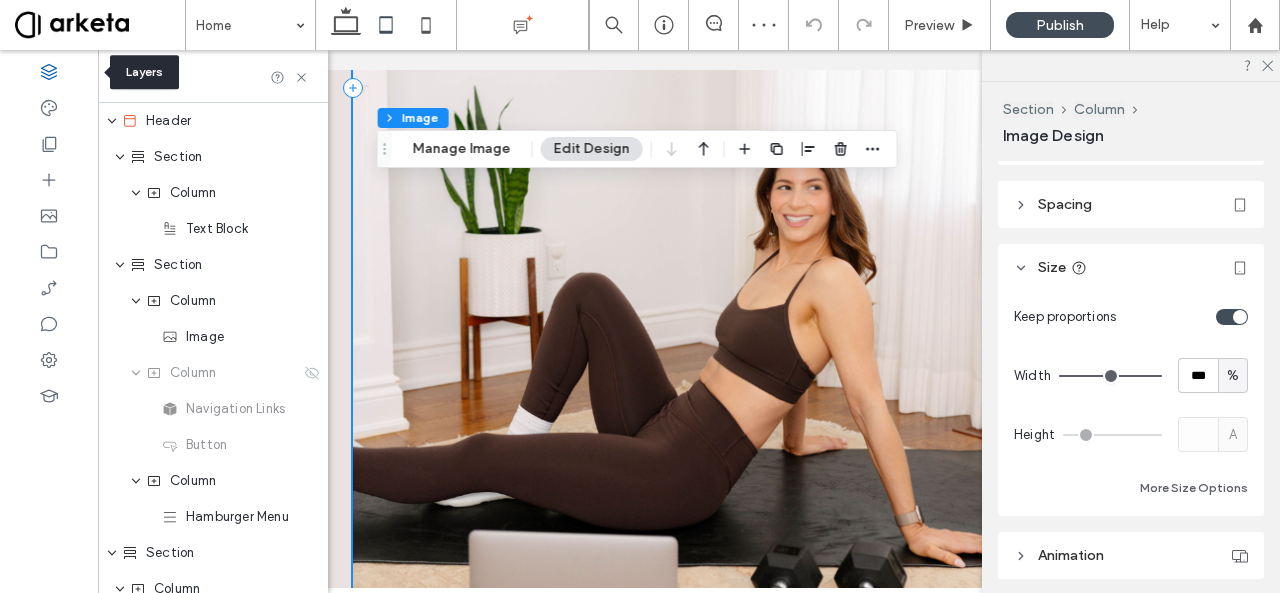 click at bounding box center (689, 364) 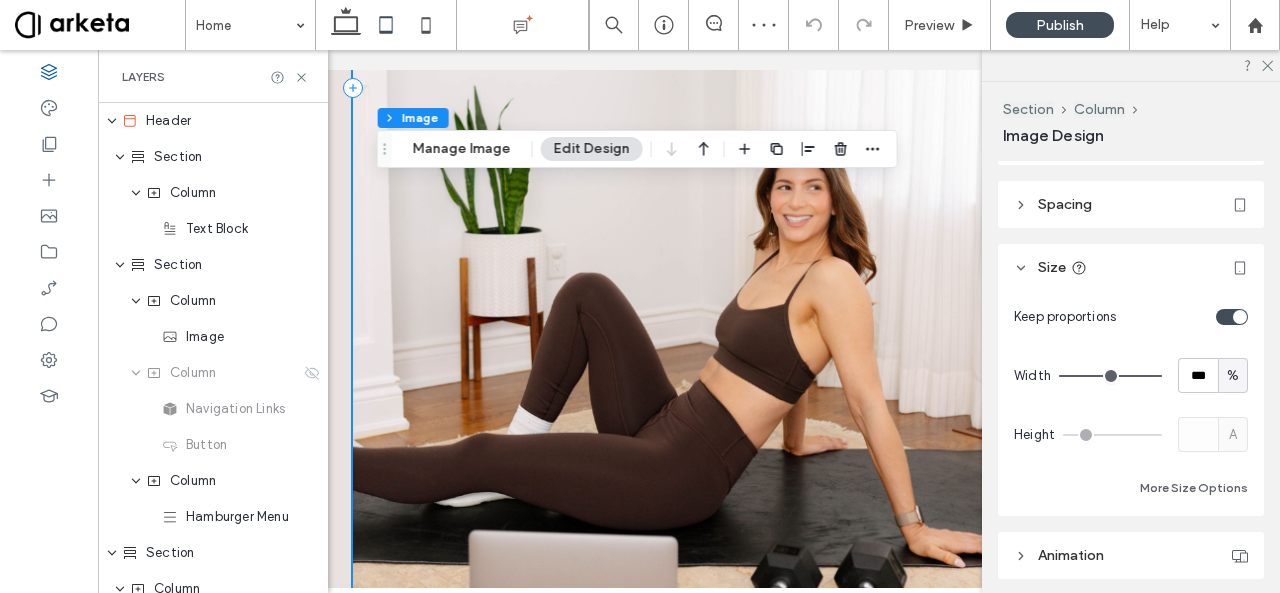 scroll, scrollTop: 1968, scrollLeft: 0, axis: vertical 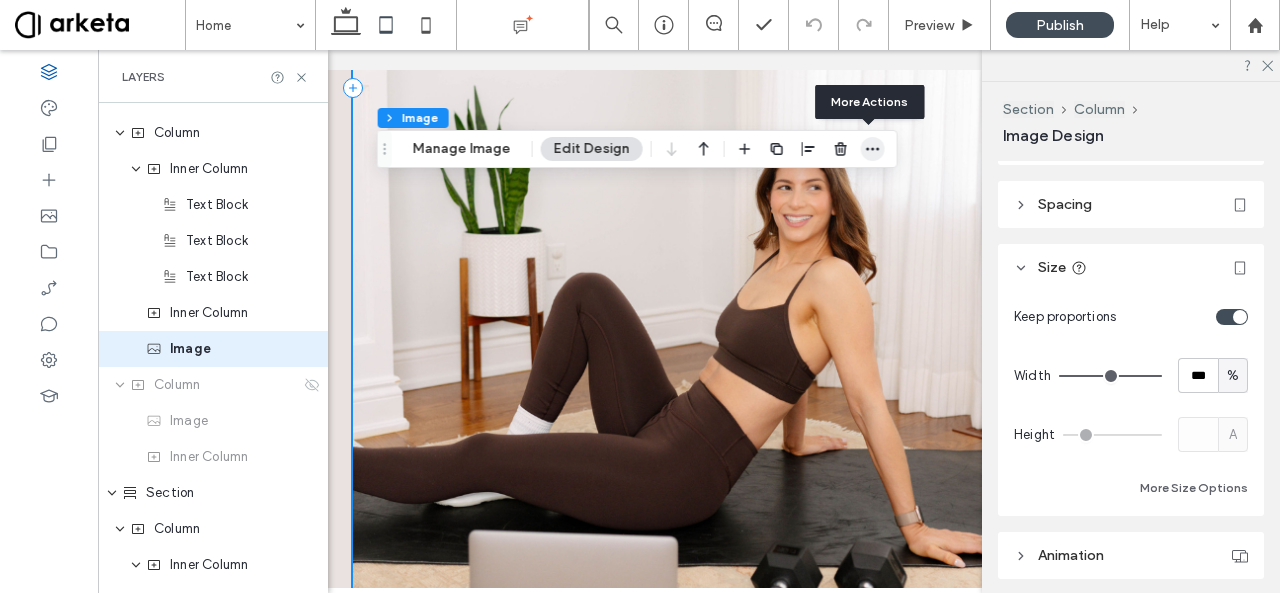 click 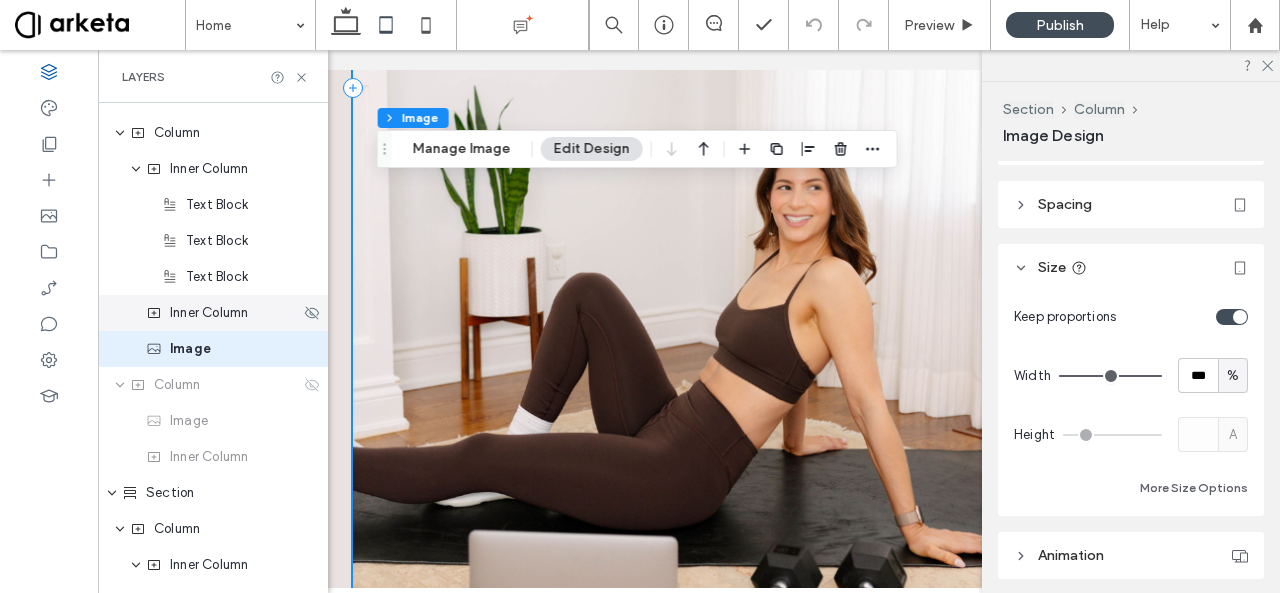 drag, startPoint x: 225, startPoint y: 314, endPoint x: 35, endPoint y: 297, distance: 190.759 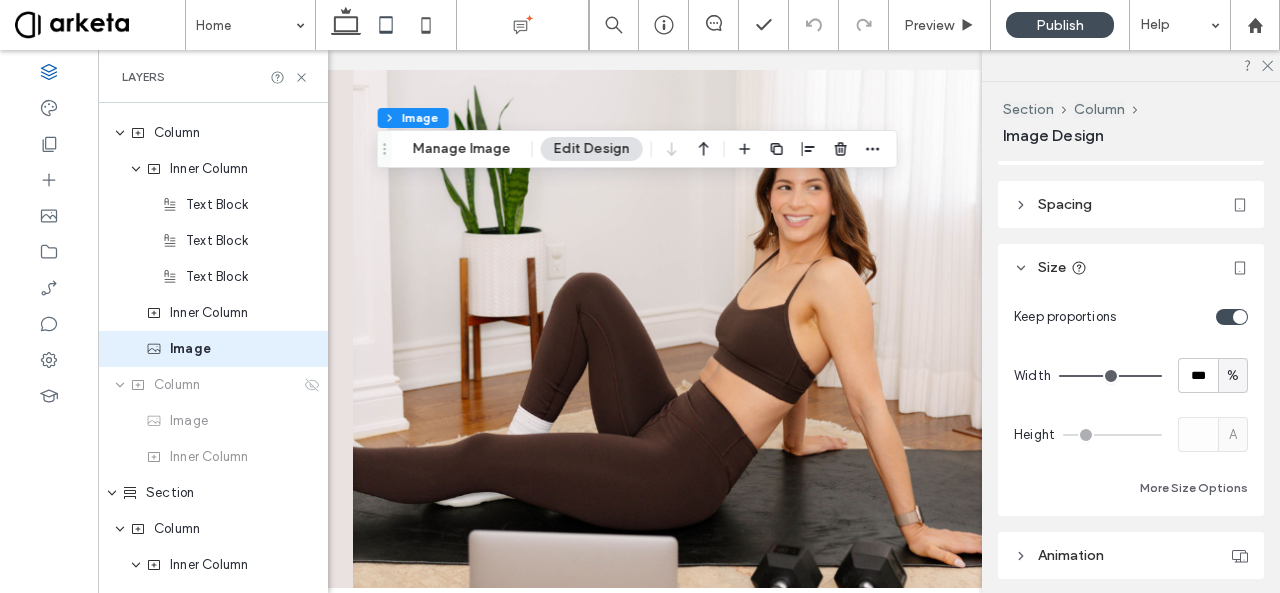 scroll, scrollTop: 5042, scrollLeft: 0, axis: vertical 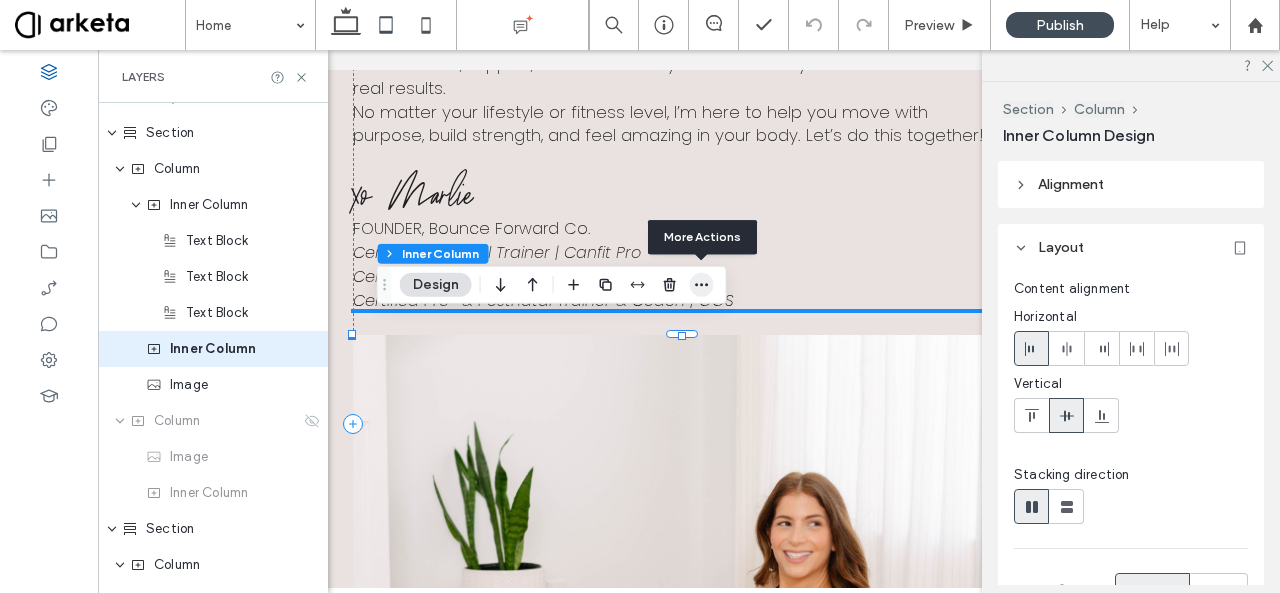 click 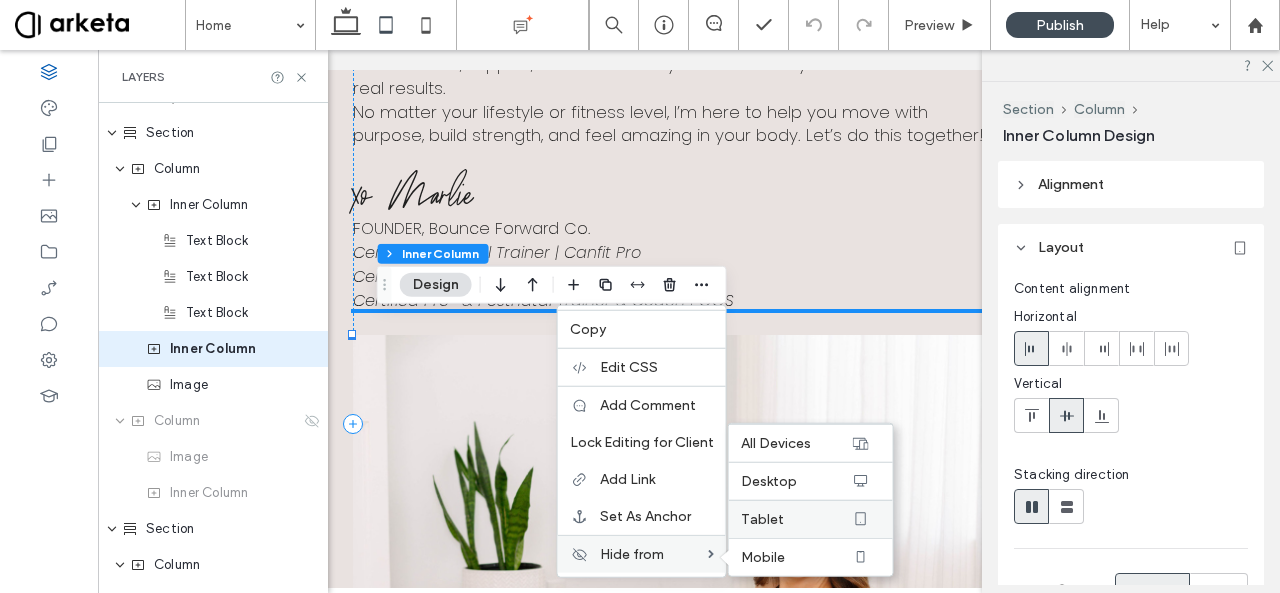 click 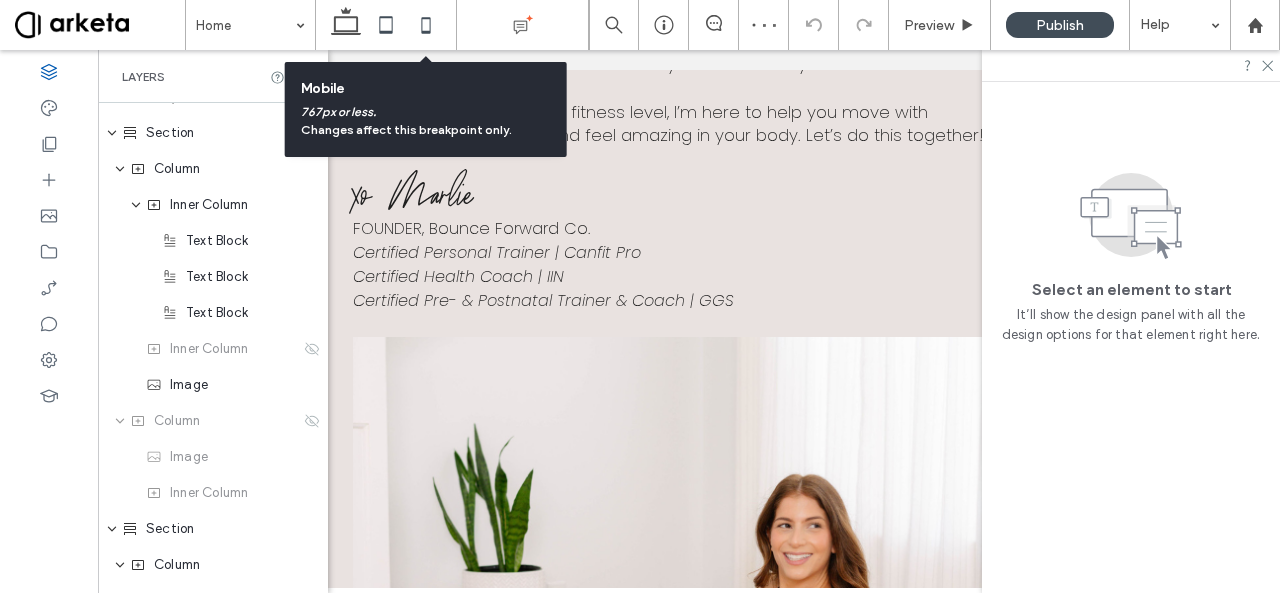 drag, startPoint x: 425, startPoint y: 33, endPoint x: 40, endPoint y: 303, distance: 470.2393 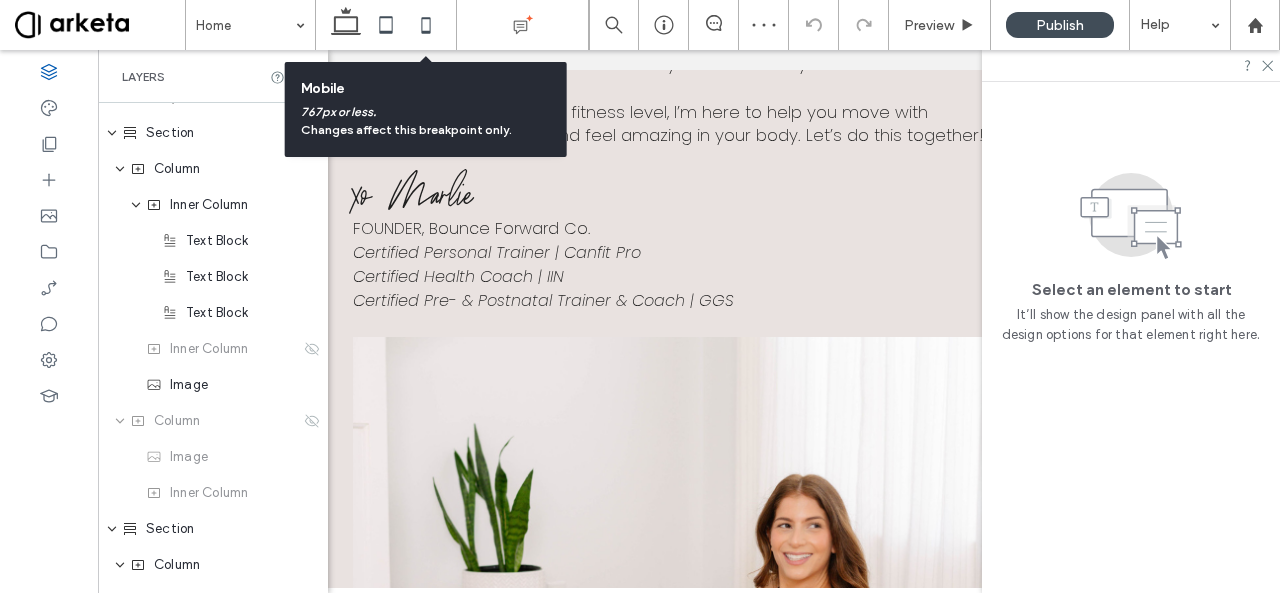 click 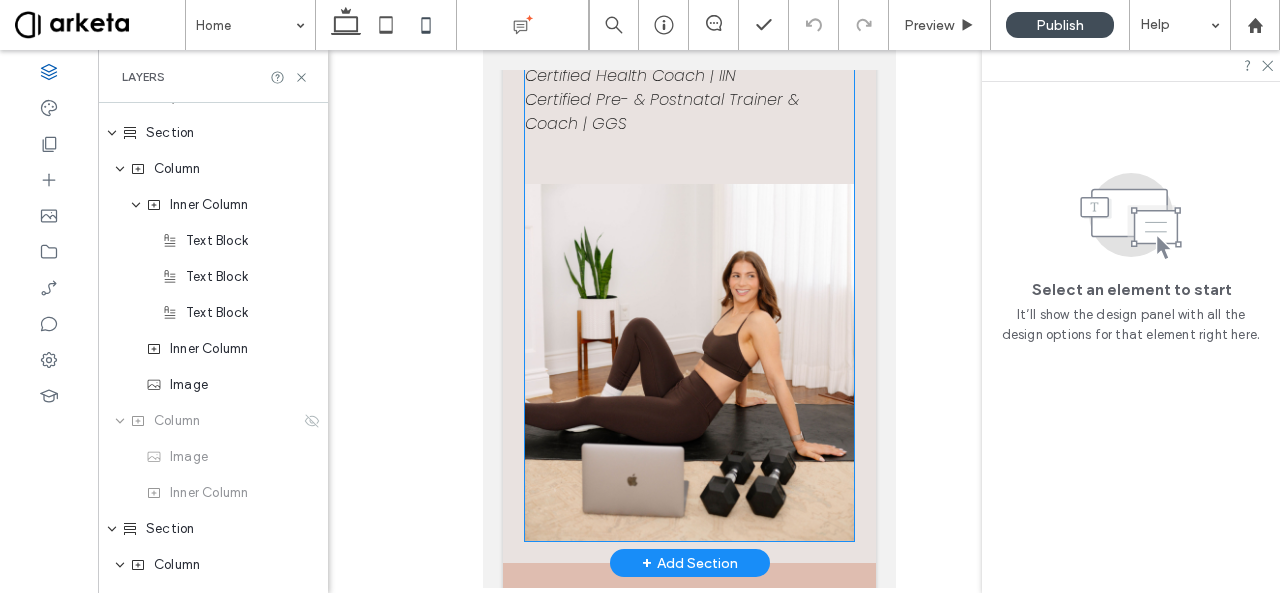 scroll, scrollTop: 4384, scrollLeft: 0, axis: vertical 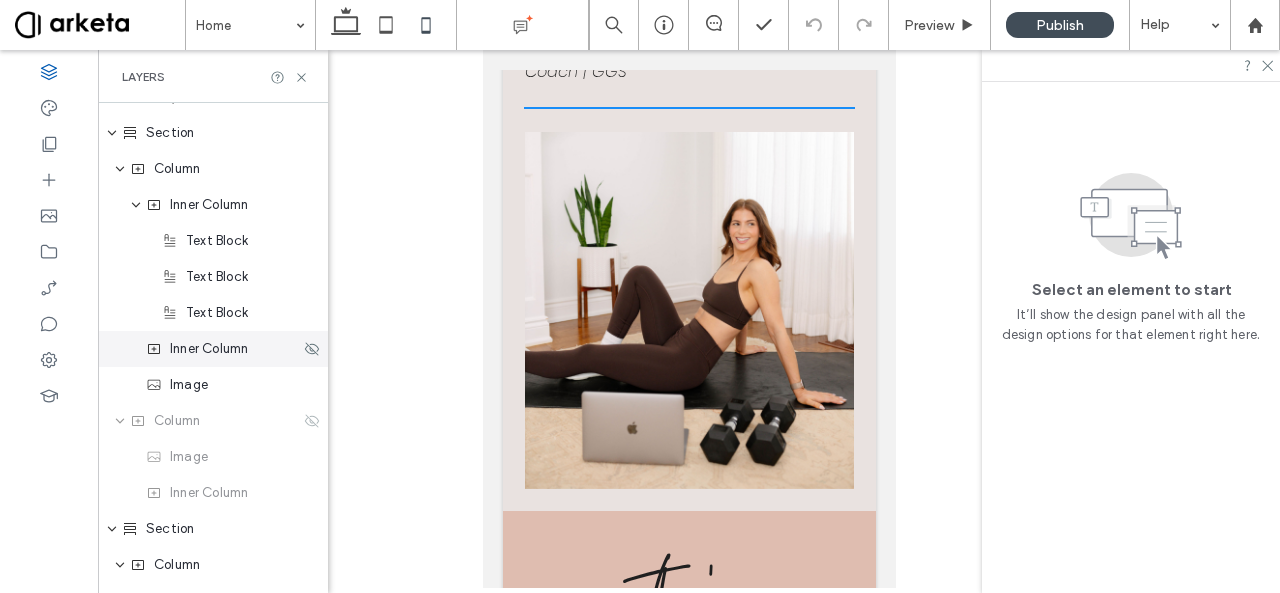 drag, startPoint x: 230, startPoint y: 355, endPoint x: 58, endPoint y: 345, distance: 172.29045 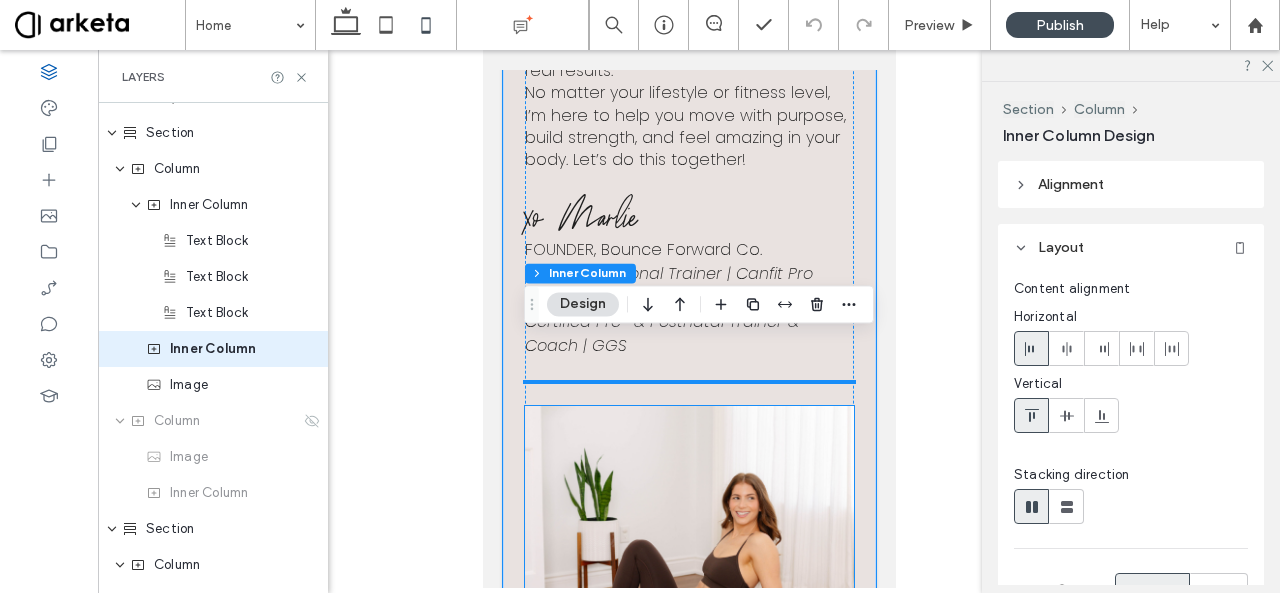 scroll, scrollTop: 4109, scrollLeft: 0, axis: vertical 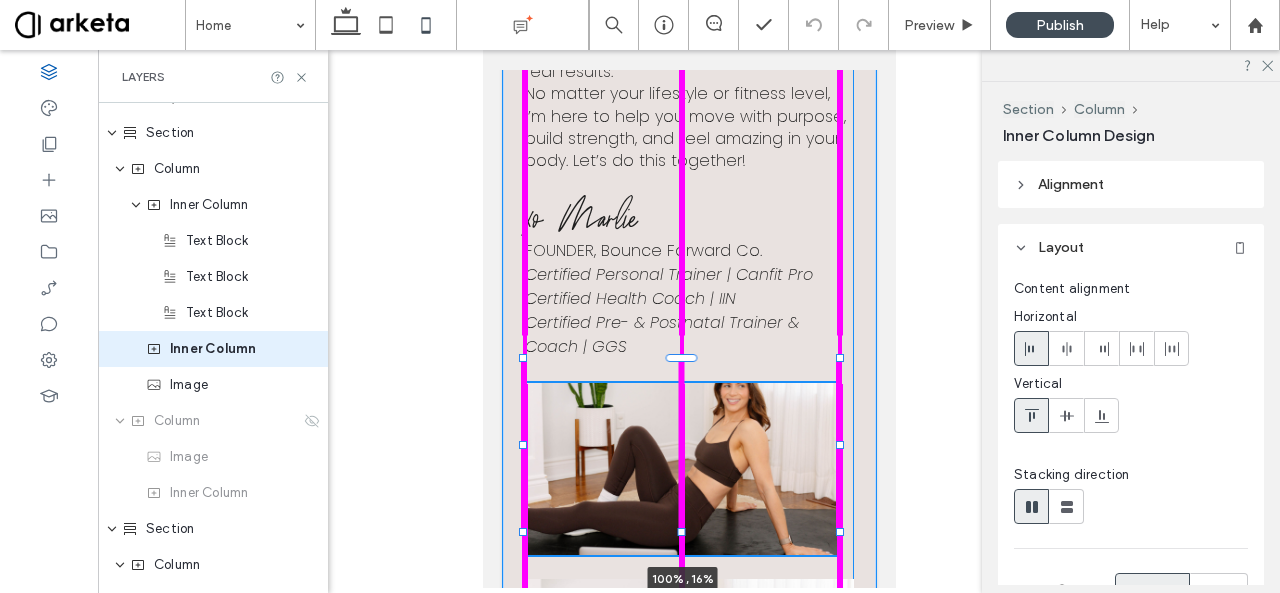 drag, startPoint x: 679, startPoint y: 342, endPoint x: 705, endPoint y: 514, distance: 173.95401 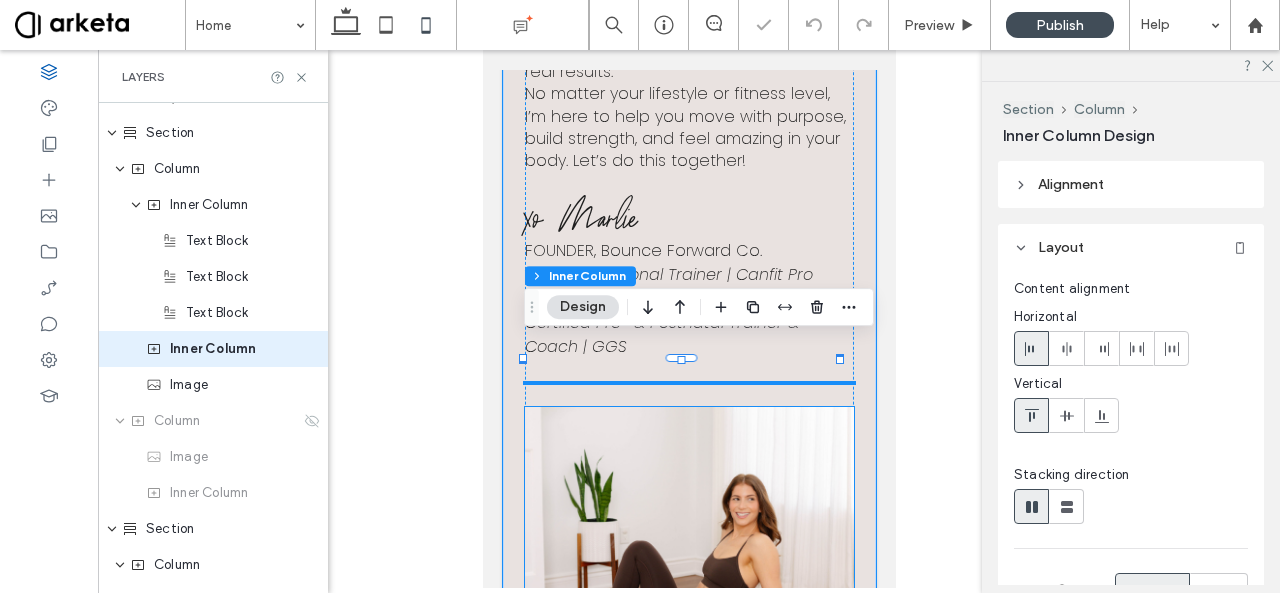 type on "**" 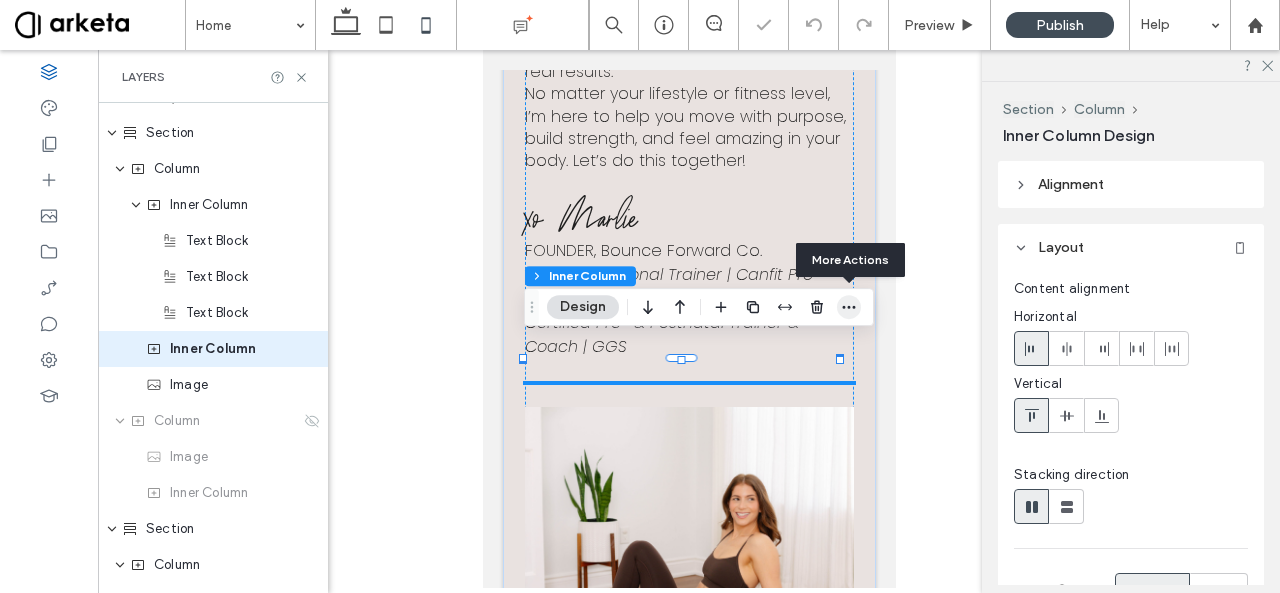 click 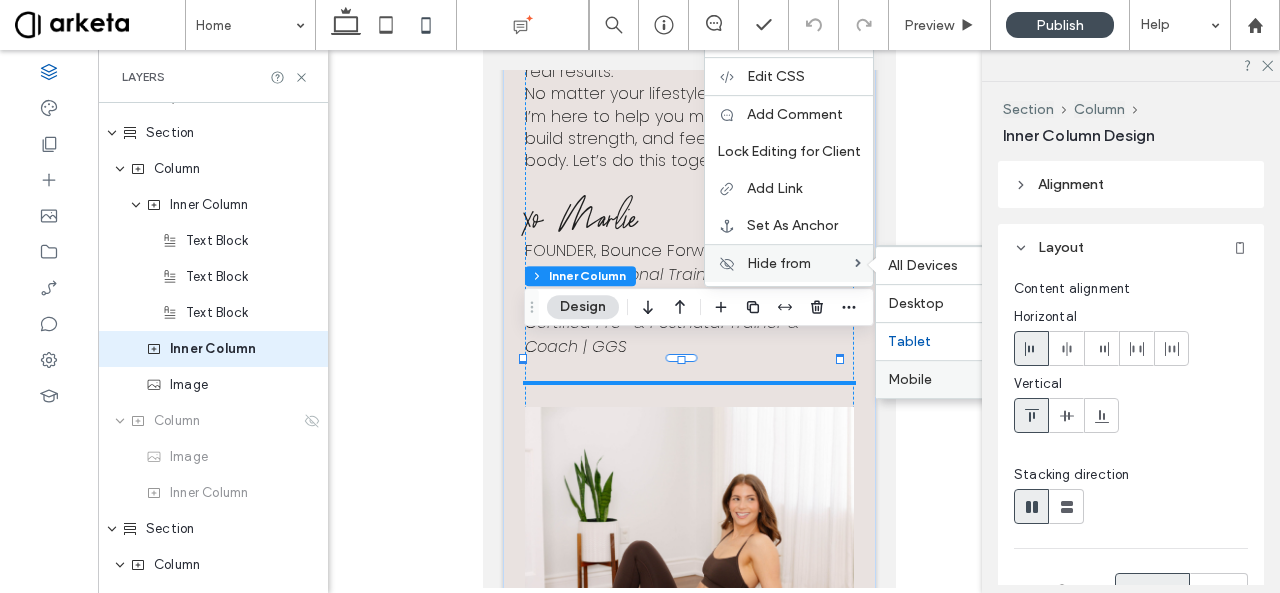 click on "Mobile" at bounding box center (910, 379) 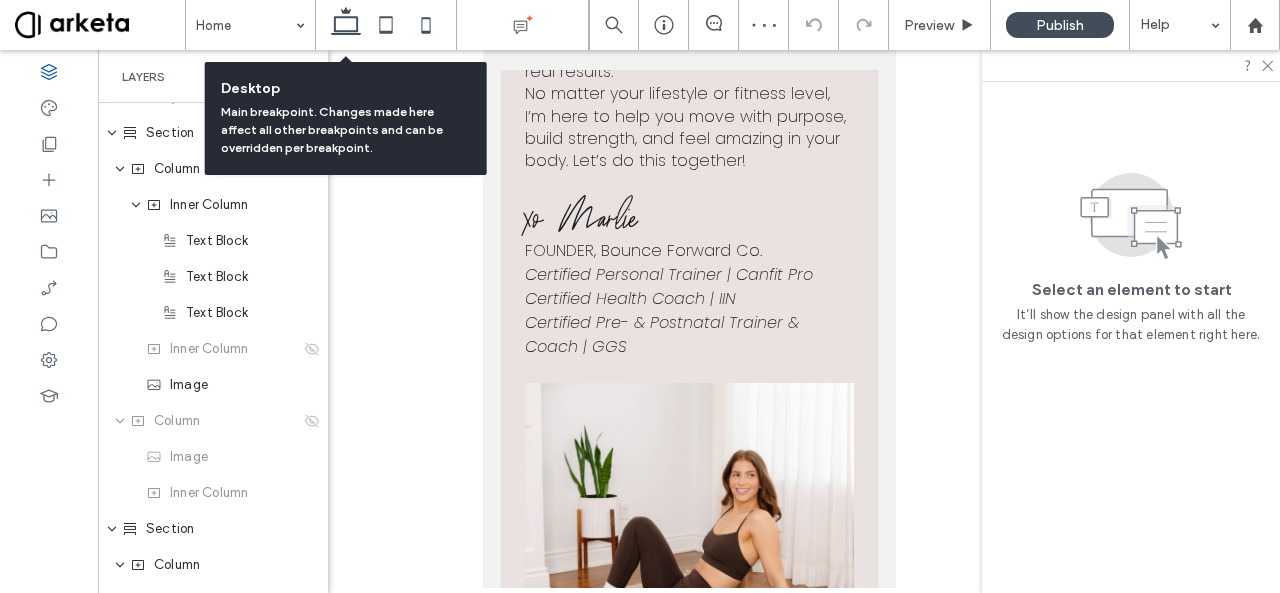 click 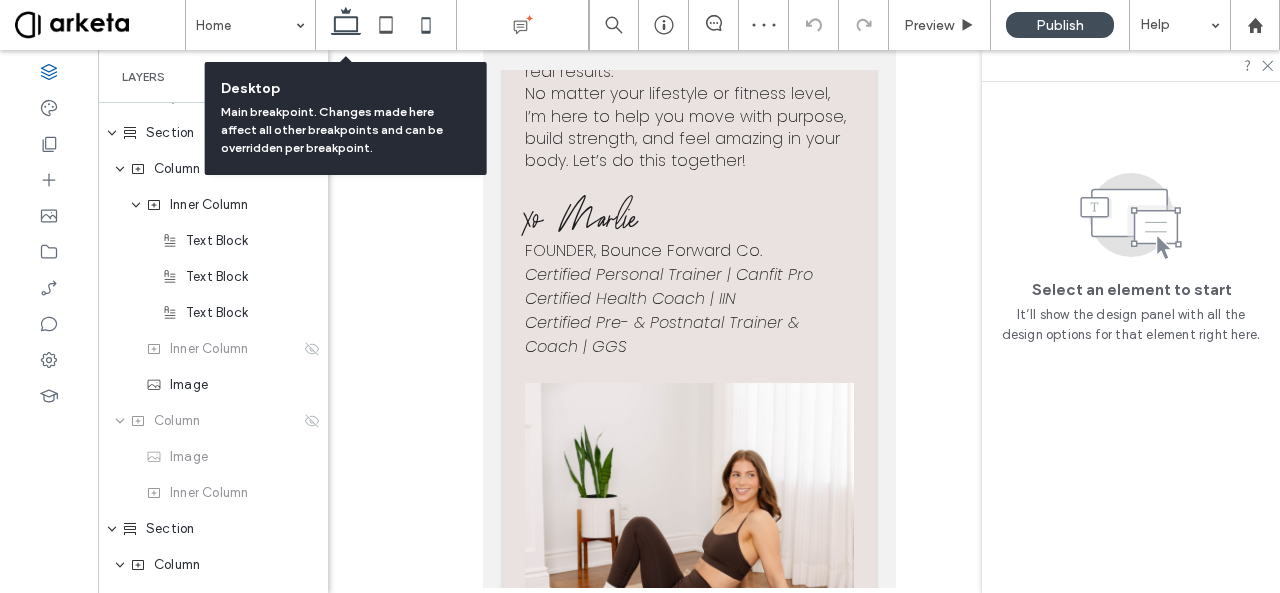 scroll, scrollTop: 2264, scrollLeft: 0, axis: vertical 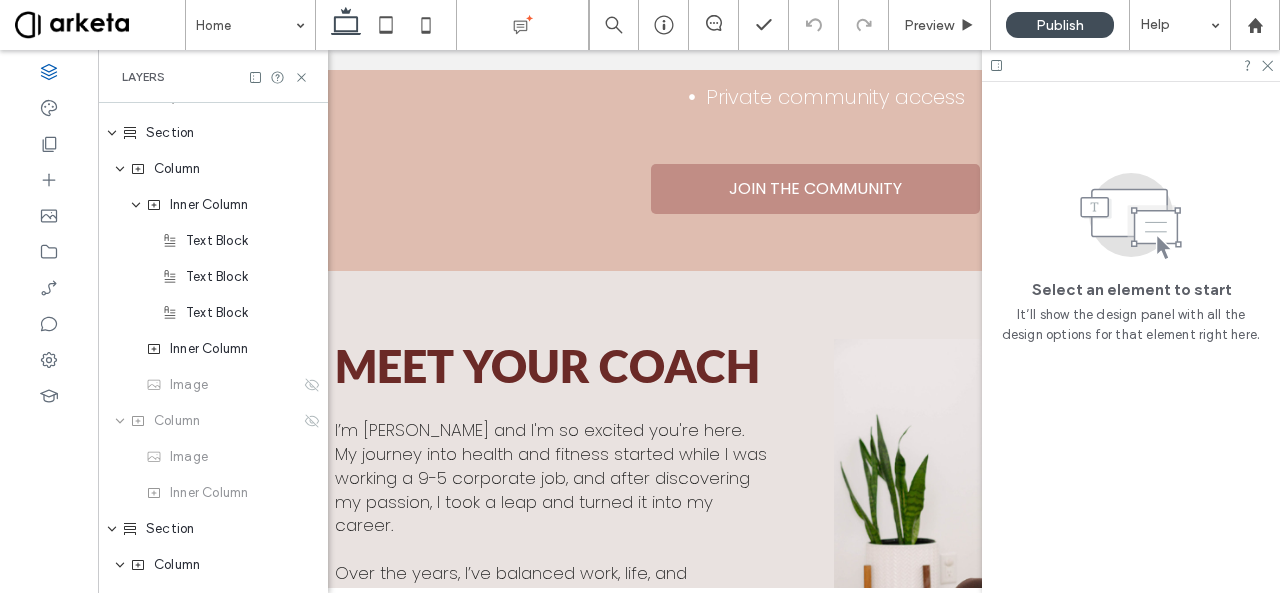 click at bounding box center [1131, 65] 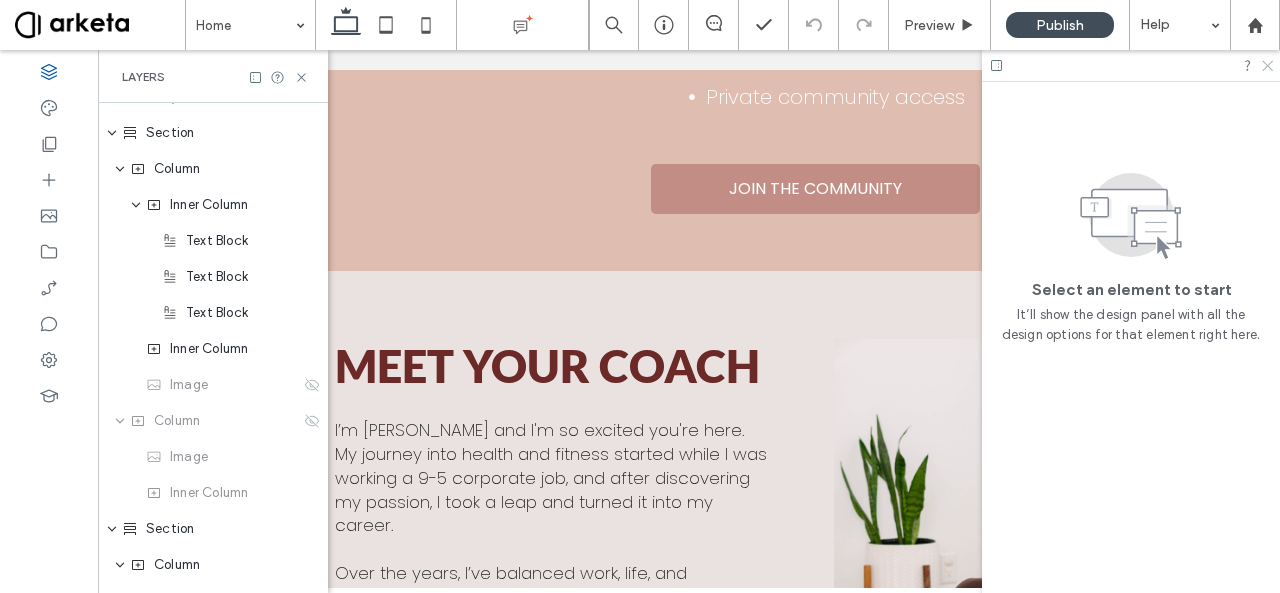 click 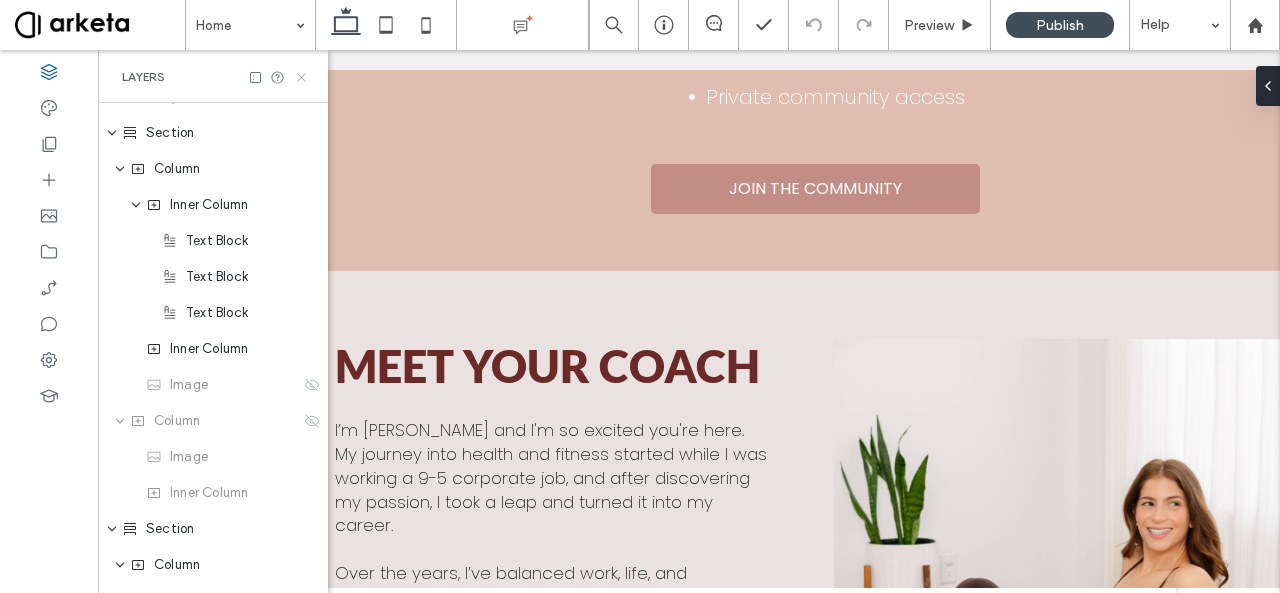 click 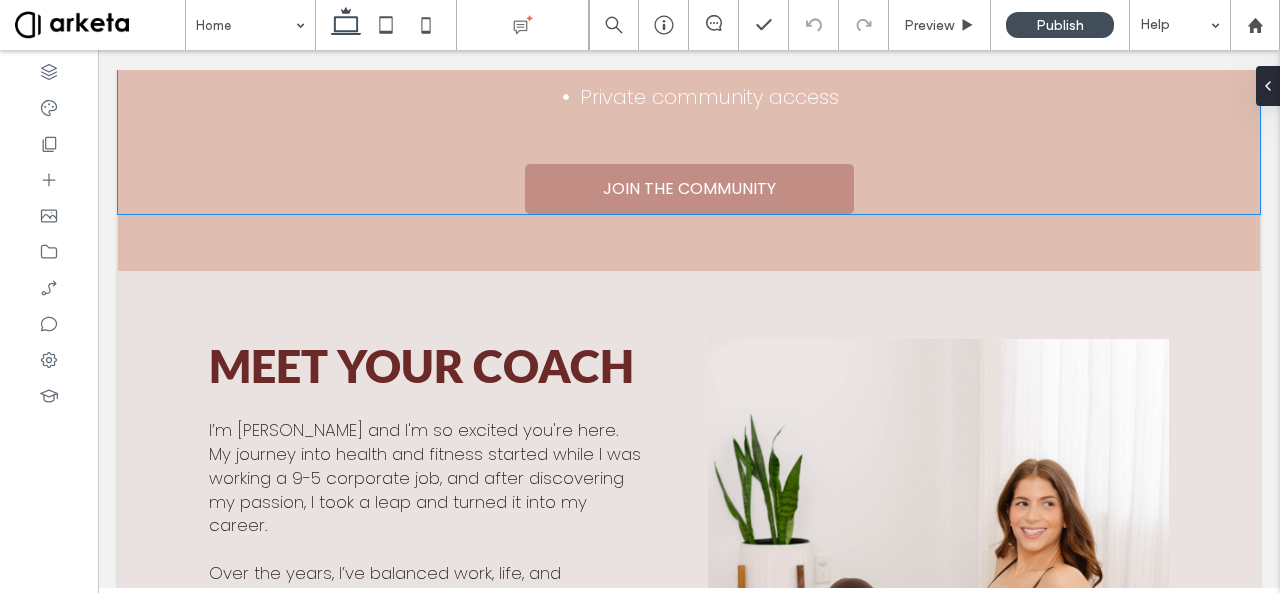 scroll, scrollTop: 0, scrollLeft: 0, axis: both 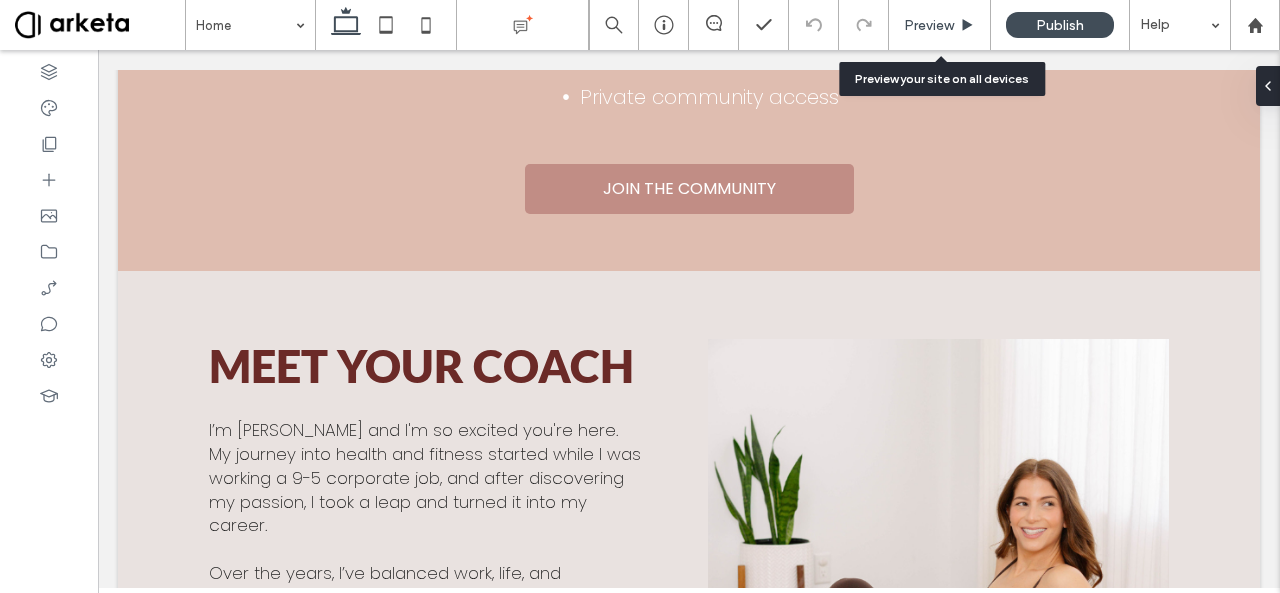 click on "Preview" at bounding box center (940, 25) 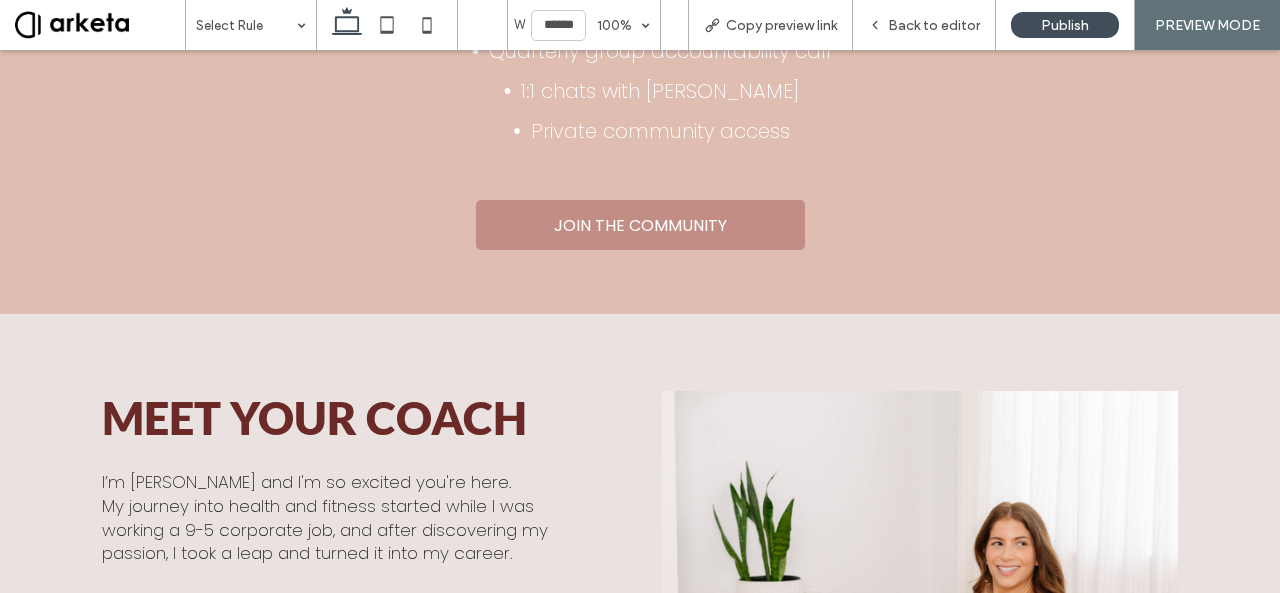 scroll, scrollTop: 1910, scrollLeft: 0, axis: vertical 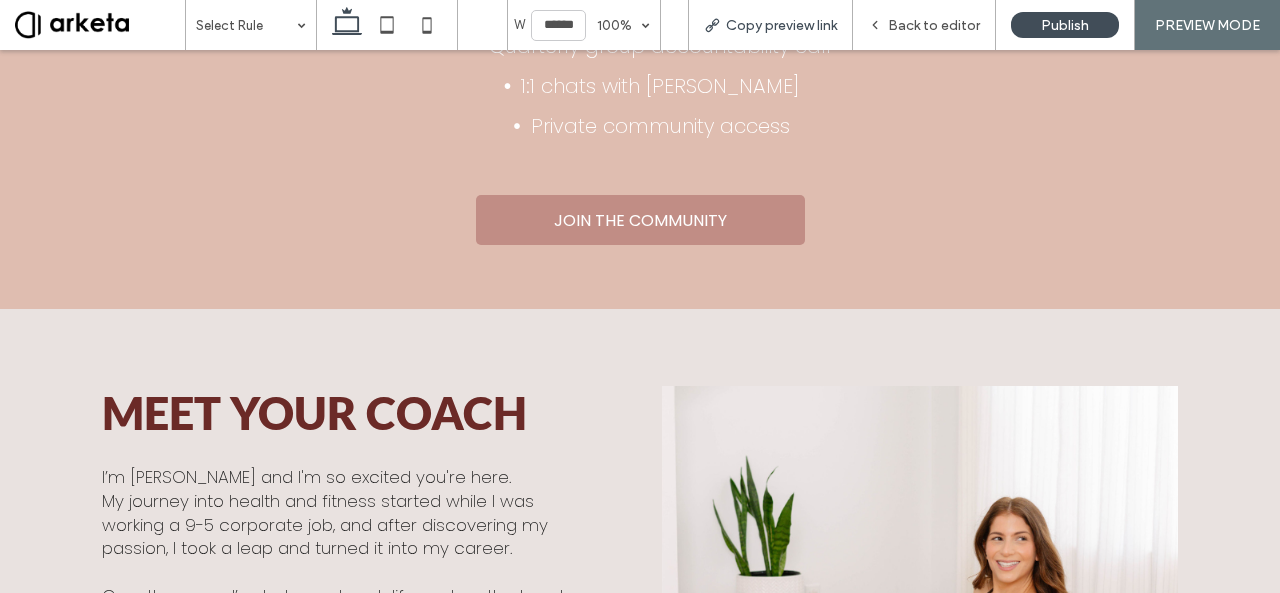 click on "Copy preview link" at bounding box center (770, 25) 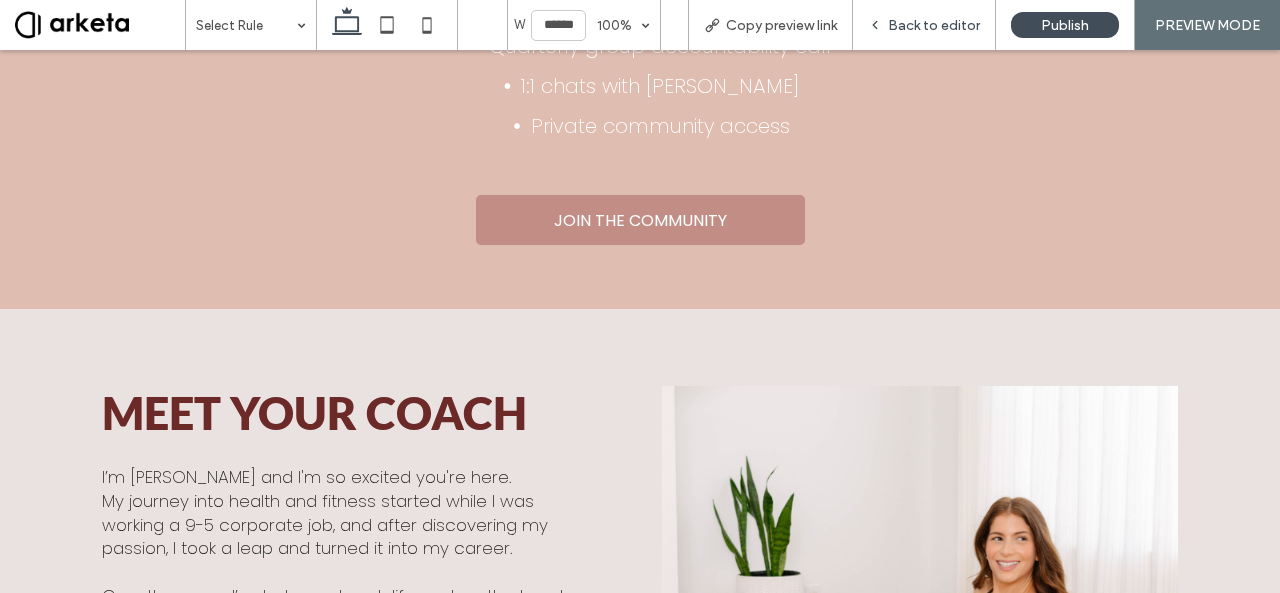 scroll, scrollTop: 0, scrollLeft: 0, axis: both 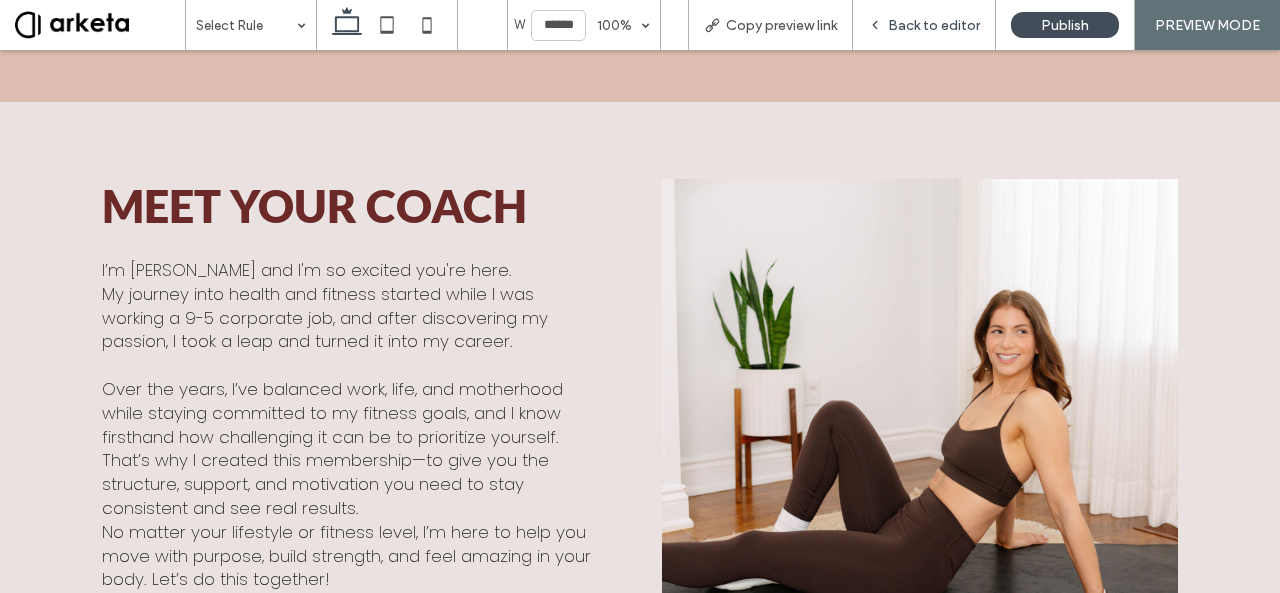 click on "Back to editor" at bounding box center [934, 25] 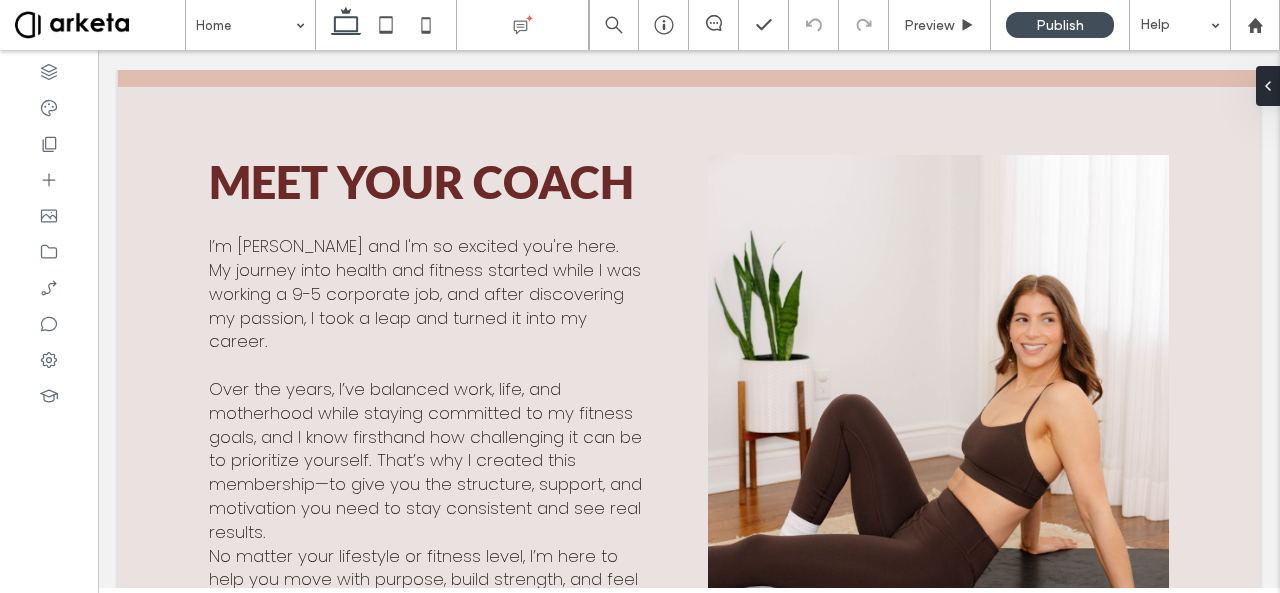 scroll, scrollTop: 2123, scrollLeft: 0, axis: vertical 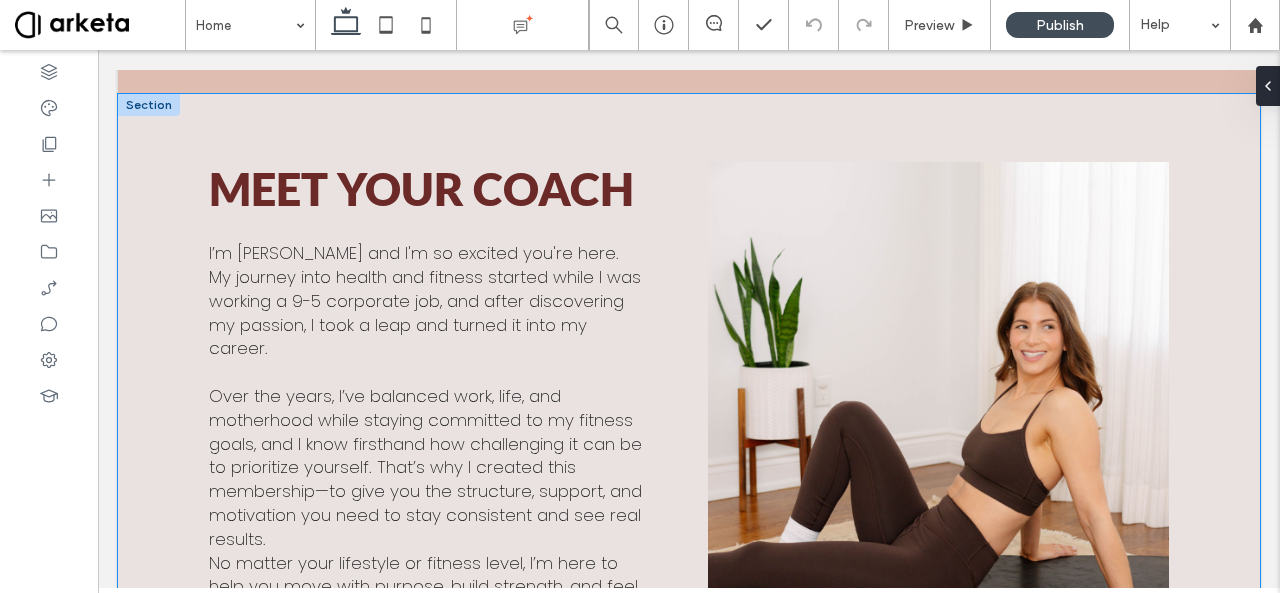 click on "Meet your coach
I’m [PERSON_NAME] and I'm so excited you're here. My journey into health and fitness started while I was working a 9-5 corporate job, and after discovering my passion, I took a leap and turned it into my career. Over the years, I’ve balanced work, life, and motherhood while staying committed to my fitness goals, and I know firsthand how challenging it can be to prioritize yourself. That’s why I created this membership—to give you the structure, support, and motivation you need to stay consistent and see real results. No matter your lifestyle or fitness level, I’m here to help you move with purpose, build strength, and feel amazing in your body. Let’s do this together!
[PERSON_NAME] FOUNDER, Bounce Forward Co. Certified Personal Trainer | Canfit Pro Certified Health Coach | IIN Certified Pre- & Postnatal Trainer & Coach | GGS" at bounding box center (689, 482) 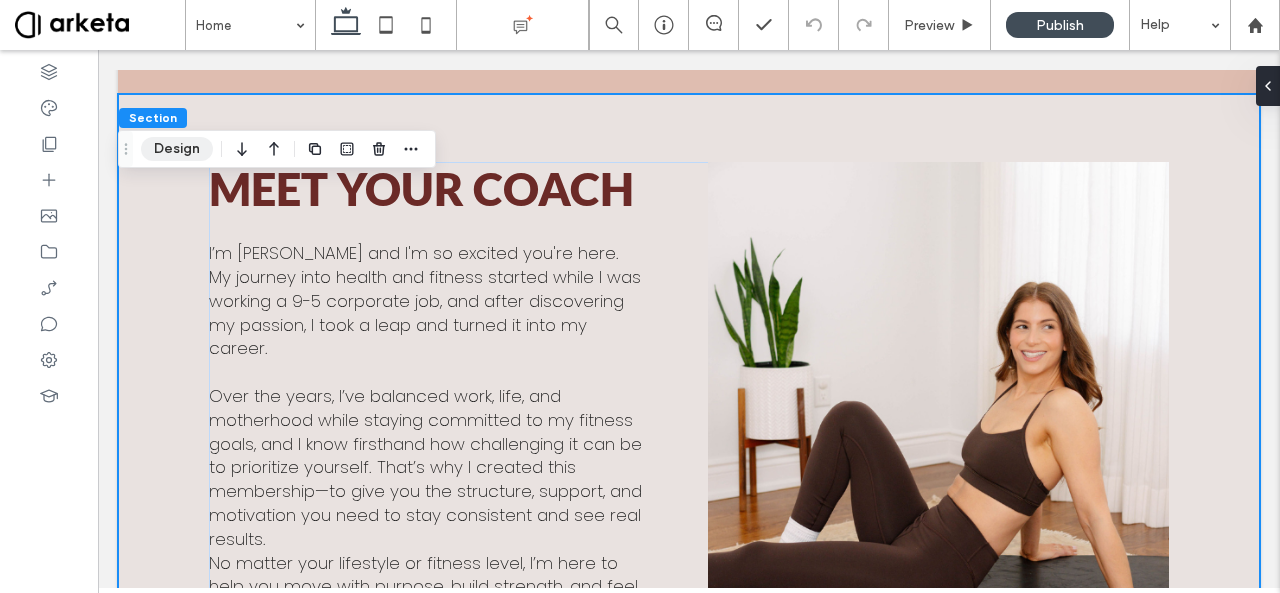 click on "Design" at bounding box center (177, 149) 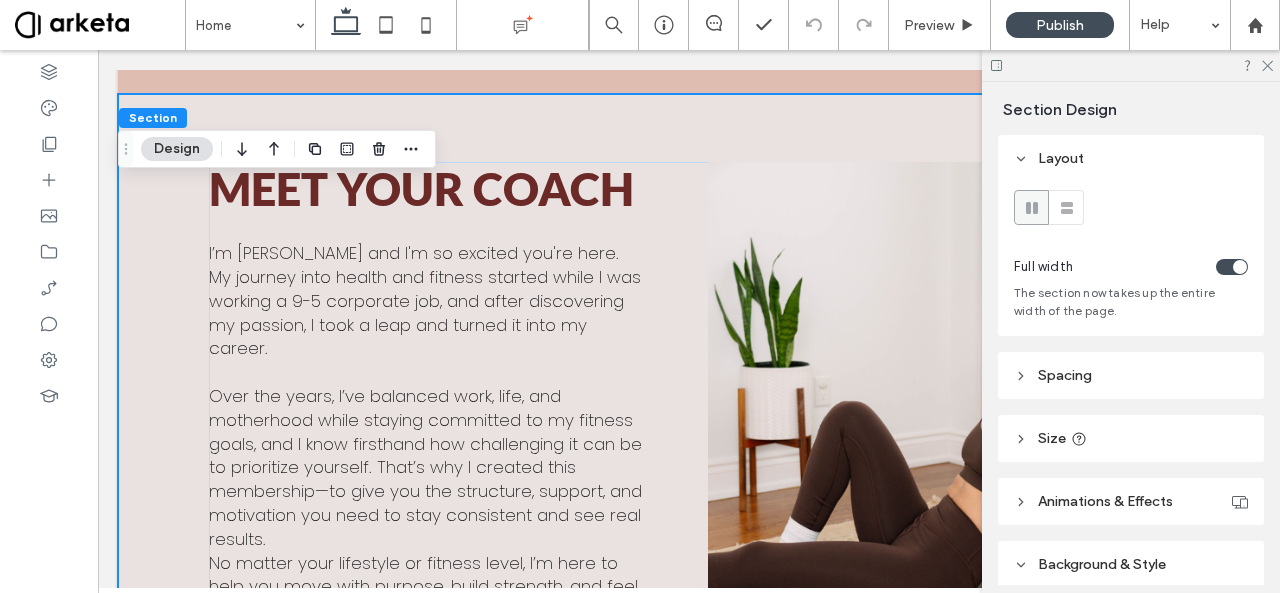 scroll, scrollTop: 148, scrollLeft: 0, axis: vertical 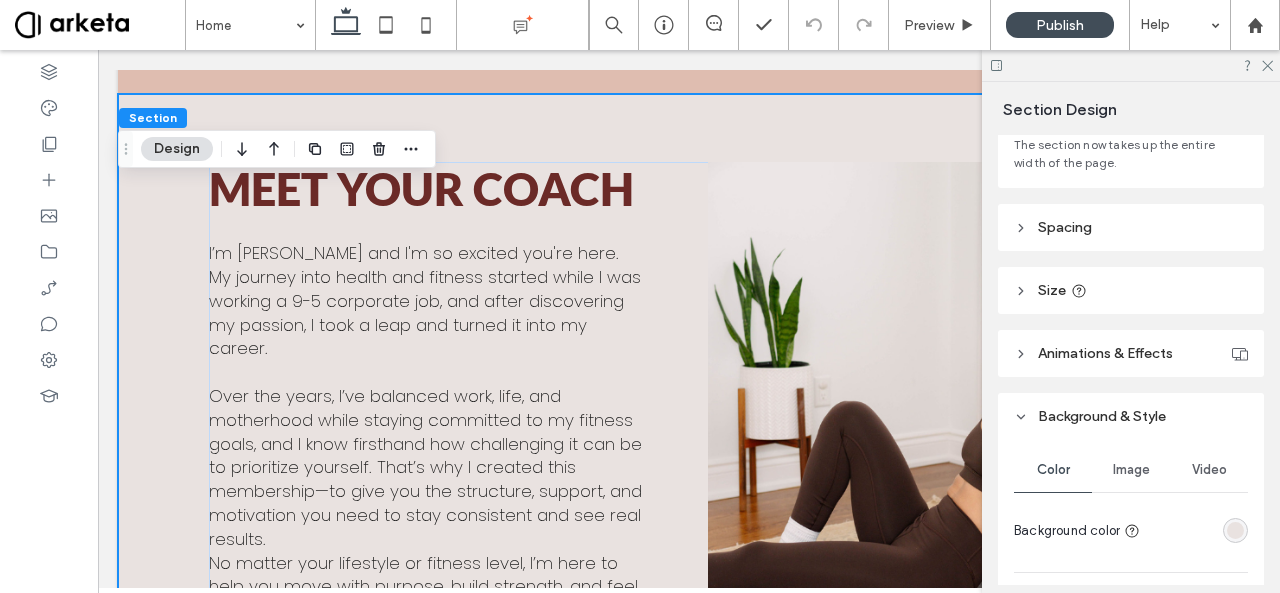click on "Size" at bounding box center (1131, 290) 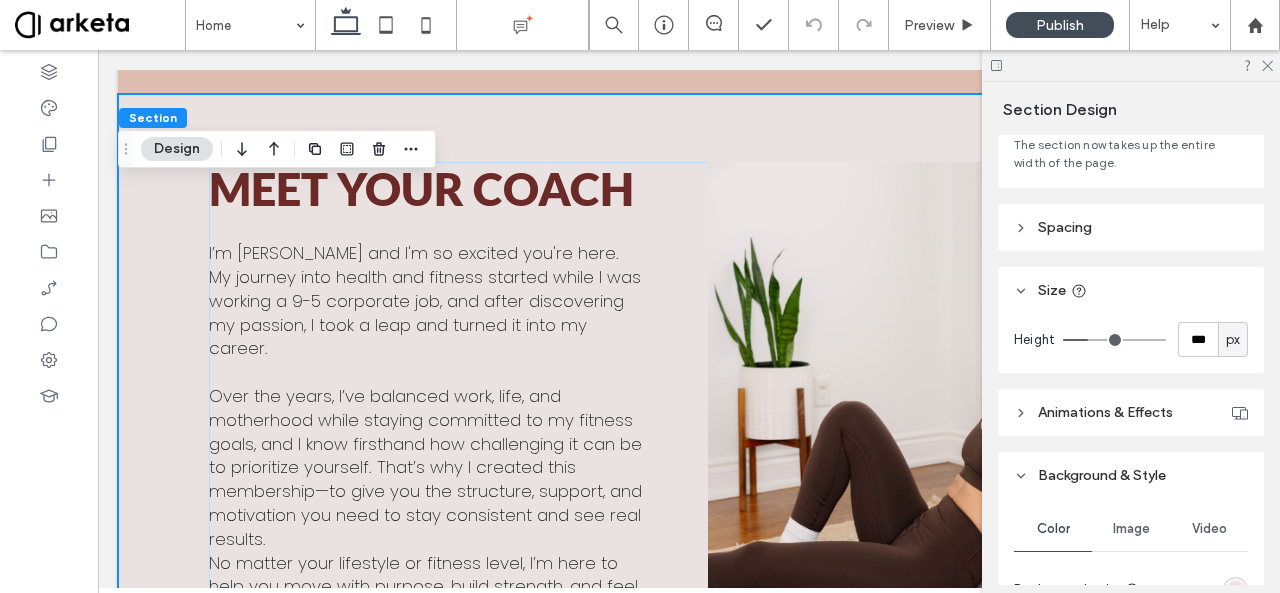 click on "Spacing" at bounding box center (1065, 227) 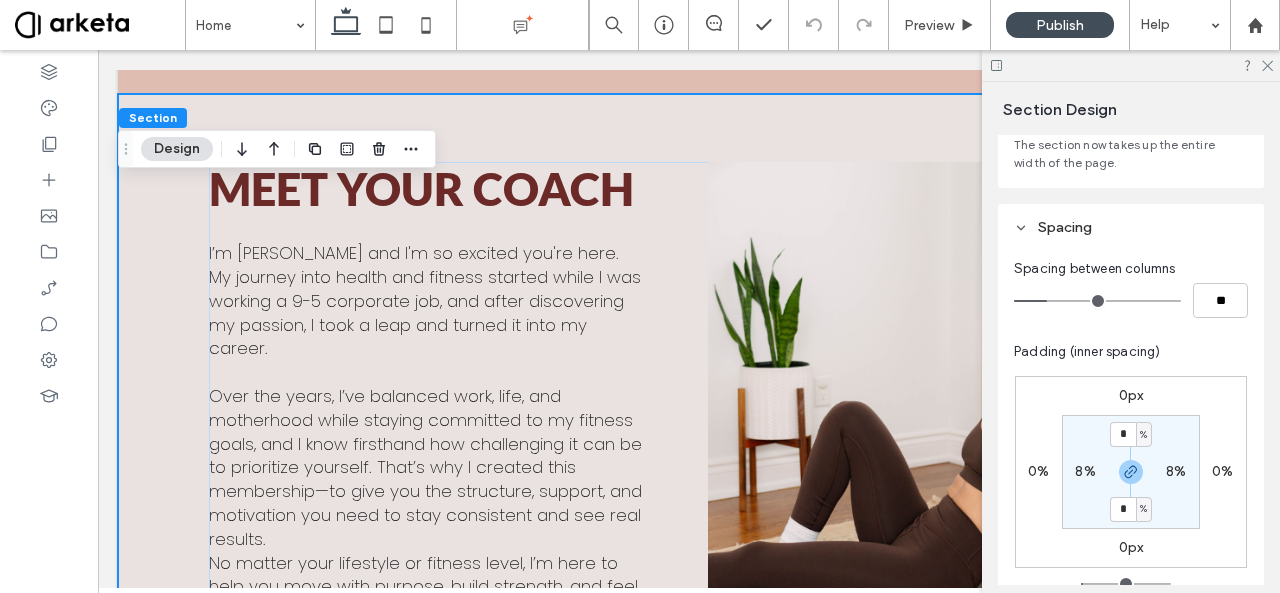 click on "8%" at bounding box center [1085, 471] 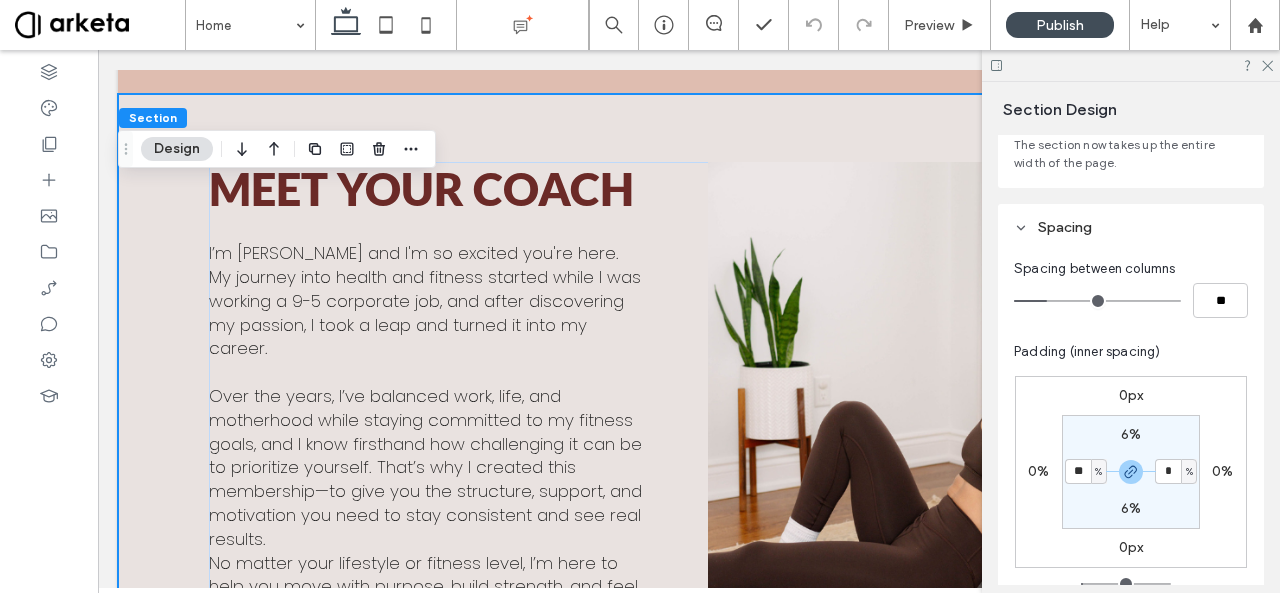 type on "**" 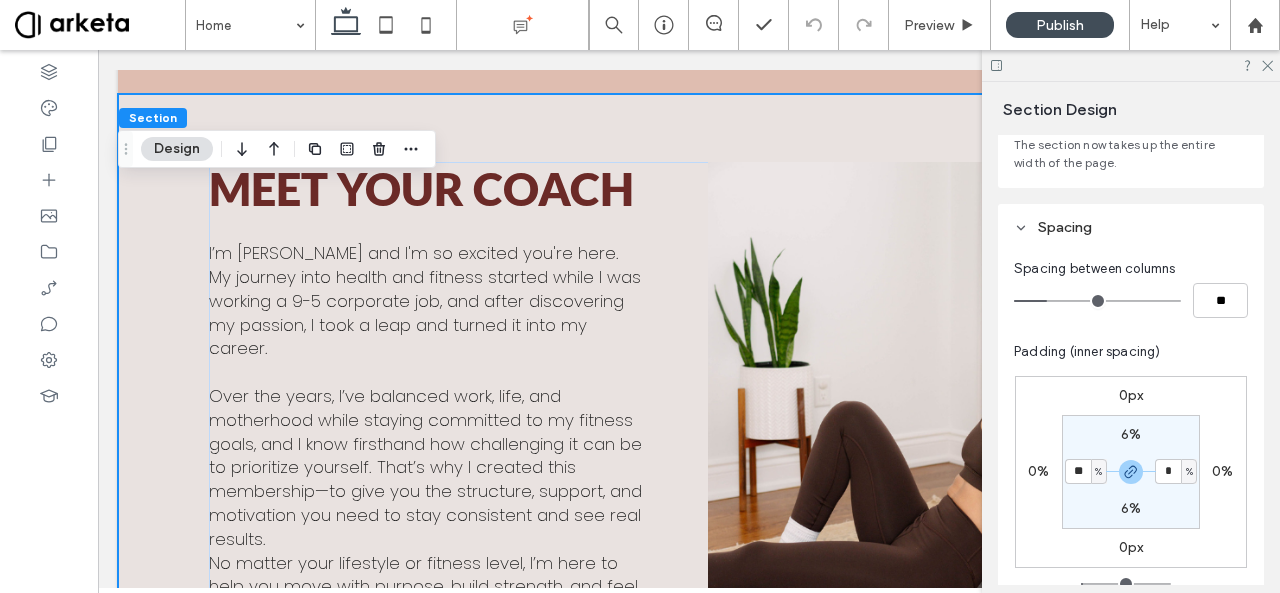 type on "**" 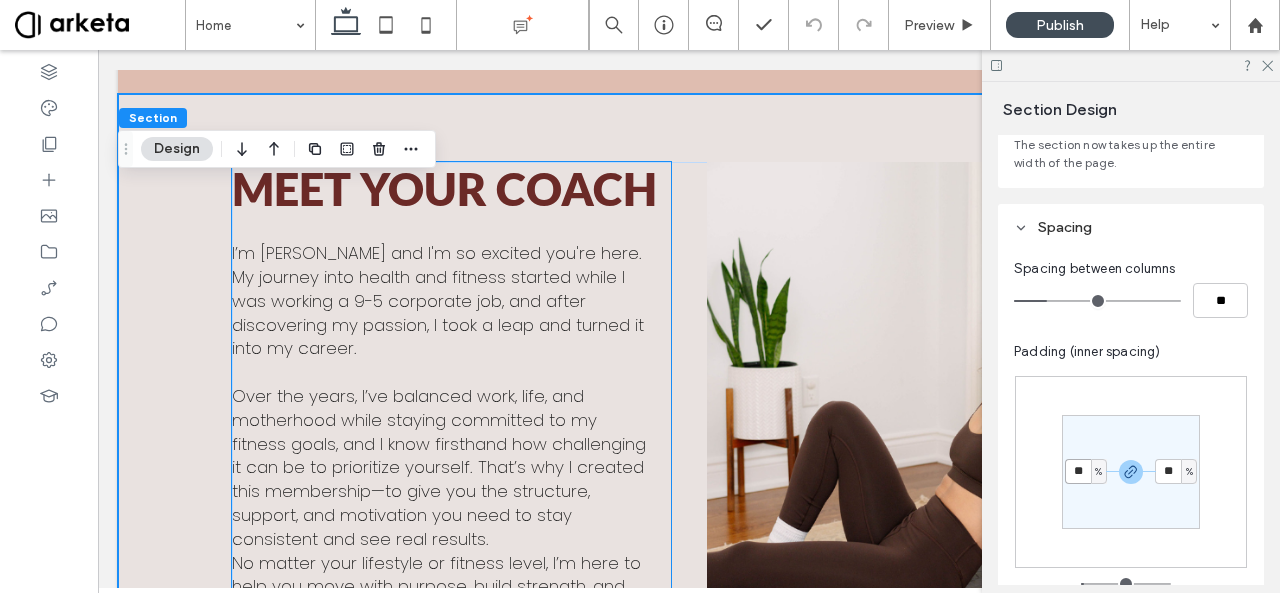 click on "I’m Marlie and I'm so excited you're here. My journey into health and fitness started while I was working a 9-5 corporate job, and after discovering my passion, I took a leap and turned it into my career. Over the years, I’ve balanced work, life, and motherhood while staying committed to my fitness goals, and I know firsthand how challenging it can be to prioritize yourself. That’s why I created this membership—to give you the structure, support, and motivation you need to stay consistent and see real results. No matter your lifestyle or fitness level, I’m here to help you move with purpose, build strength, and feel amazing in your body. Let’s do this together!" at bounding box center (440, 432) 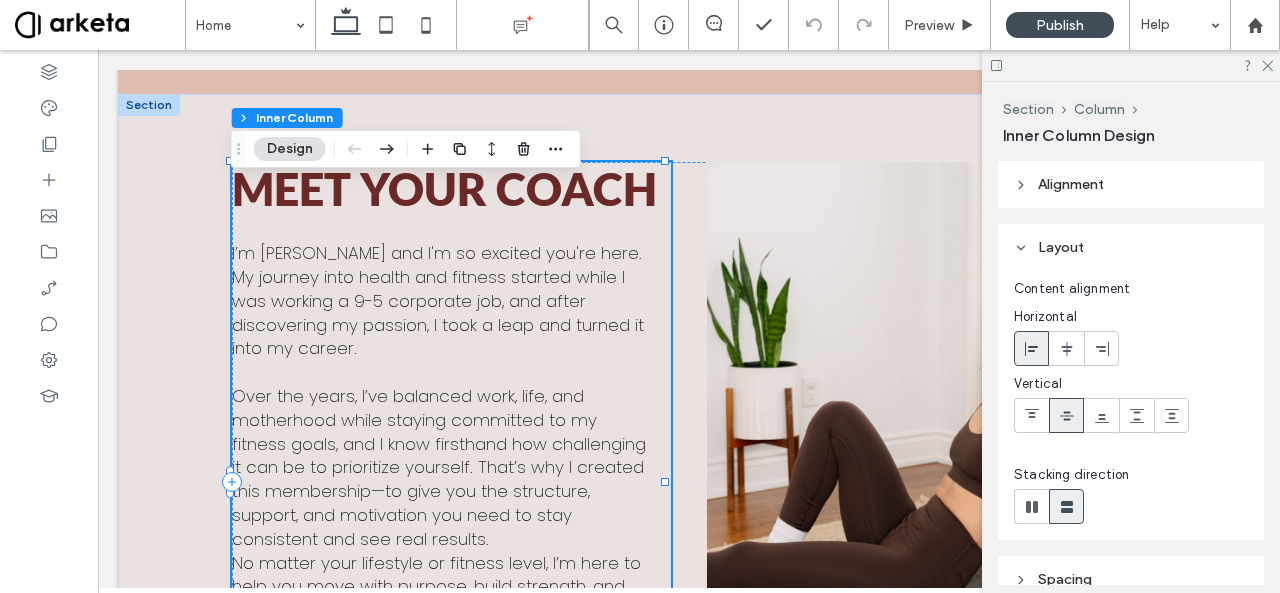 click on "I’m Marlie and I'm so excited you're here. My journey into health and fitness started while I was working a 9-5 corporate job, and after discovering my passion, I took a leap and turned it into my career. Over the years, I’ve balanced work, life, and motherhood while staying committed to my fitness goals, and I know firsthand how challenging it can be to prioritize yourself. That’s why I created this membership—to give you the structure, support, and motivation you need to stay consistent and see real results. No matter your lifestyle or fitness level, I’m here to help you move with purpose, build strength, and feel amazing in your body. Let’s do this together!" at bounding box center (440, 432) 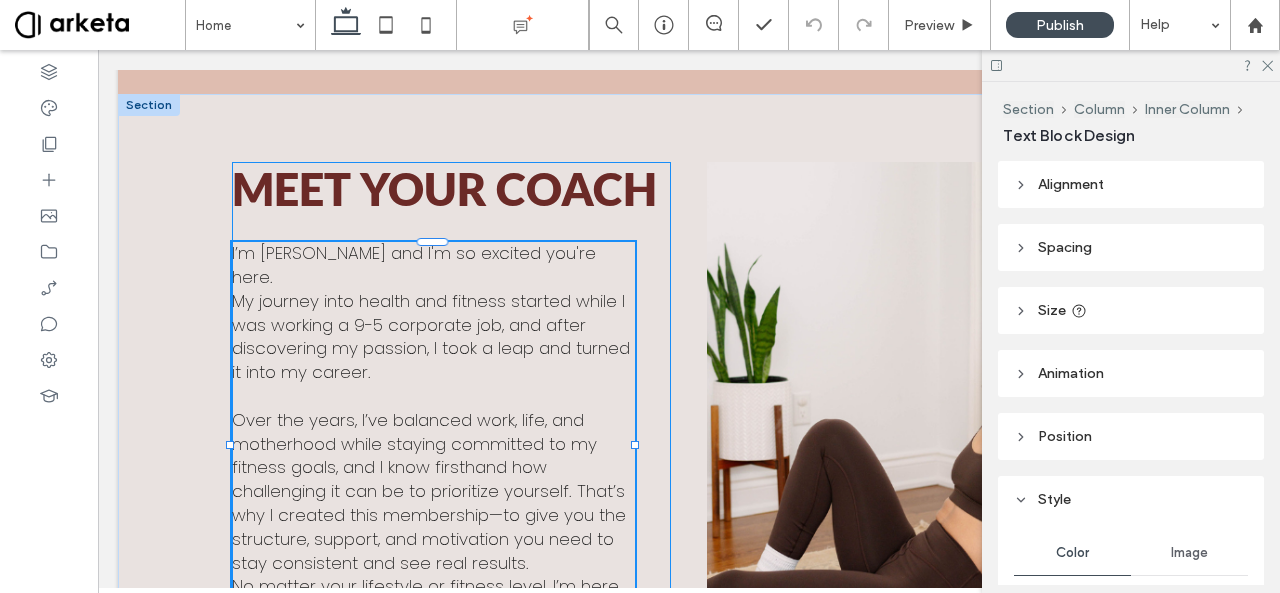 click on "Meet your coach
I’m Marlie and I'm so excited you're here. My journey into health and fitness started while I was working a 9-5 corporate job, and after discovering my passion, I took a leap and turned it into my career. Over the years, I’ve balanced work, life, and motherhood while staying committed to my fitness goals, and I know firsthand how challenging it can be to prioritize yourself. That’s why I created this membership—to give you the structure, support, and motivation you need to stay consistent and see real results. No matter your lifestyle or fitness level, I’m here to help you move with purpose, build strength, and feel amazing in your body. Let’s do this together!
93% , 381px
xo Marlie FOUNDER, Bounce Forward Co. Certified Personal Trainer | Canfit Pro Certified Health Coach | IIN Certified Pre- & Postnatal Trainer & Coach | GGS" at bounding box center [689, 506] 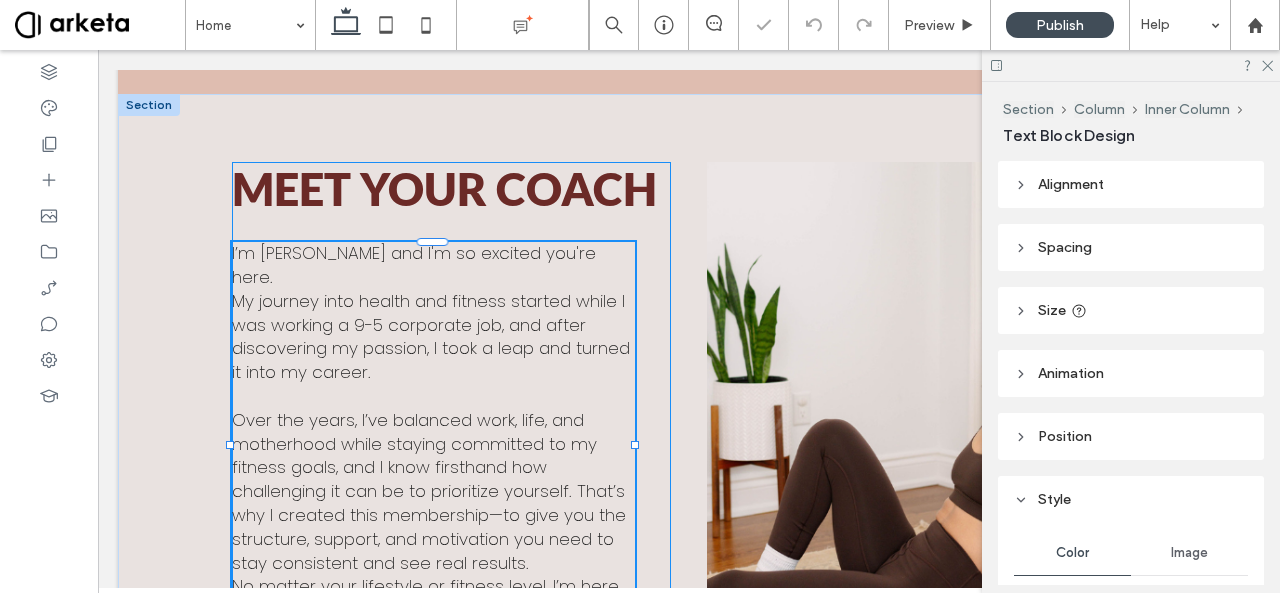 type on "**" 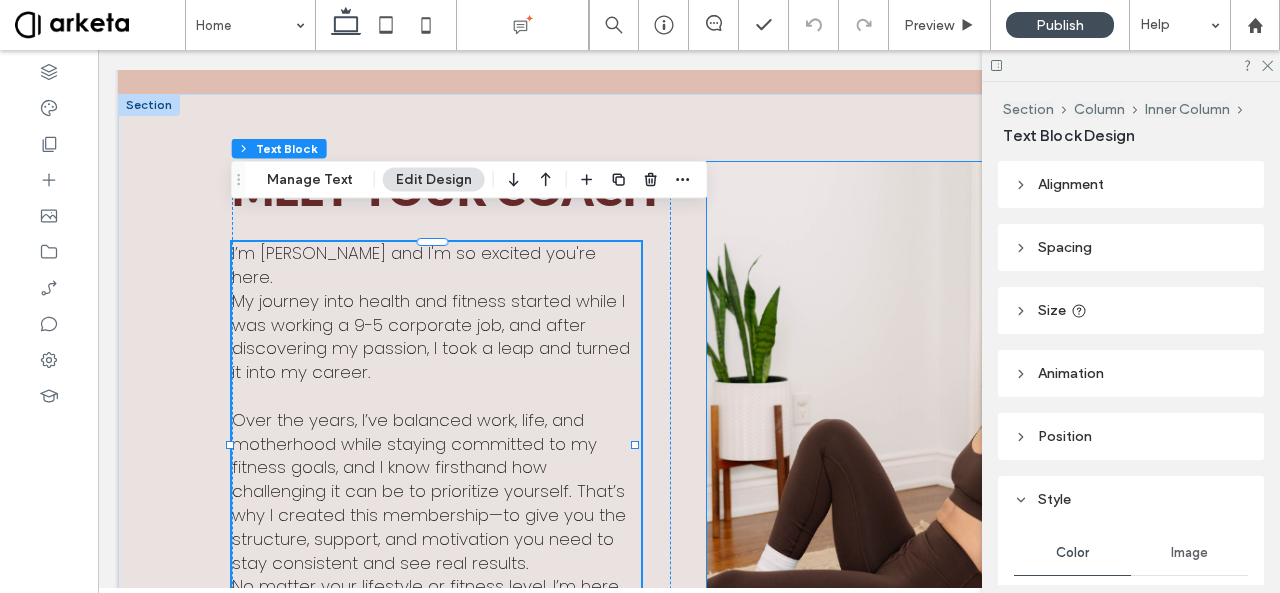 click at bounding box center [926, 505] 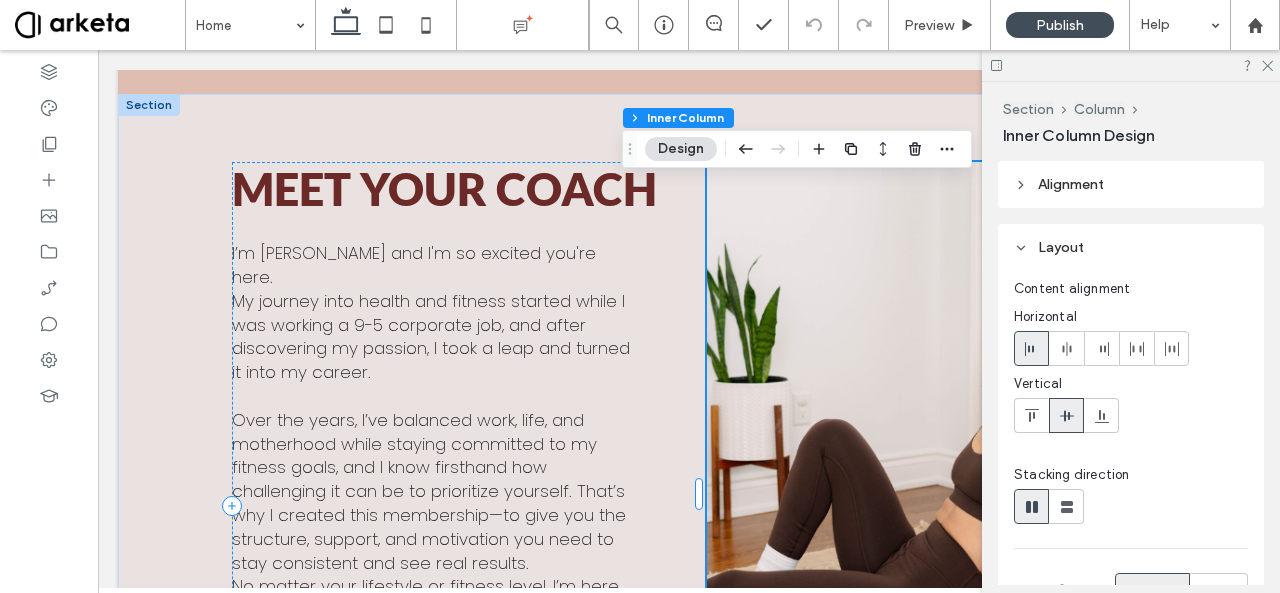 scroll, scrollTop: 430, scrollLeft: 0, axis: vertical 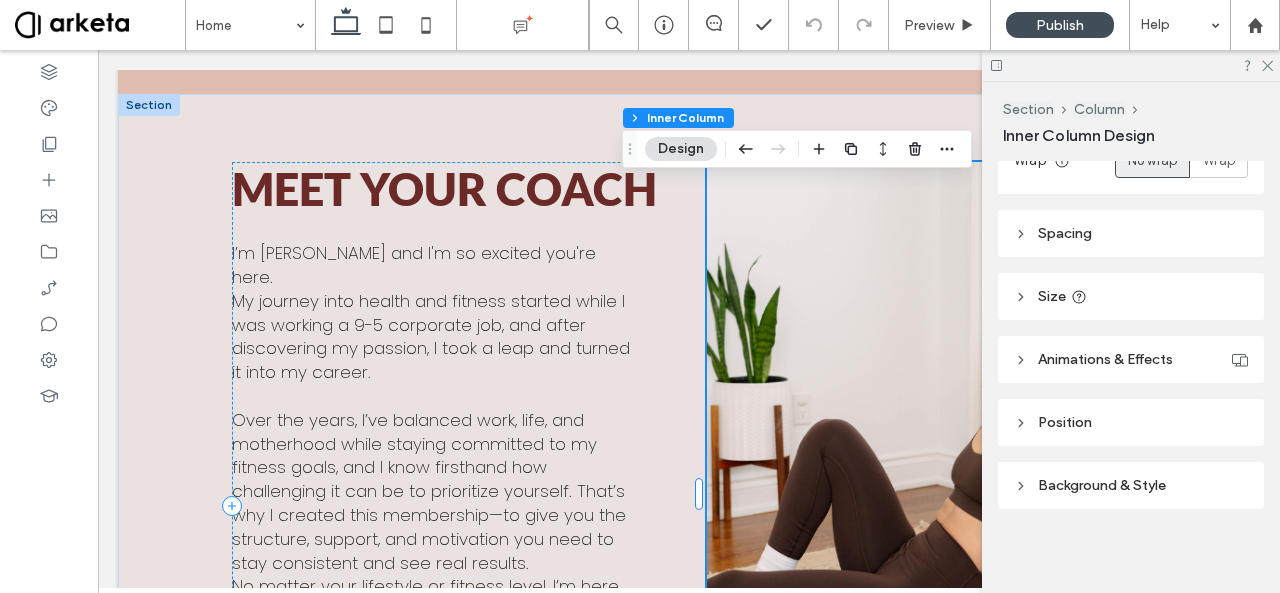 click on "Background & Style" at bounding box center [1131, 485] 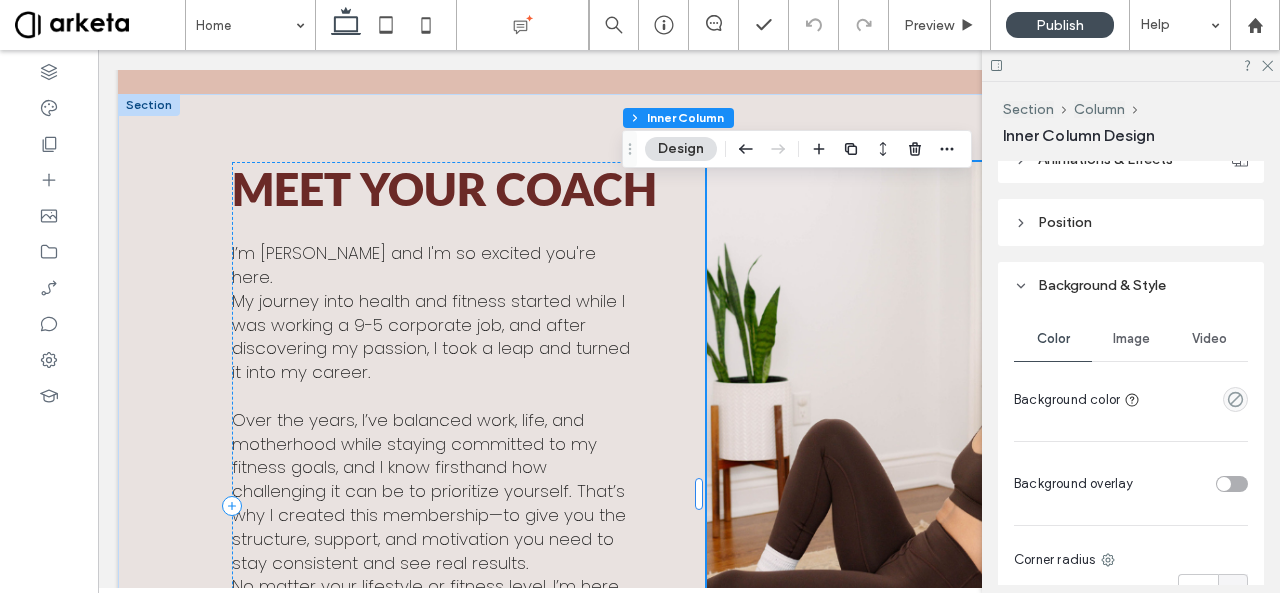 scroll, scrollTop: 937, scrollLeft: 0, axis: vertical 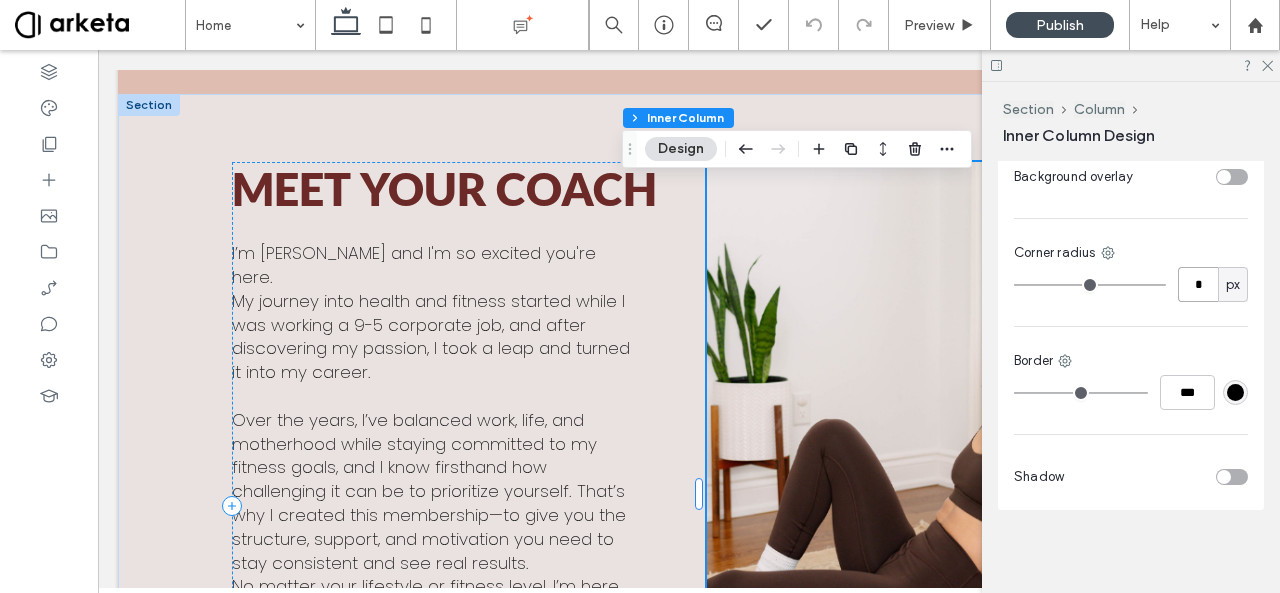 click on "*" at bounding box center [1198, 284] 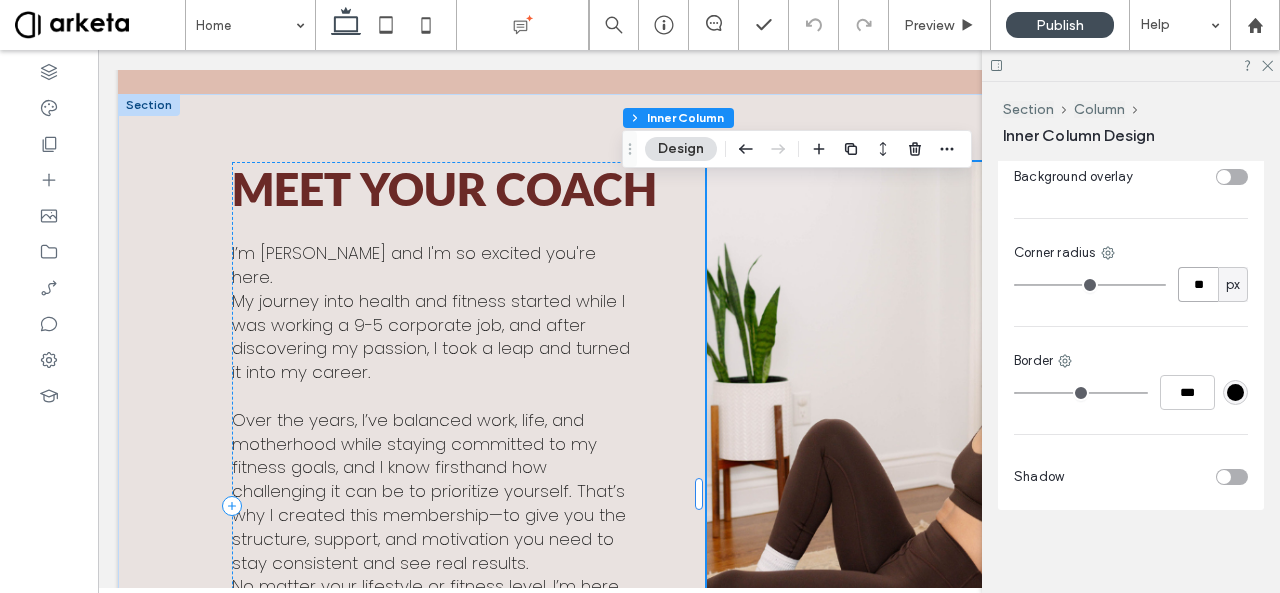 type on "**" 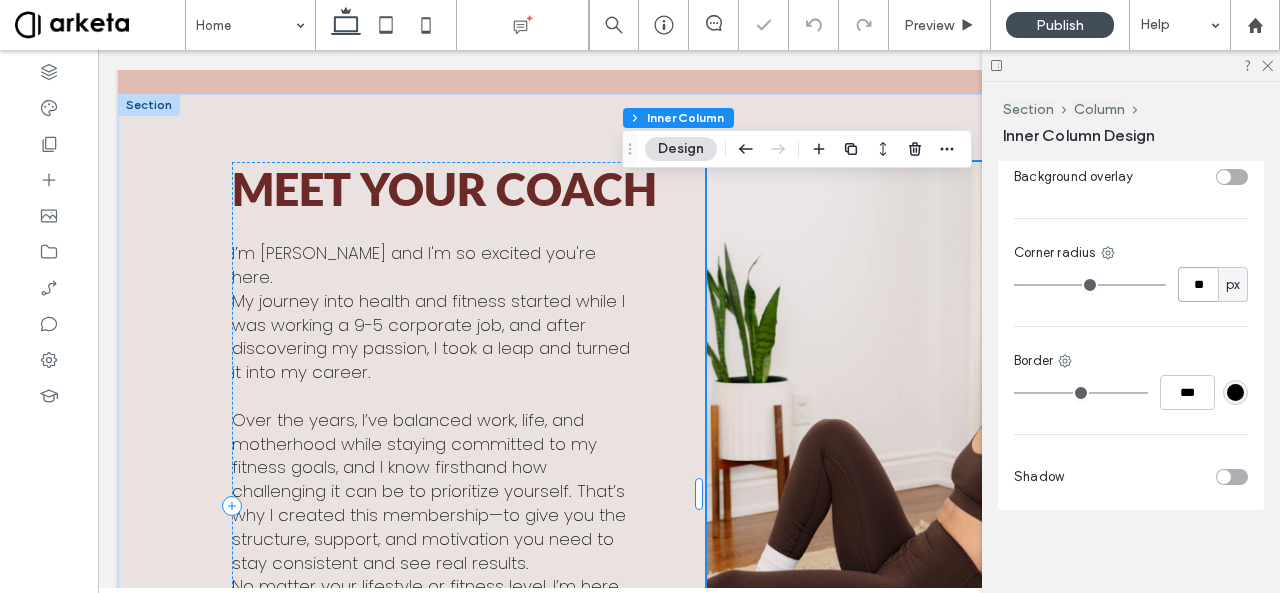 type on "**" 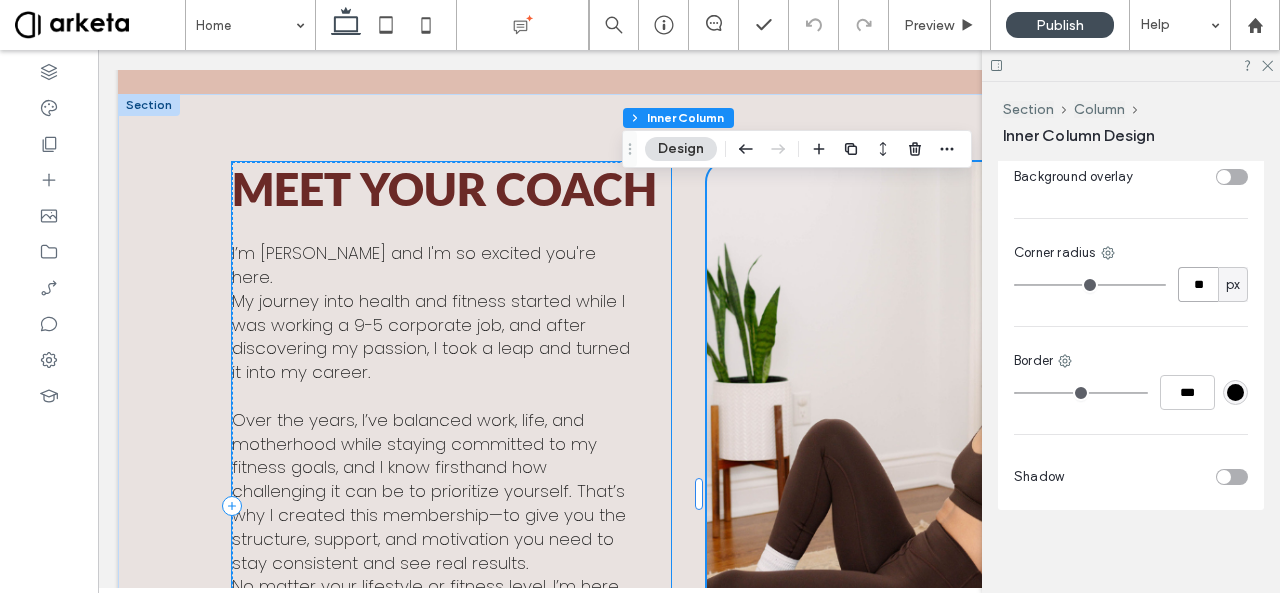 click on "Meet your coach" at bounding box center [444, 189] 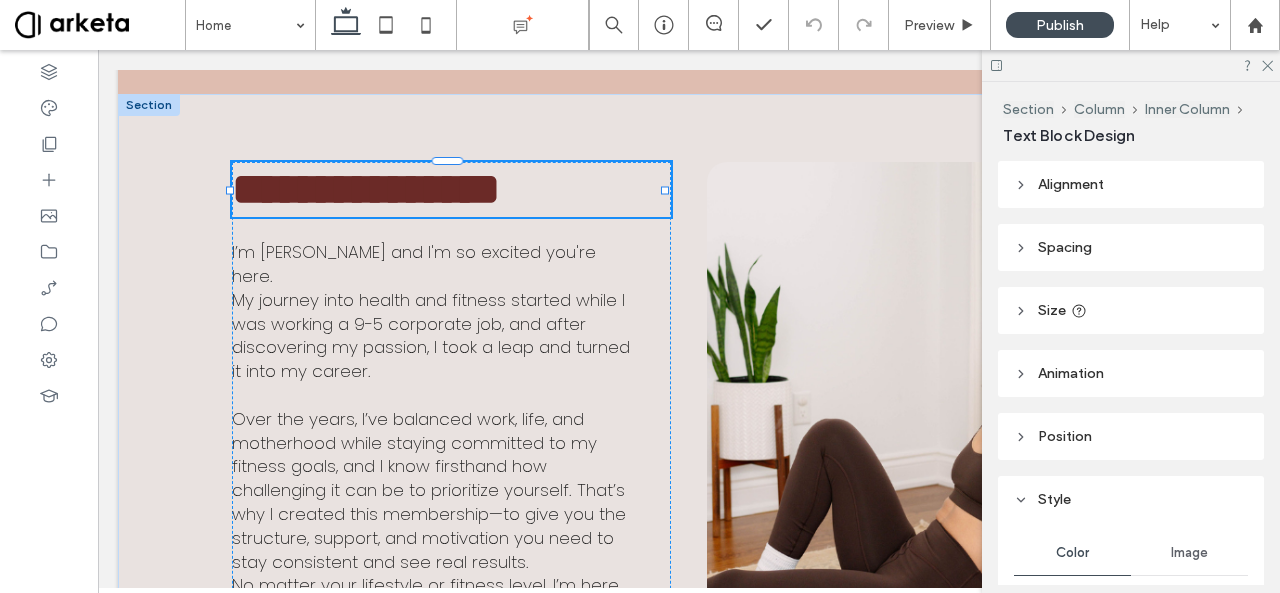 type on "****" 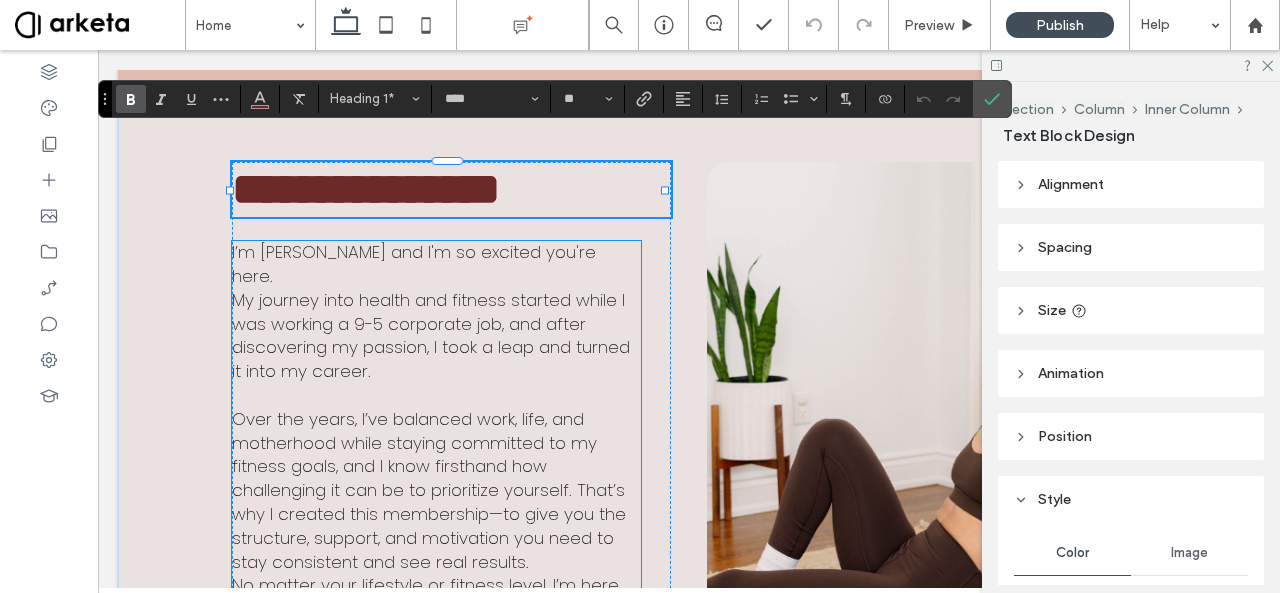 click on "My journey into health and fitness started while I was working a 9-5 corporate job, and after discovering my passion, I took a leap and turned it into my career." at bounding box center [431, 335] 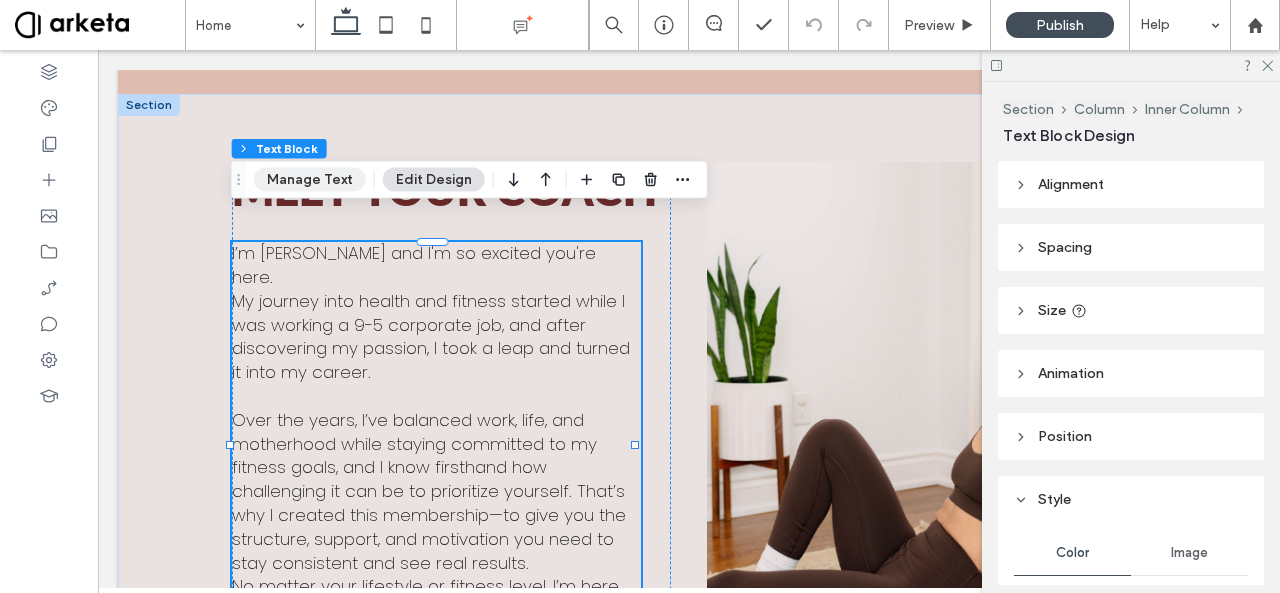 click on "Manage Text" at bounding box center [310, 180] 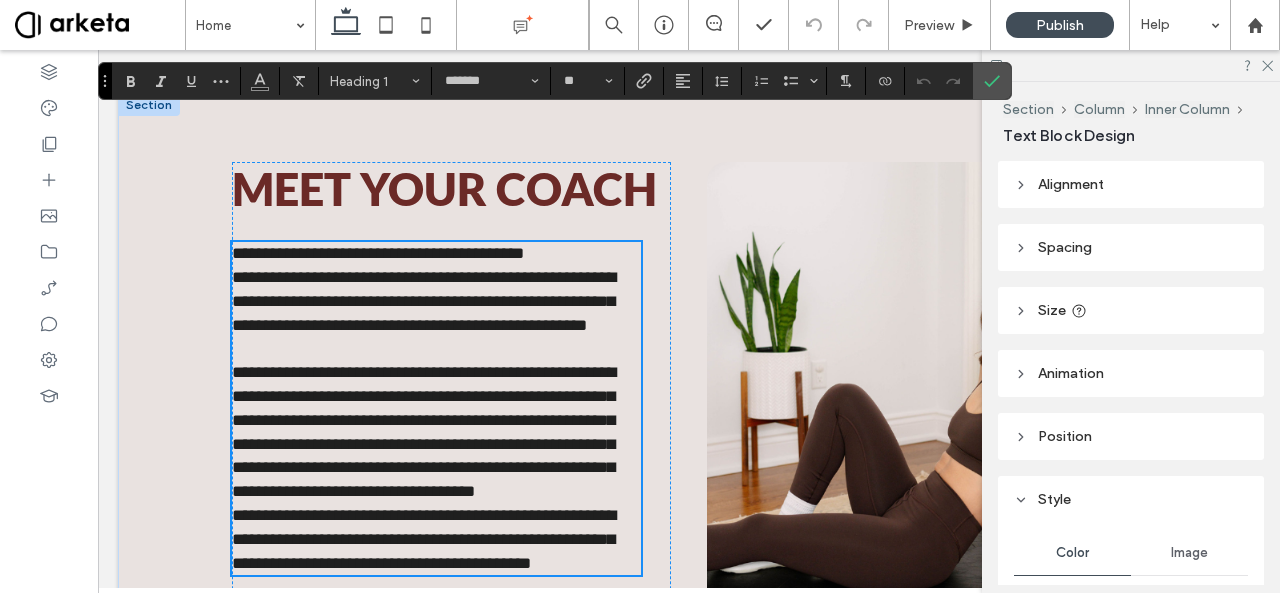 type on "*******" 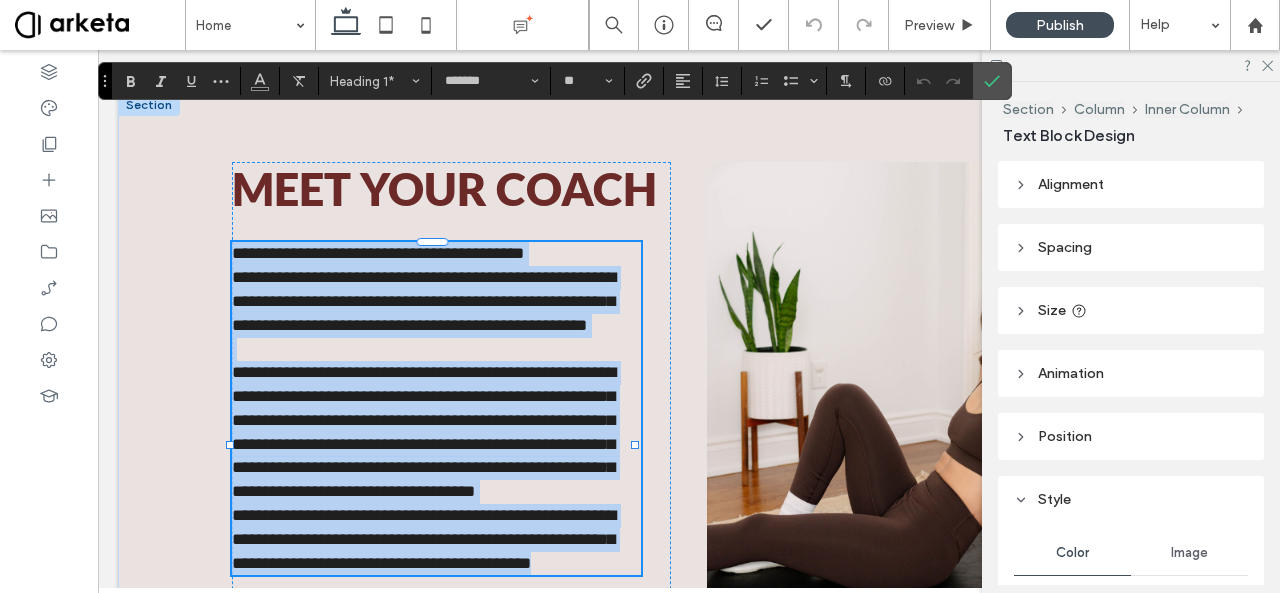 scroll, scrollTop: 2227, scrollLeft: 0, axis: vertical 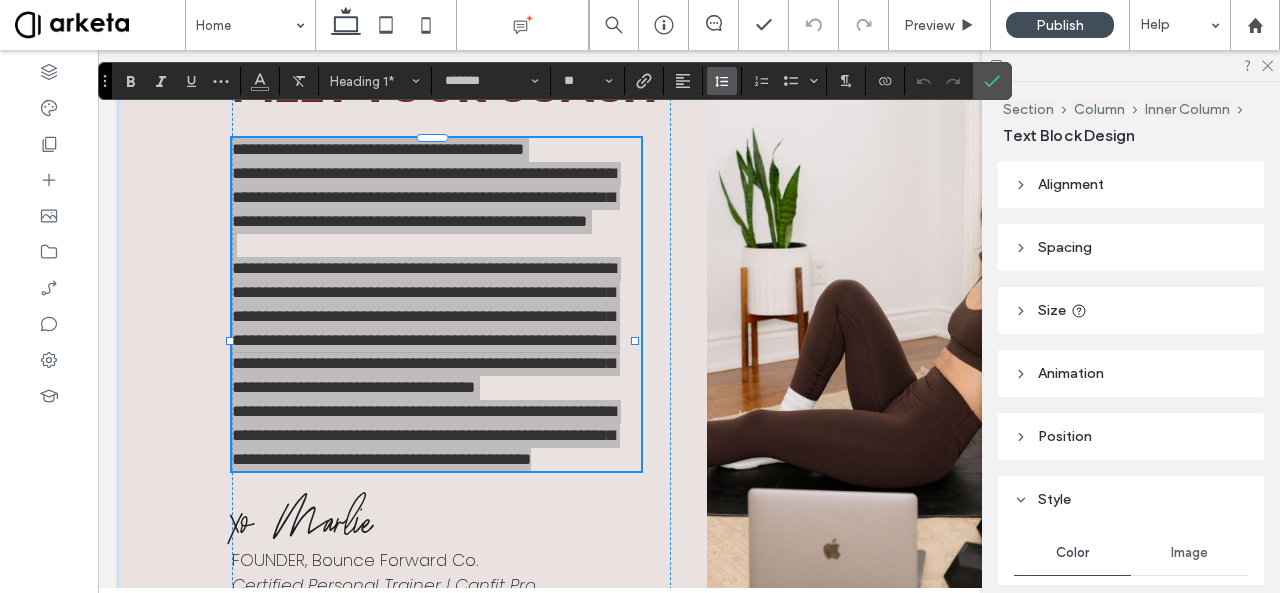 click 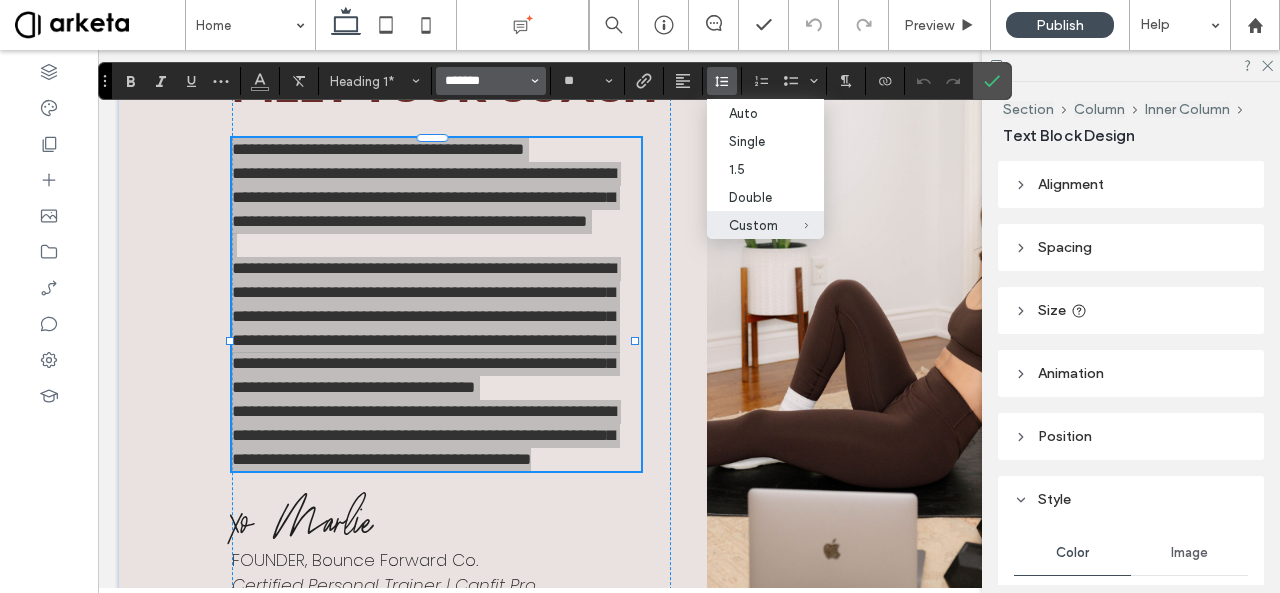 click on "*******" at bounding box center [485, 81] 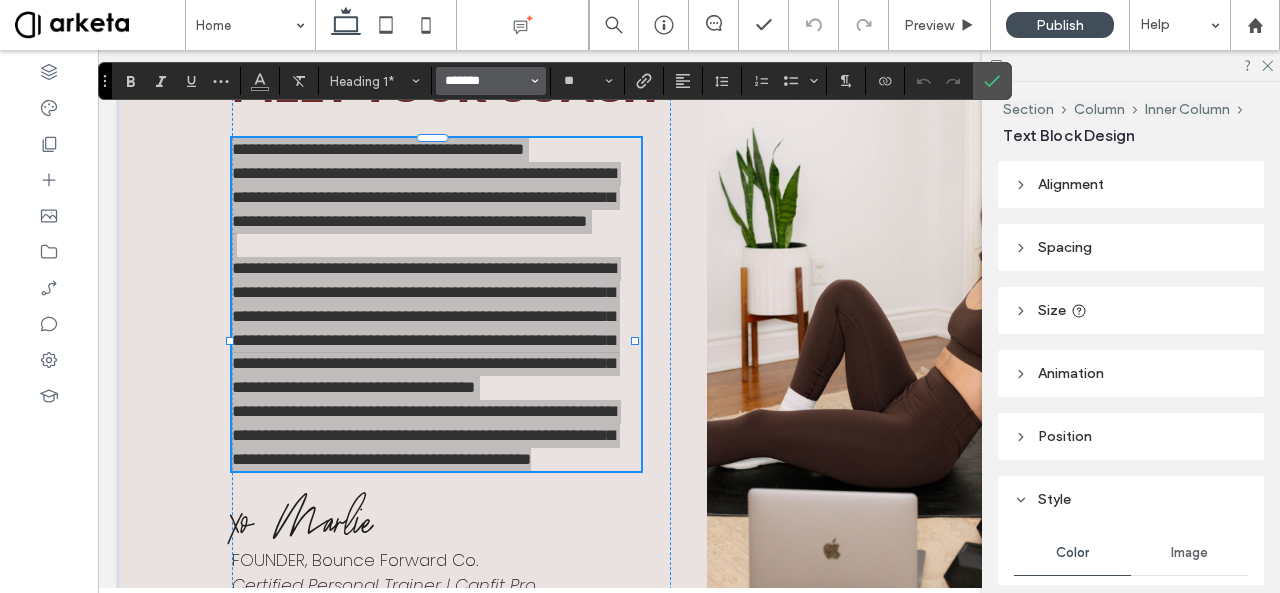 type 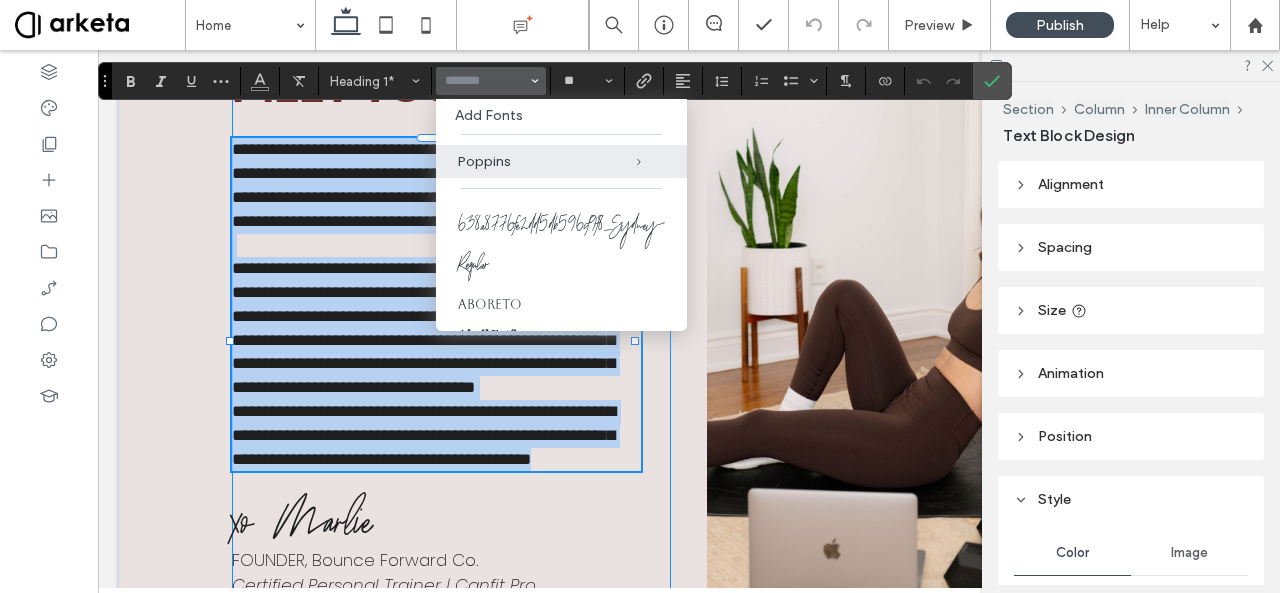 click on "**********" at bounding box center (451, 354) 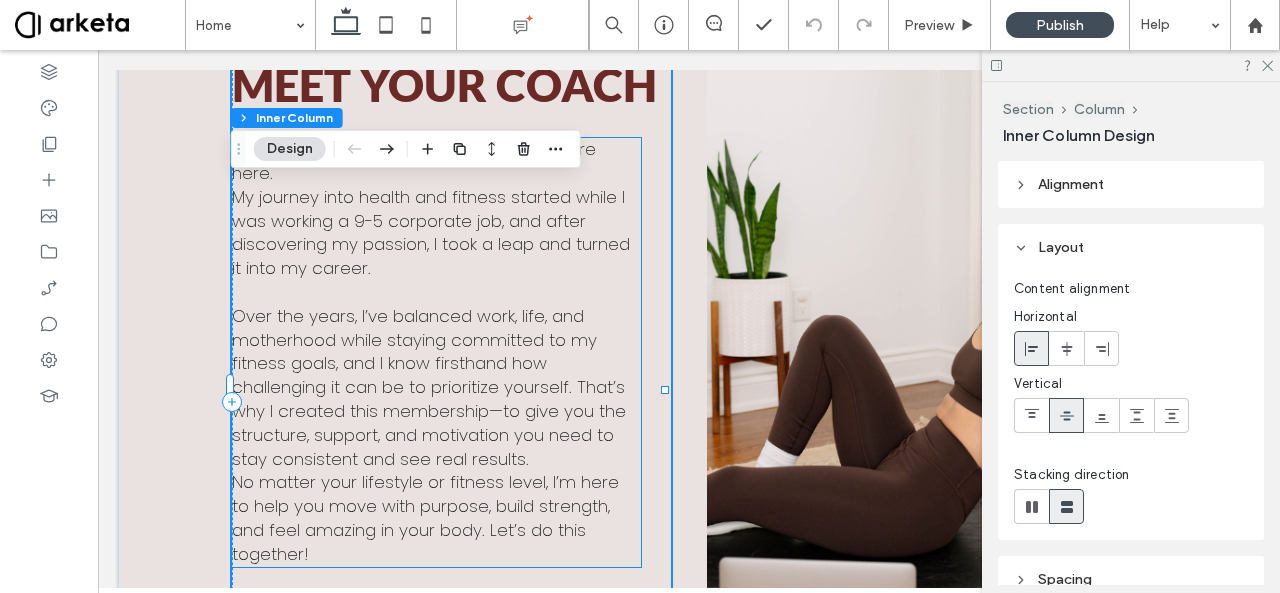 click on "I’m Marlie and I'm so excited you're here. My journey into health and fitness started while I was working a 9-5 corporate job, and after discovering my passion, I took a leap and turned it into my career. Over the years, I’ve balanced work, life, and motherhood while staying committed to my fitness goals, and I know firsthand how challenging it can be to prioritize yourself. That’s why I created this membership—to give you the structure, support, and motivation you need to stay consistent and see real results. No matter your lifestyle or fitness level, I’m here to help you move with purpose, build strength, and feel amazing in your body. Let’s do this together!" at bounding box center [436, 352] 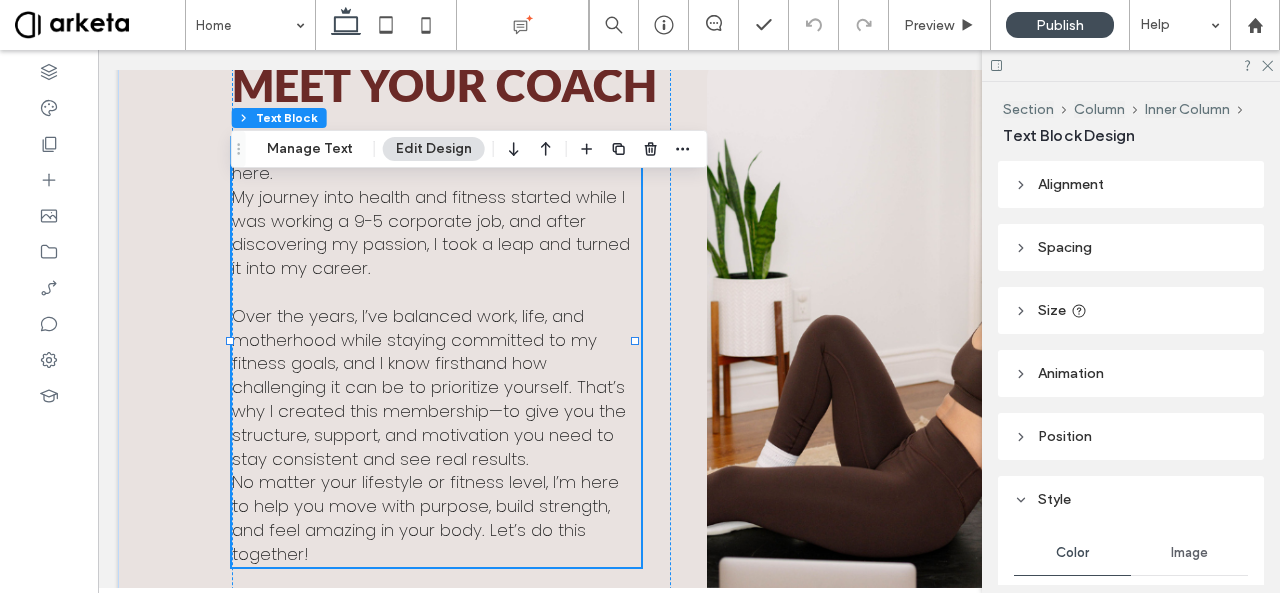 scroll, scrollTop: 118, scrollLeft: 0, axis: vertical 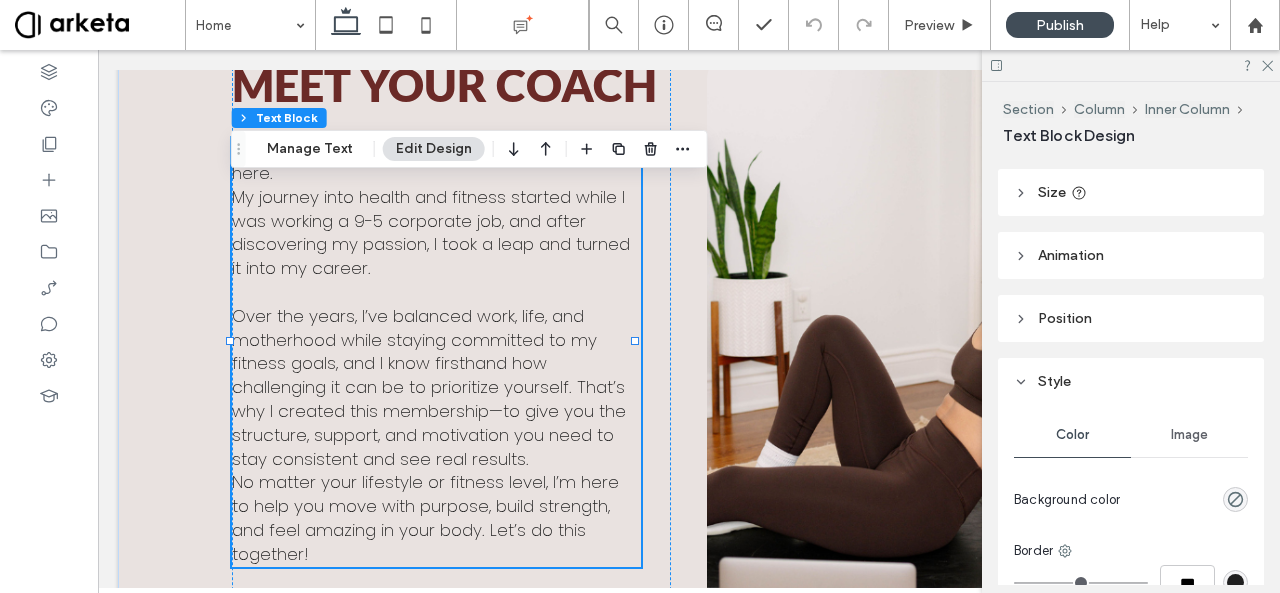 click on "Size" at bounding box center [1131, 192] 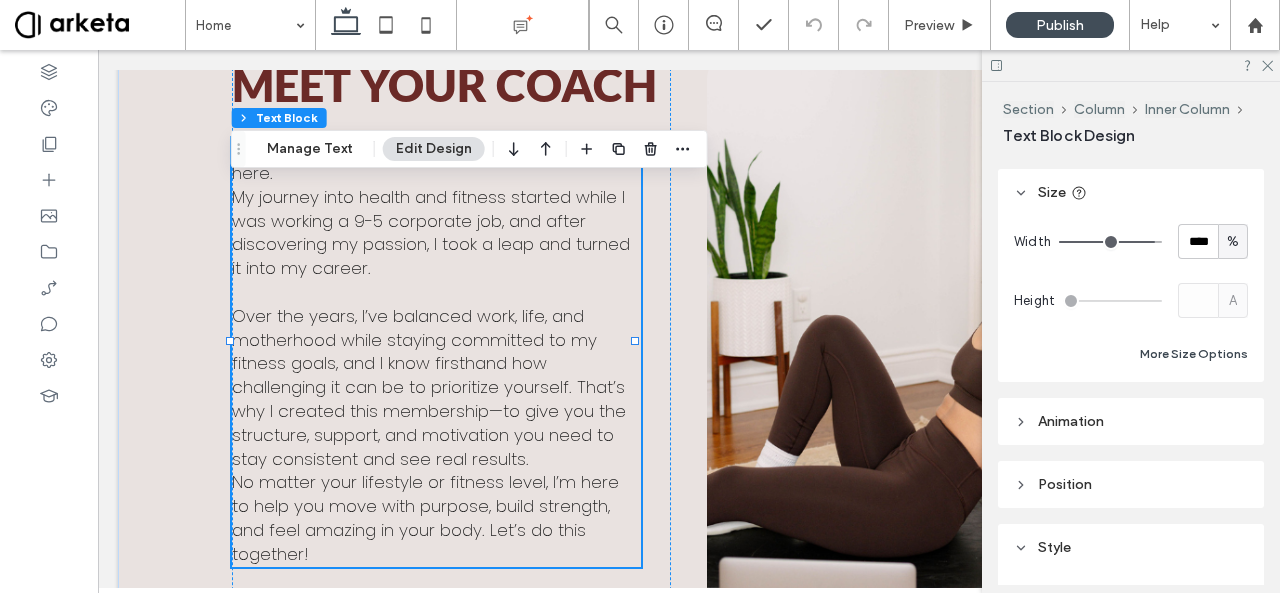 scroll, scrollTop: 26, scrollLeft: 0, axis: vertical 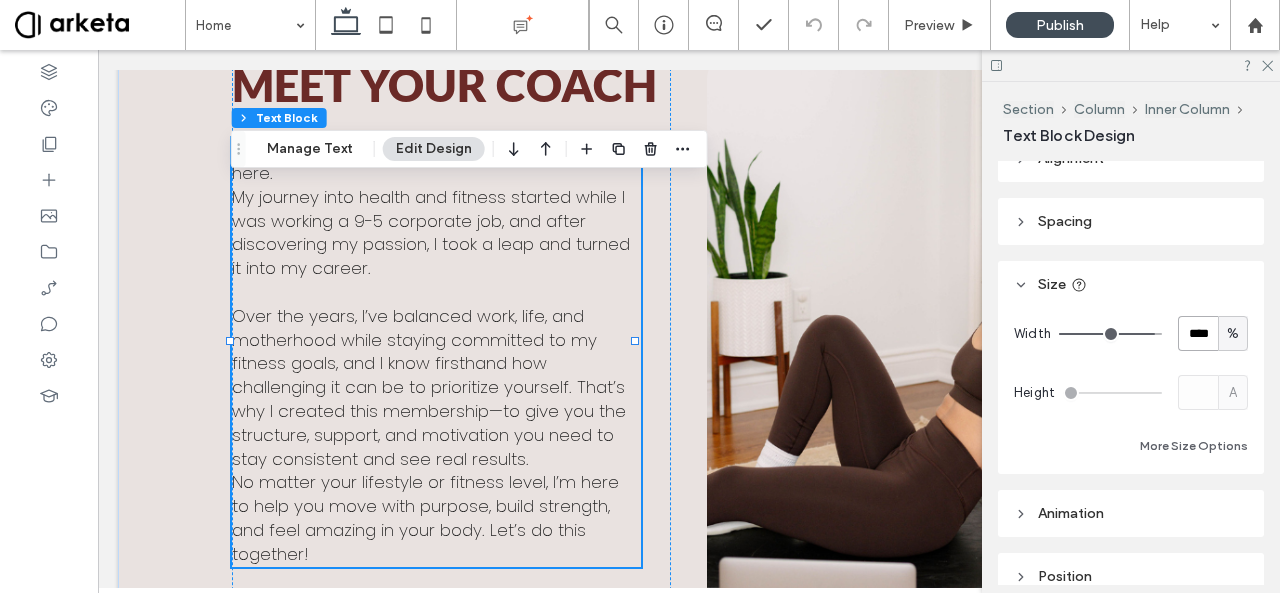 click on "****" at bounding box center (1198, 333) 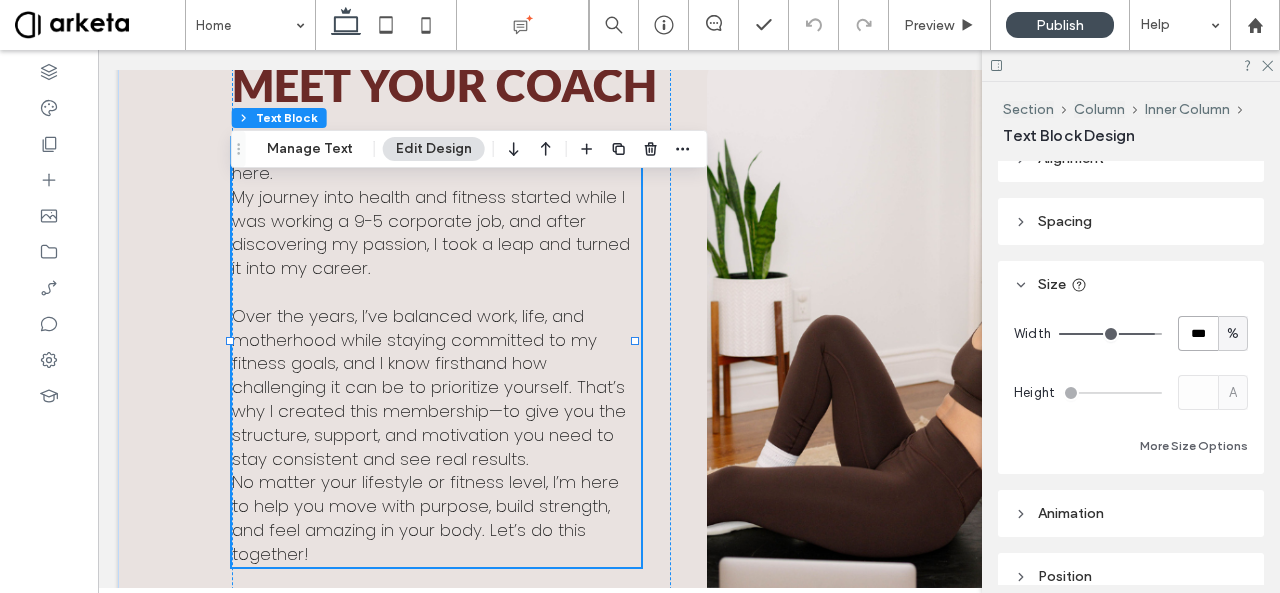 type on "***" 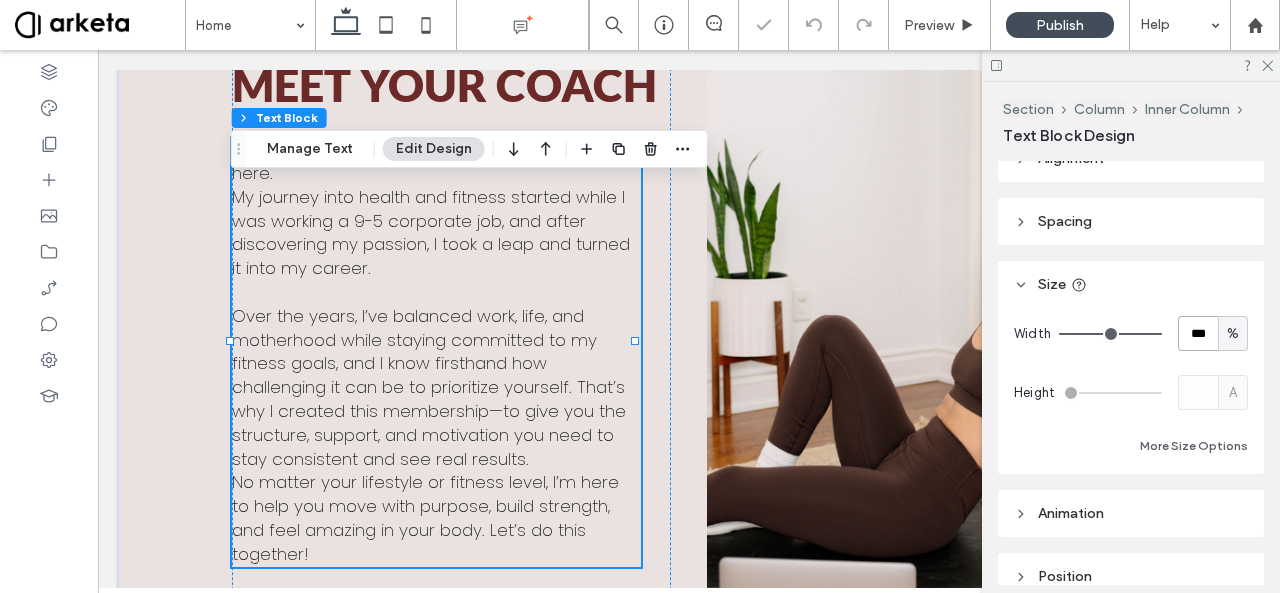 type on "***" 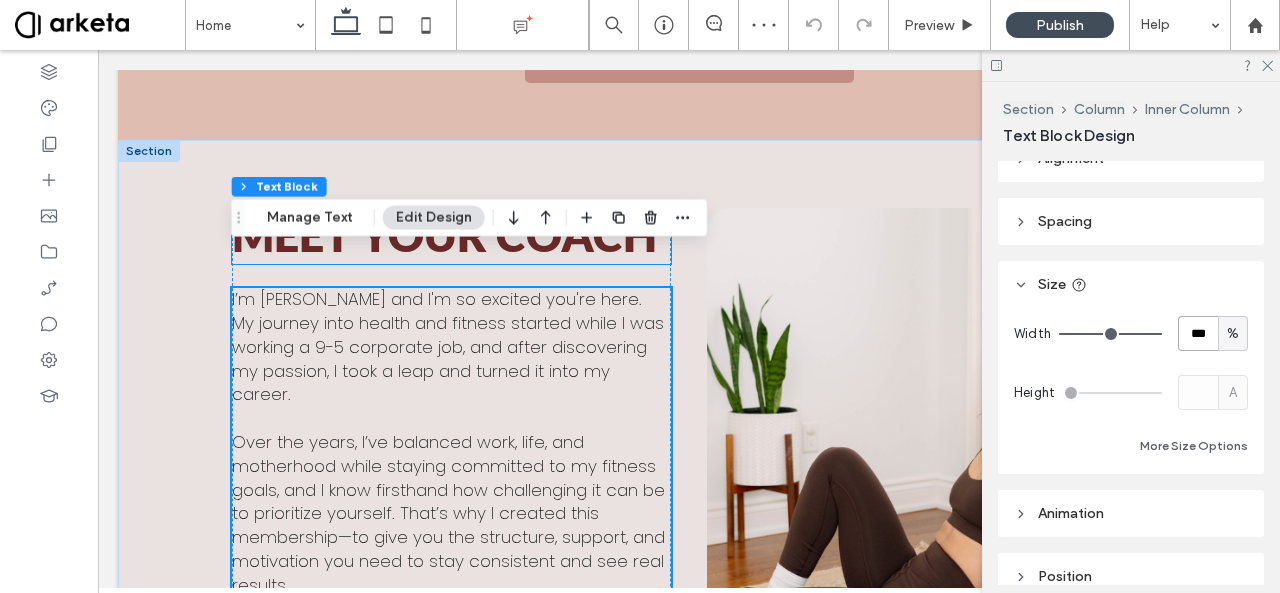 scroll, scrollTop: 2085, scrollLeft: 0, axis: vertical 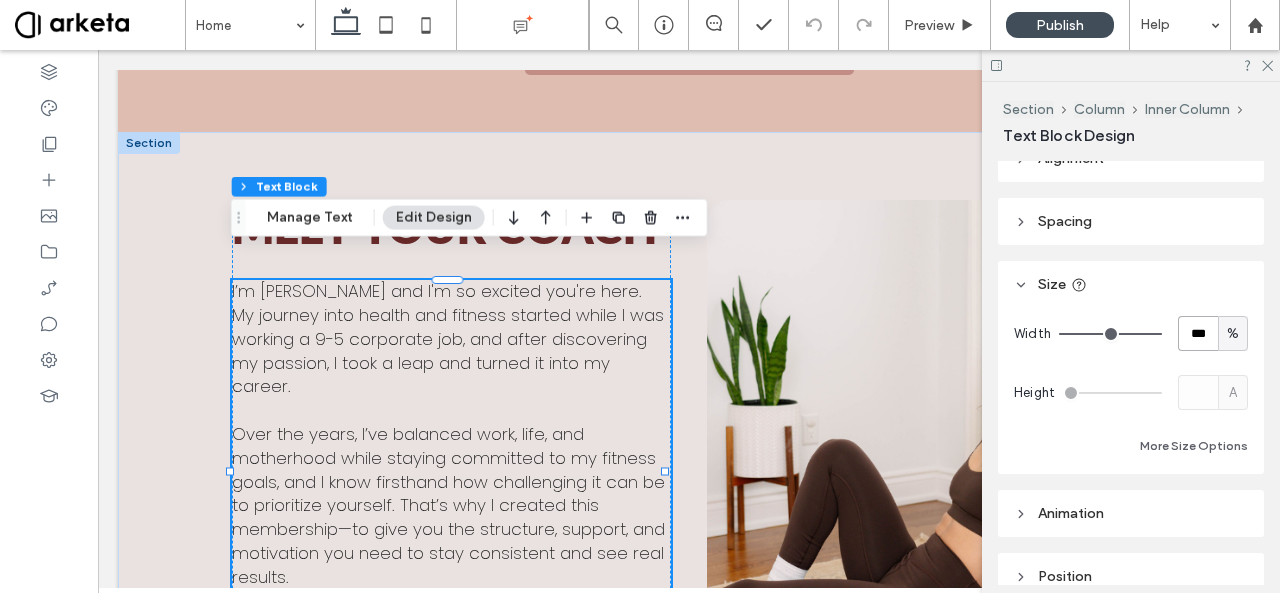 click on "***" at bounding box center [1198, 333] 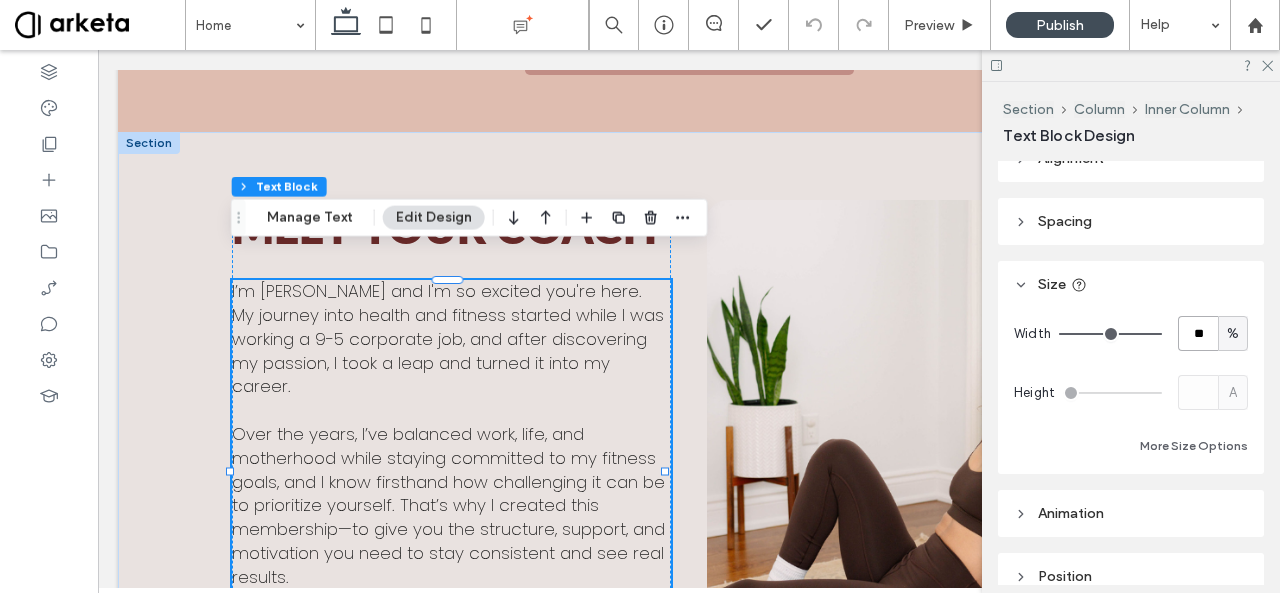 type on "**" 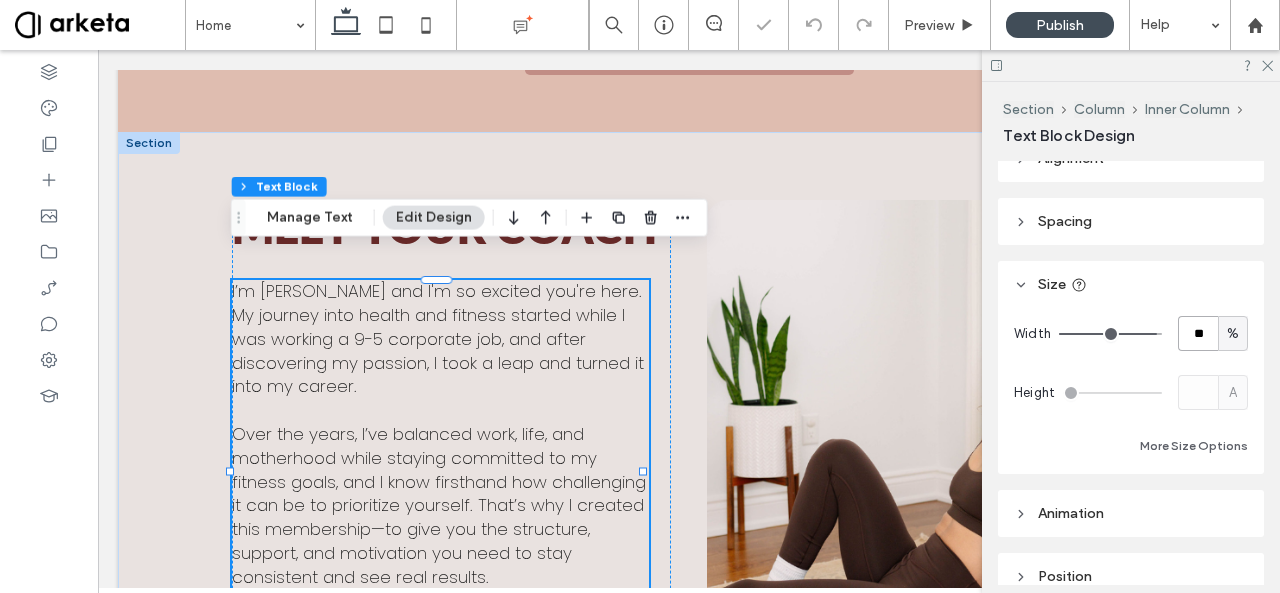 click on "**" at bounding box center (1198, 333) 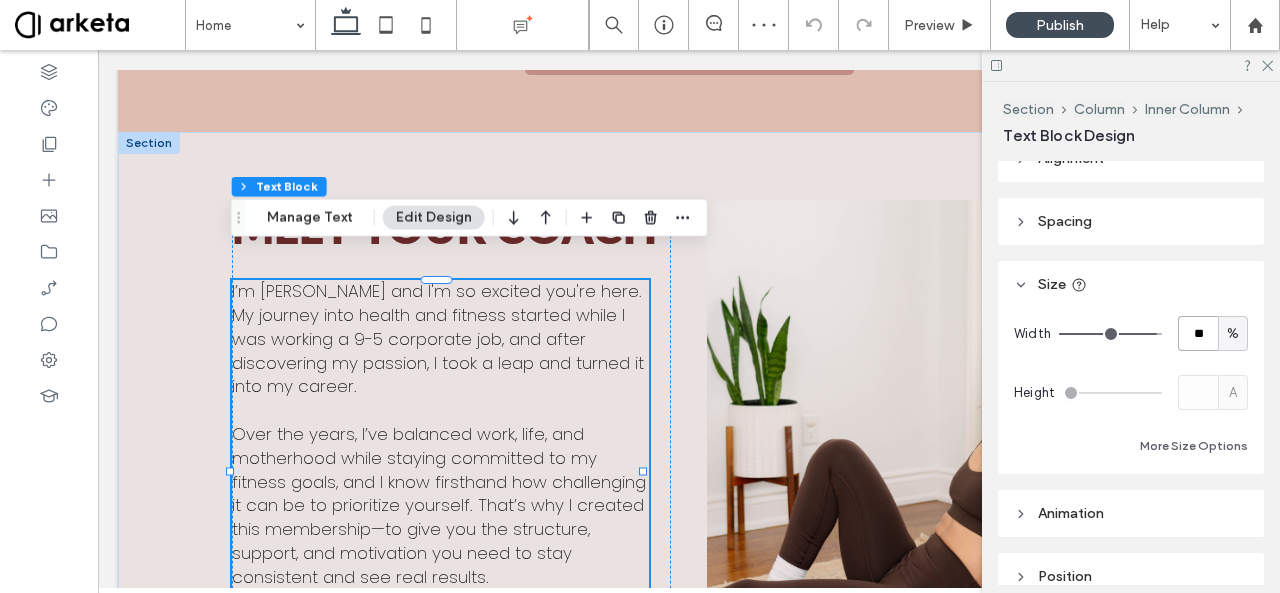 click on "**" at bounding box center [1198, 333] 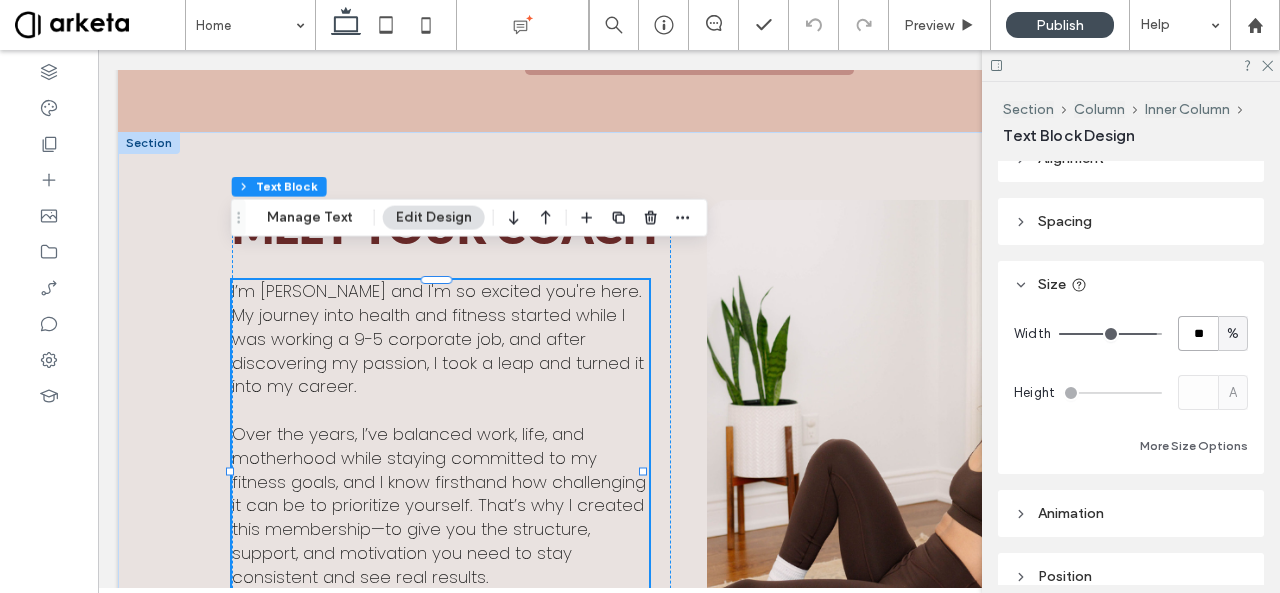 type on "**" 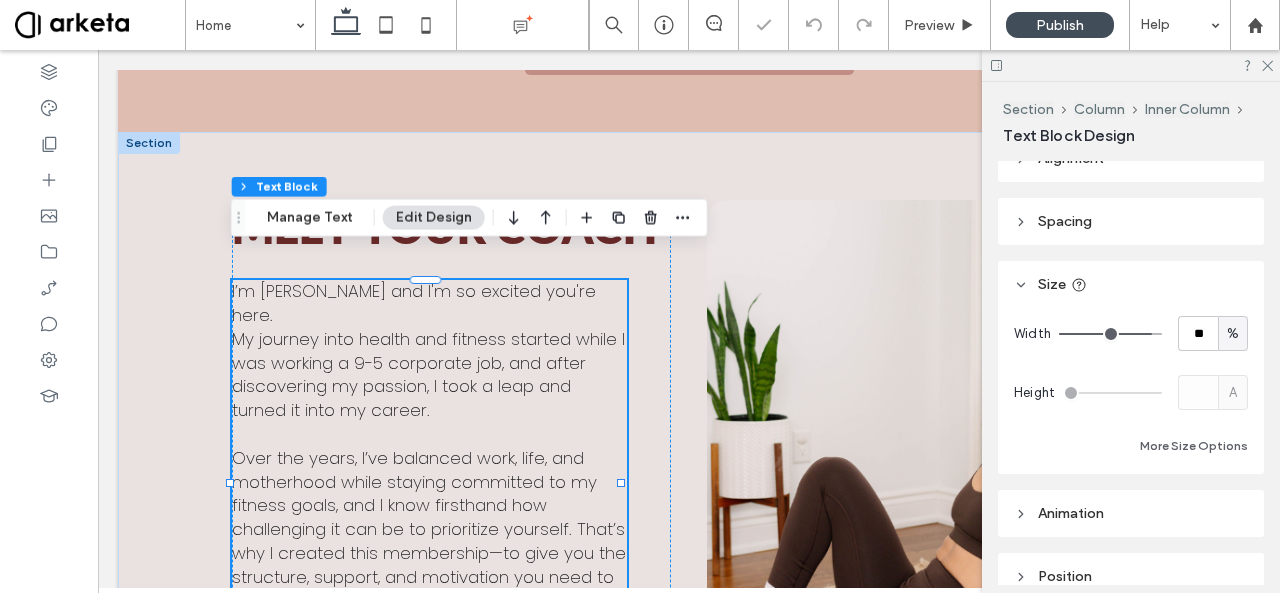 click on "Size" at bounding box center [1131, 284] 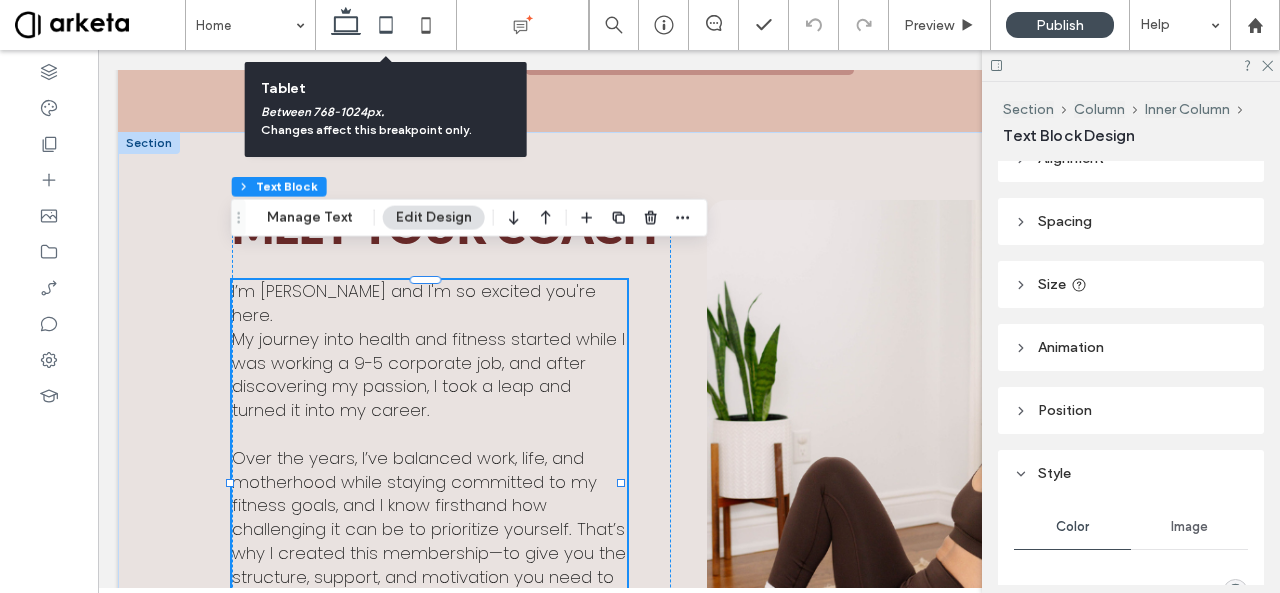 click 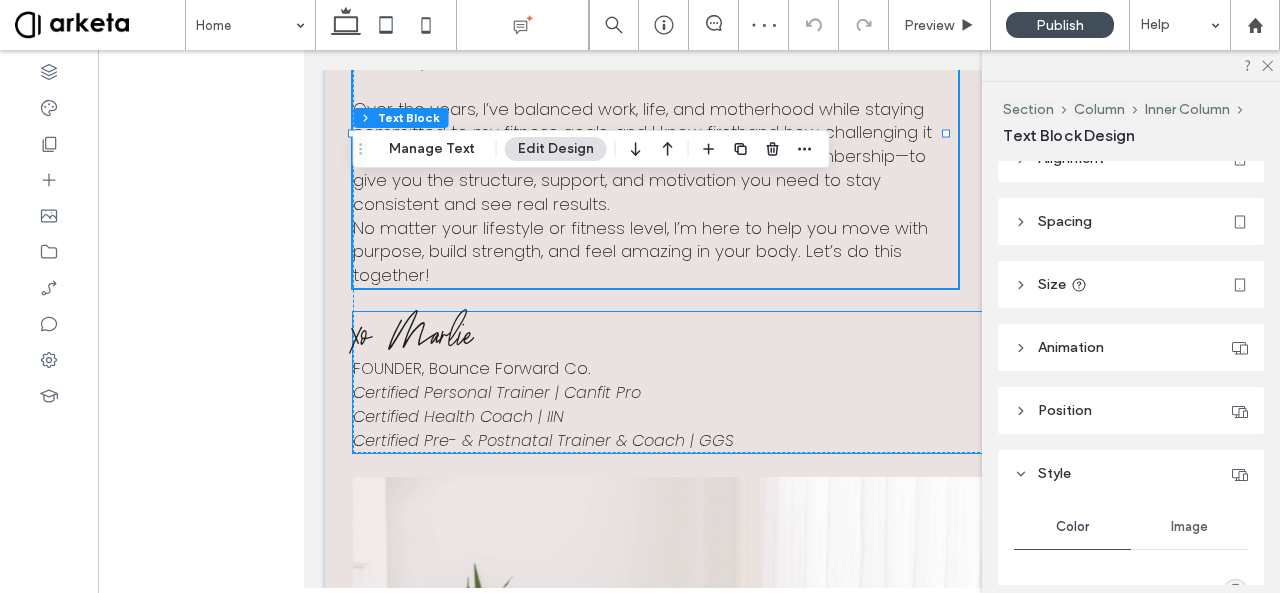 scroll, scrollTop: 5208, scrollLeft: 0, axis: vertical 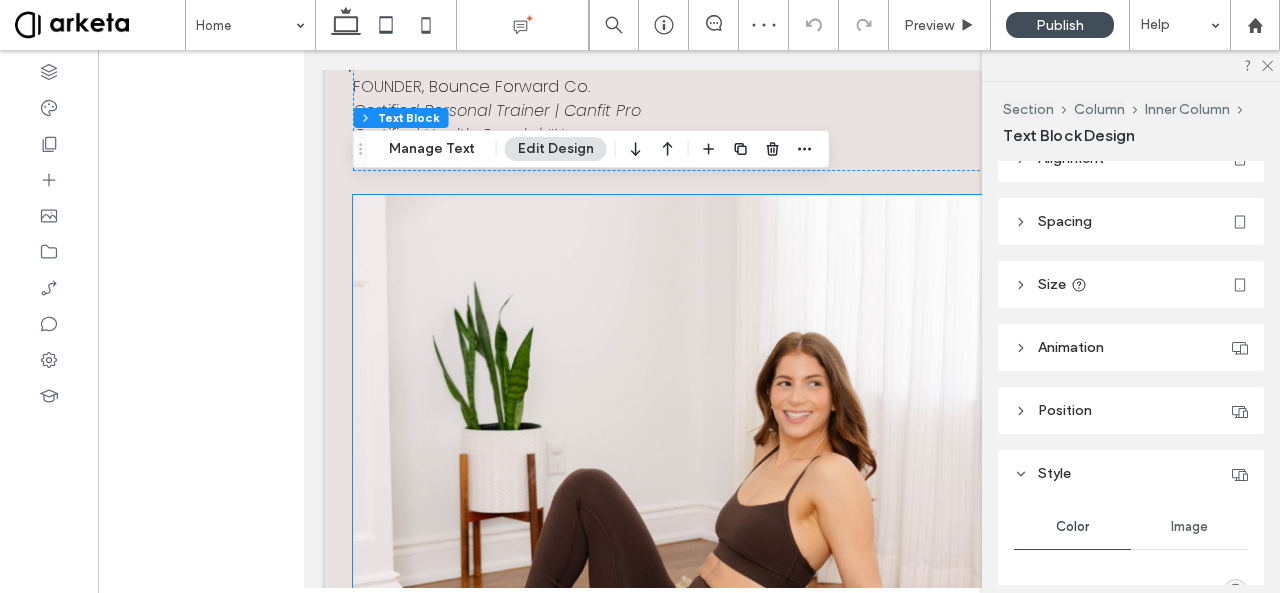 click at bounding box center [689, 560] 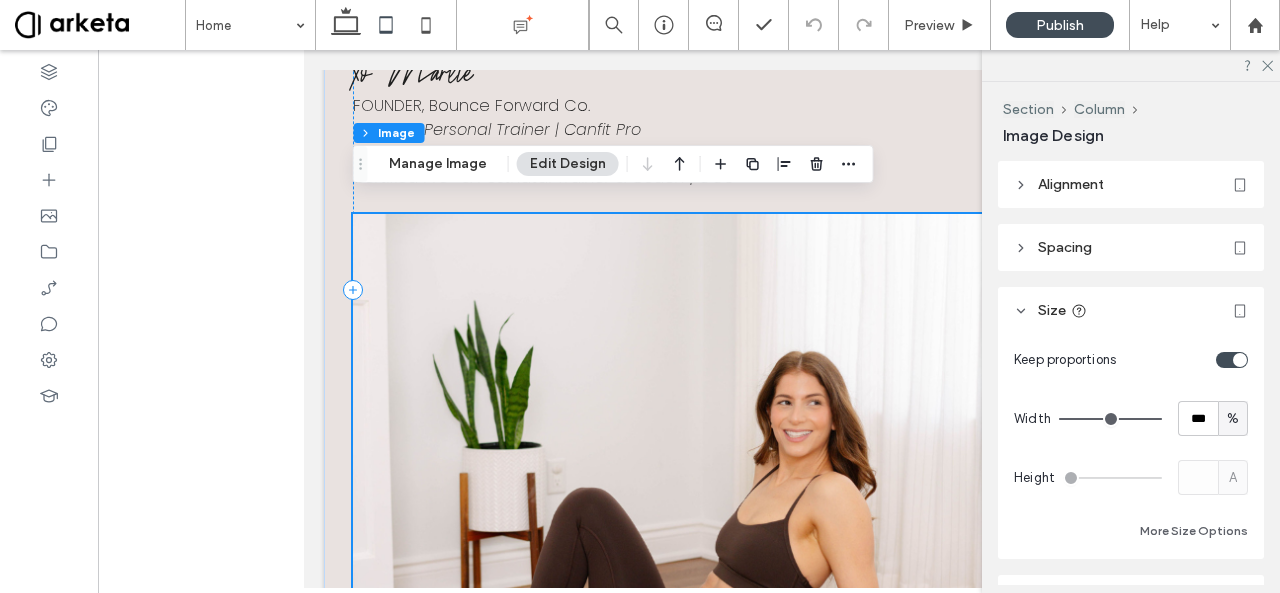 scroll, scrollTop: 5199, scrollLeft: 0, axis: vertical 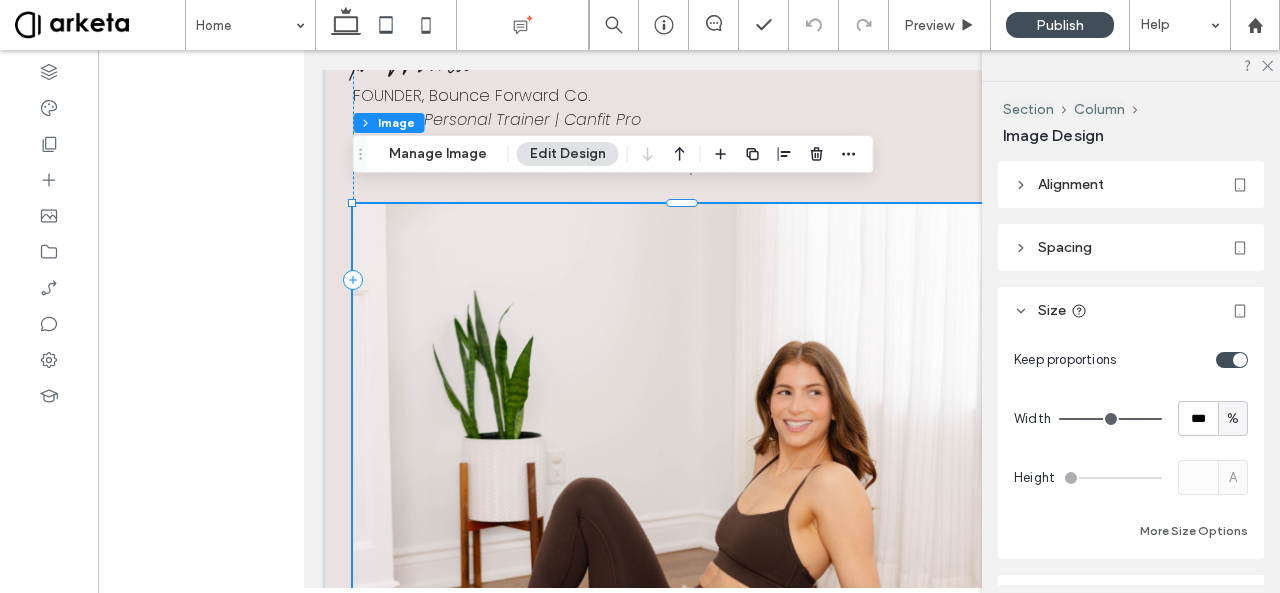 click at bounding box center (1240, 360) 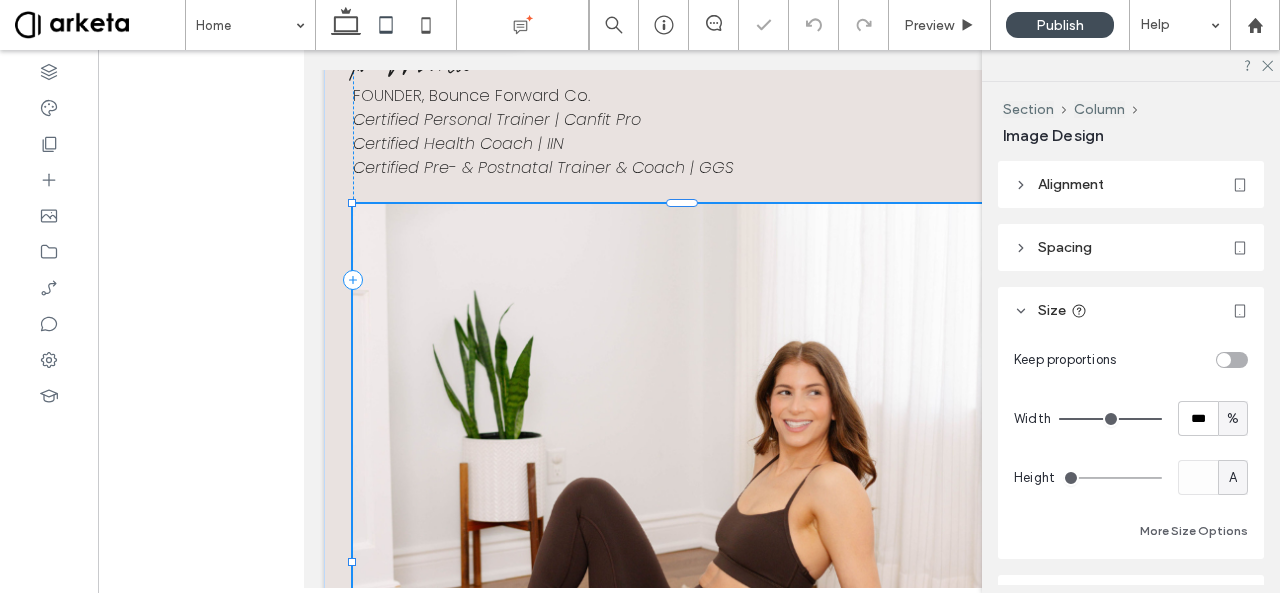type on "***" 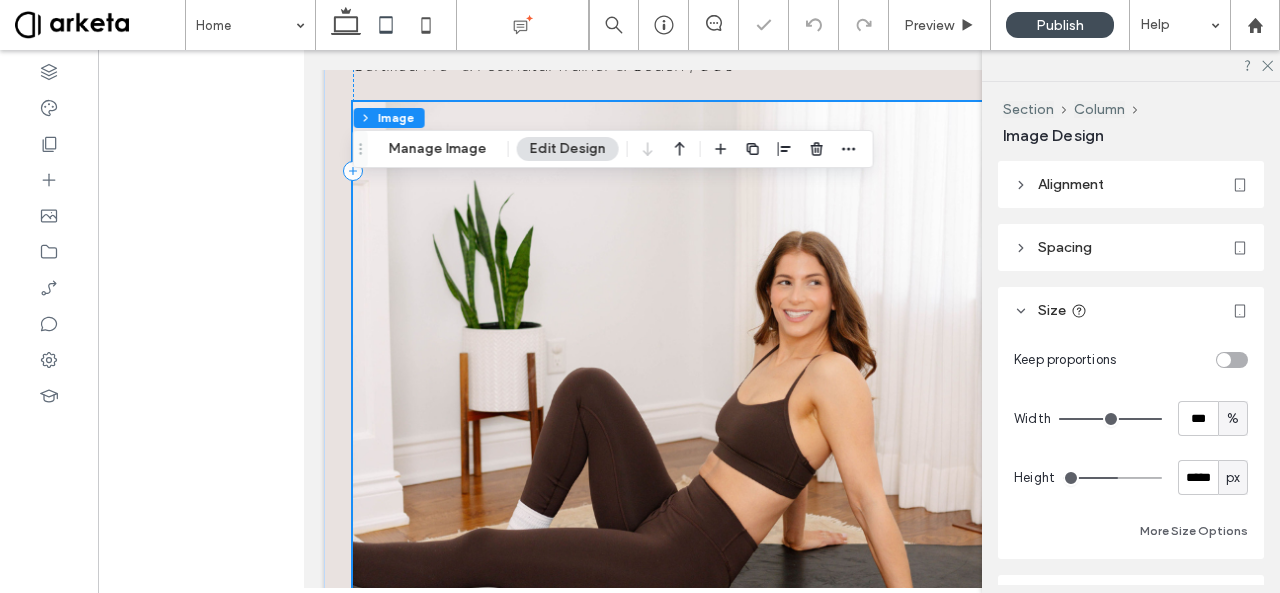 scroll, scrollTop: 5318, scrollLeft: 0, axis: vertical 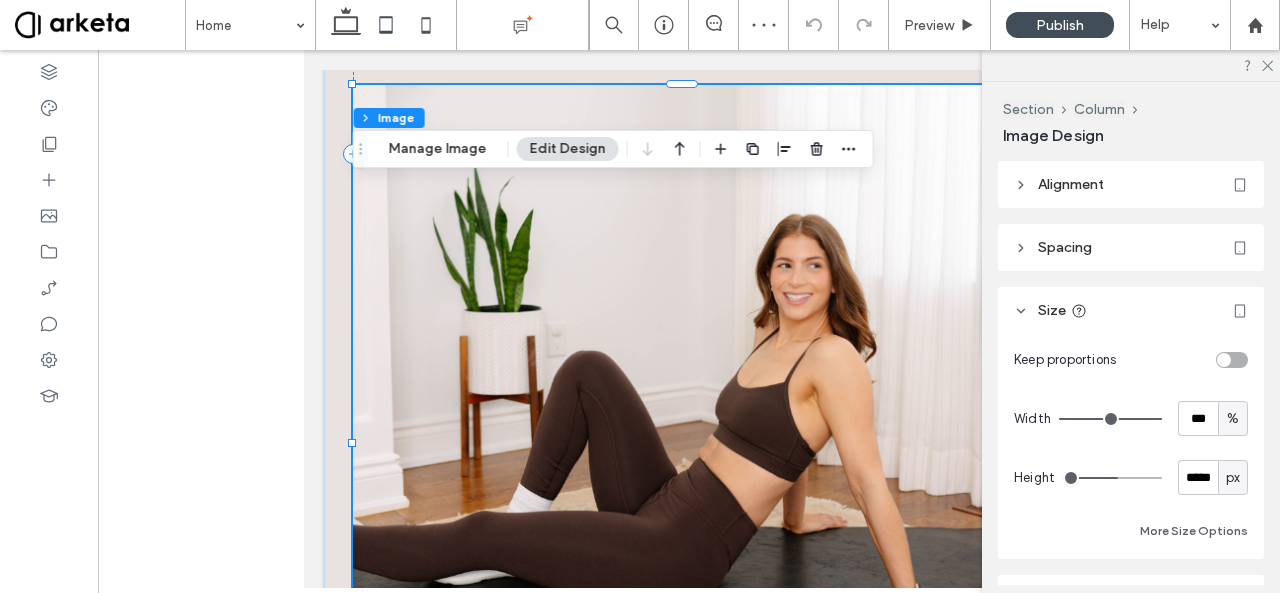 click at bounding box center [1232, 360] 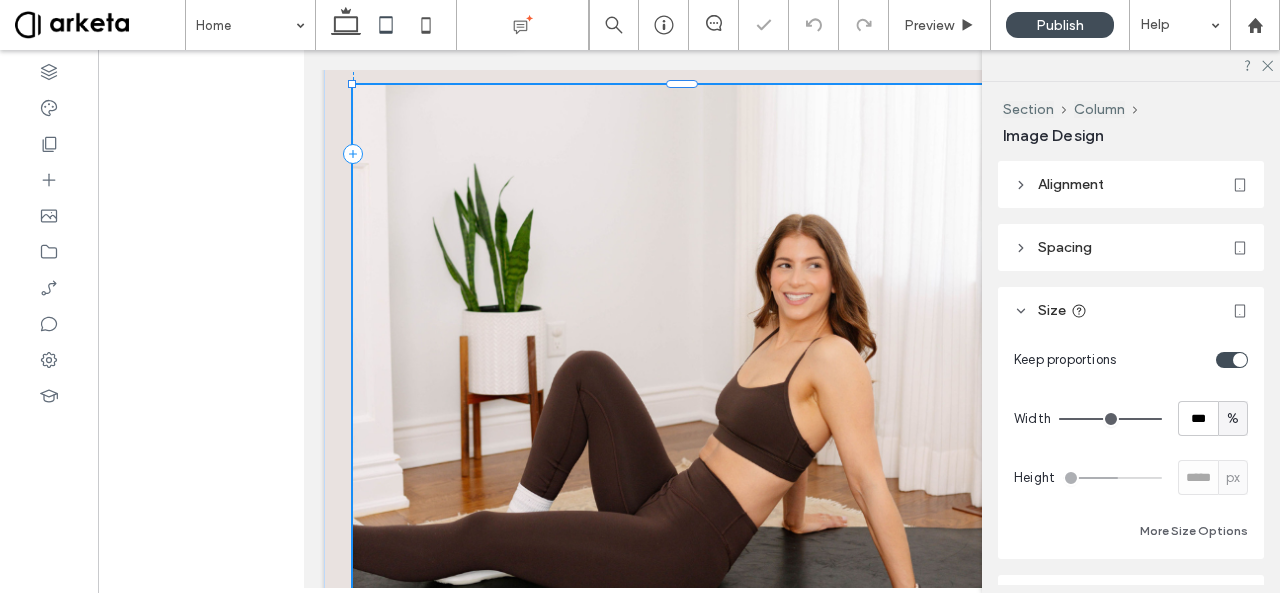 type on "*" 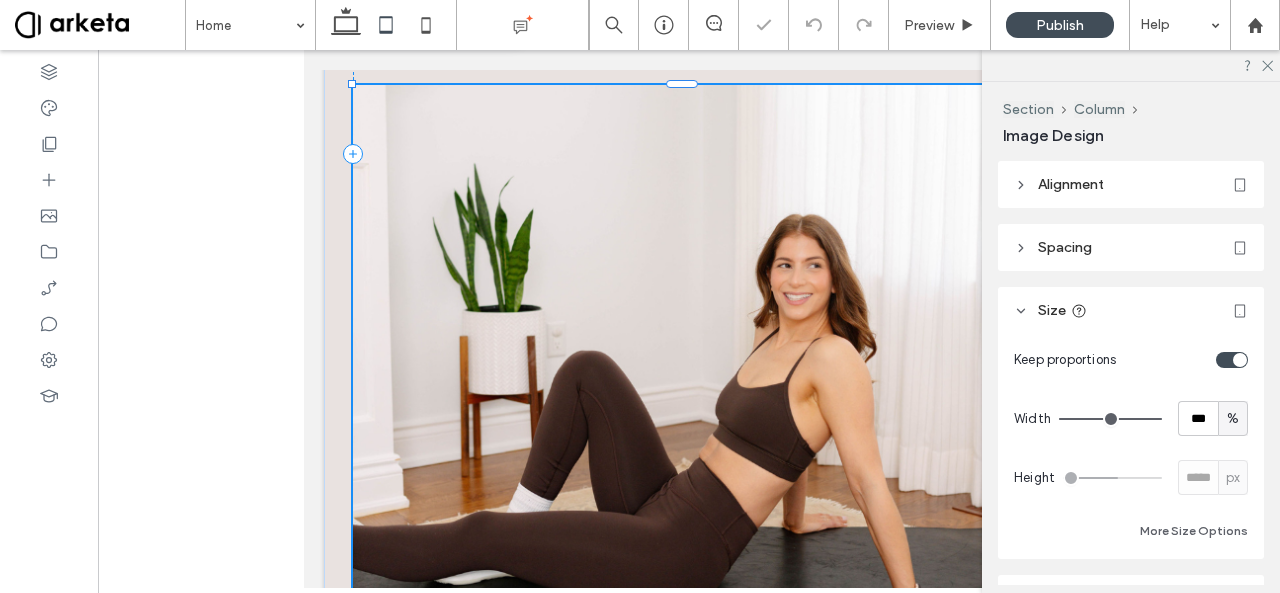 type 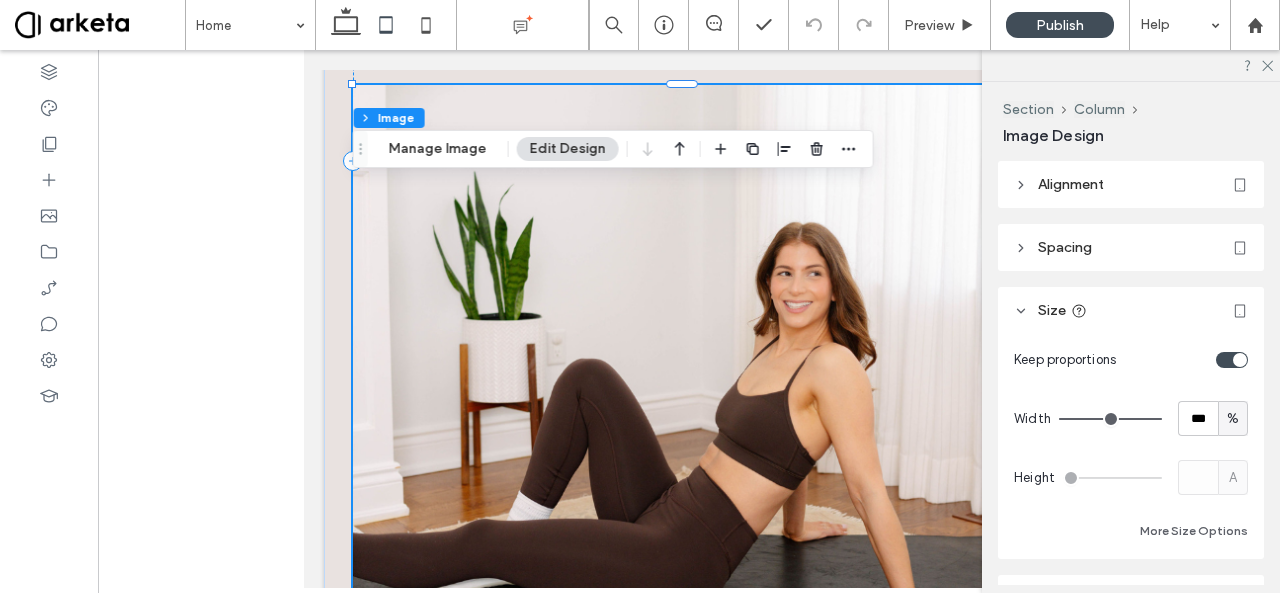 click 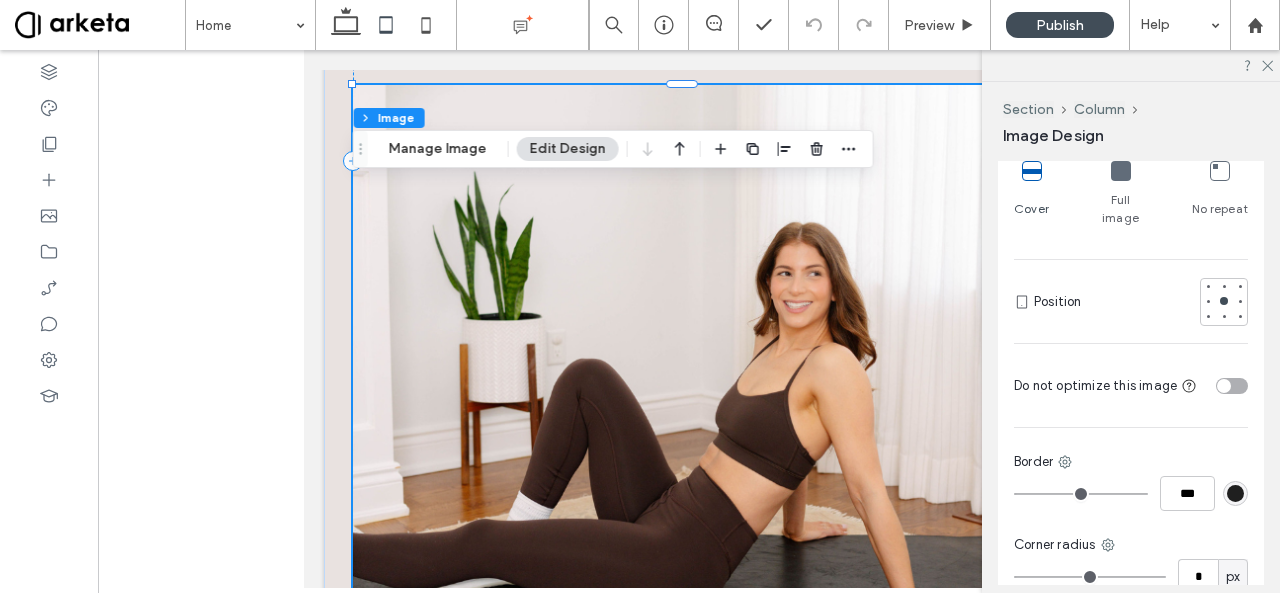 scroll, scrollTop: 930, scrollLeft: 0, axis: vertical 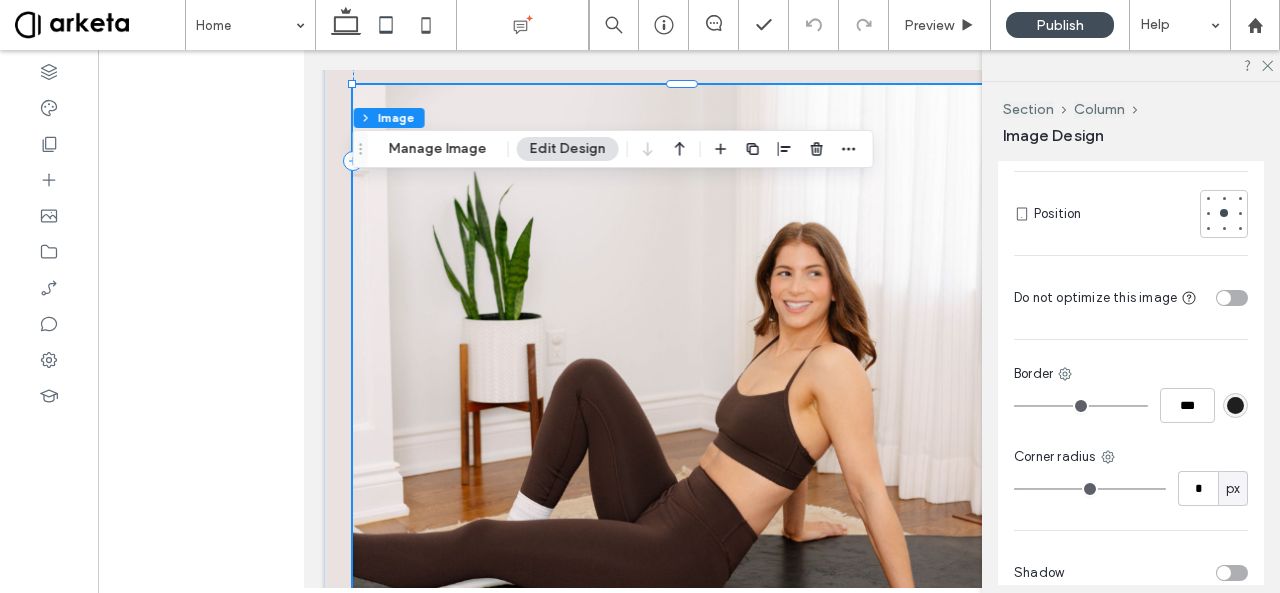 click at bounding box center [1232, 298] 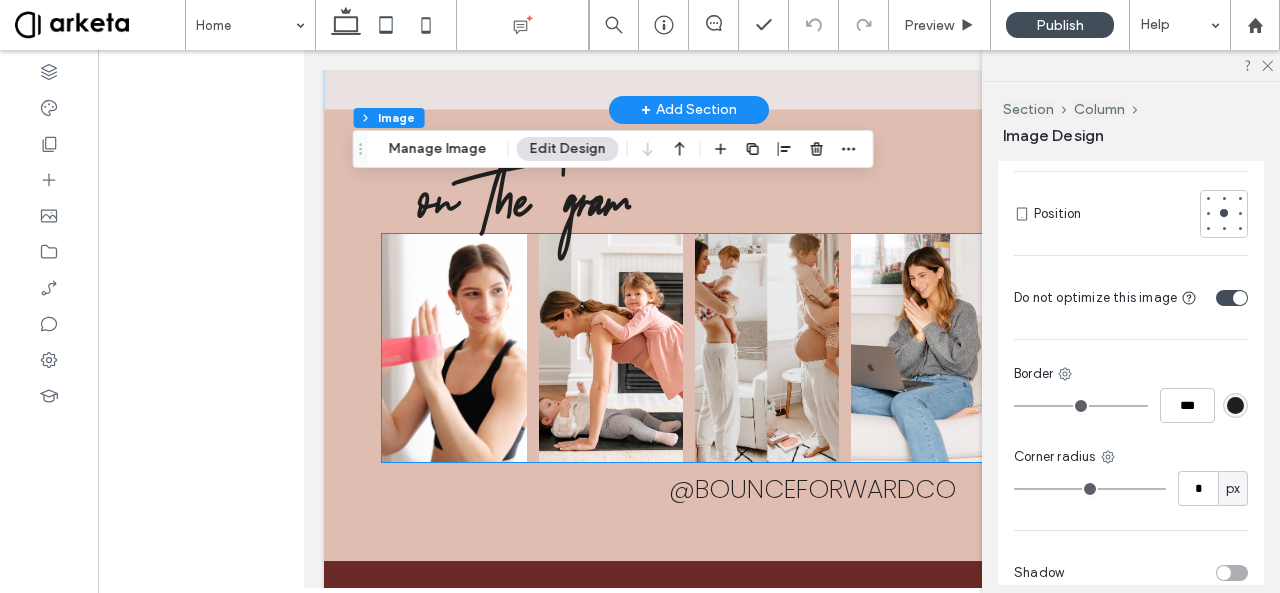 scroll, scrollTop: 6225, scrollLeft: 0, axis: vertical 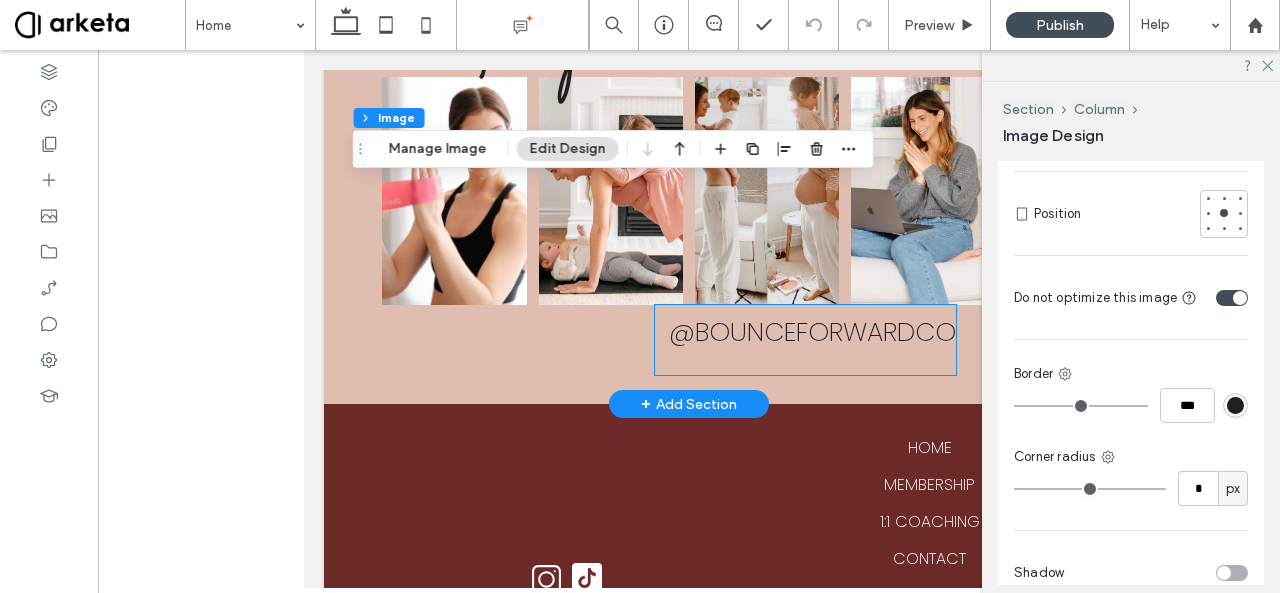 click at bounding box center (805, 362) 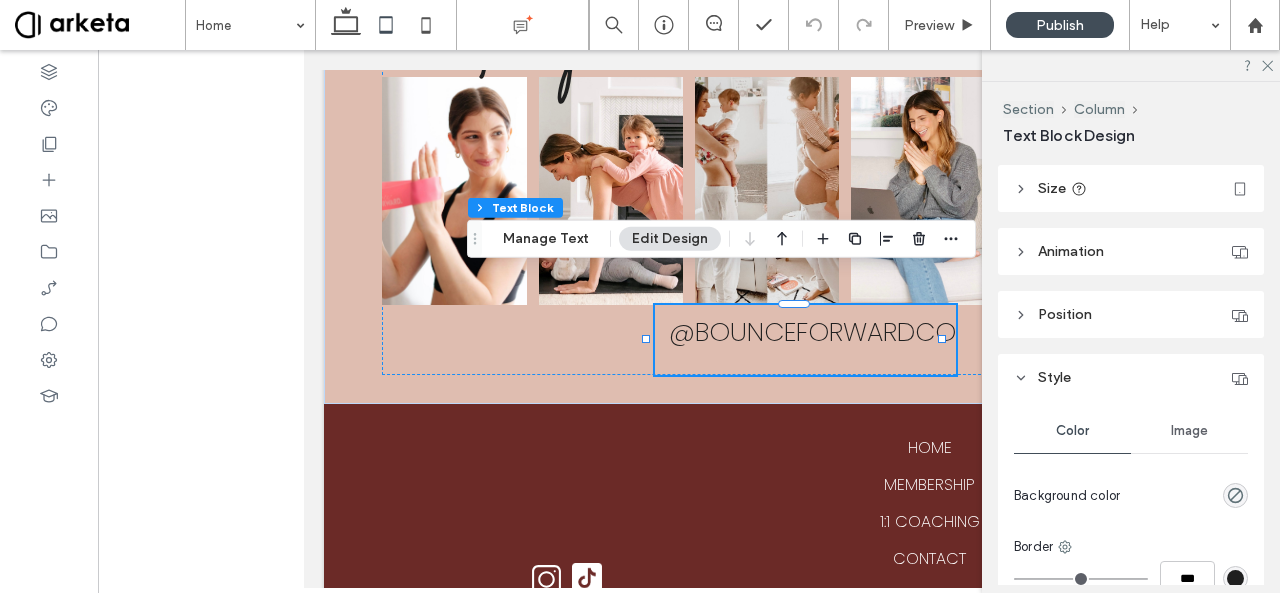 scroll, scrollTop: 0, scrollLeft: 0, axis: both 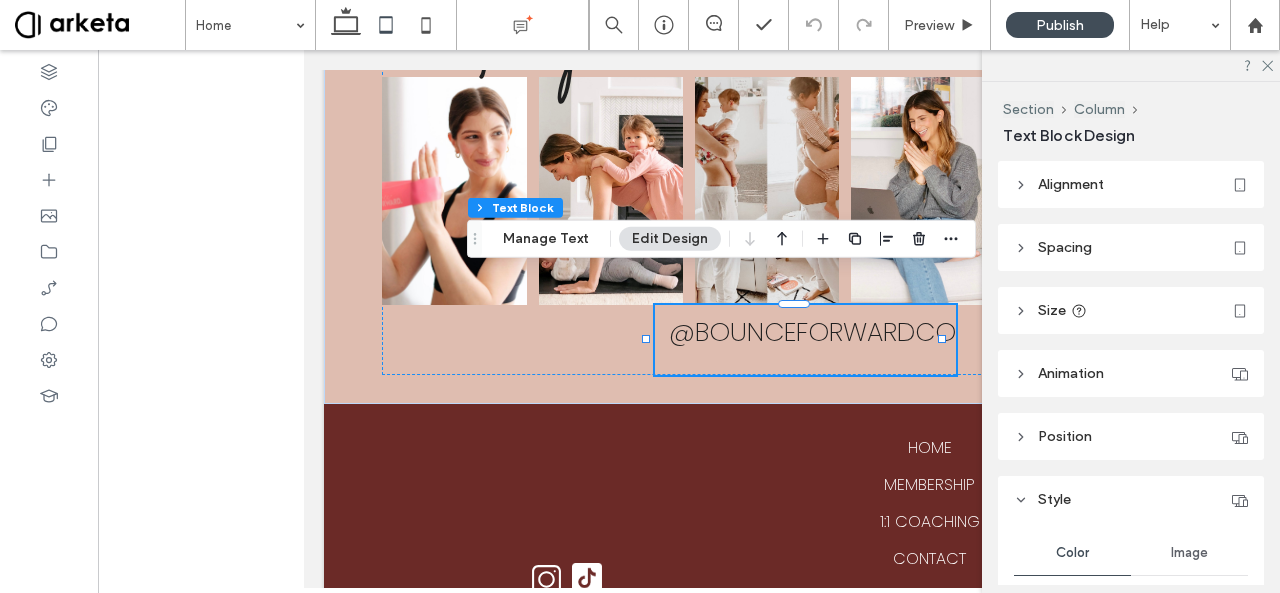 click on "Size" at bounding box center [1131, 310] 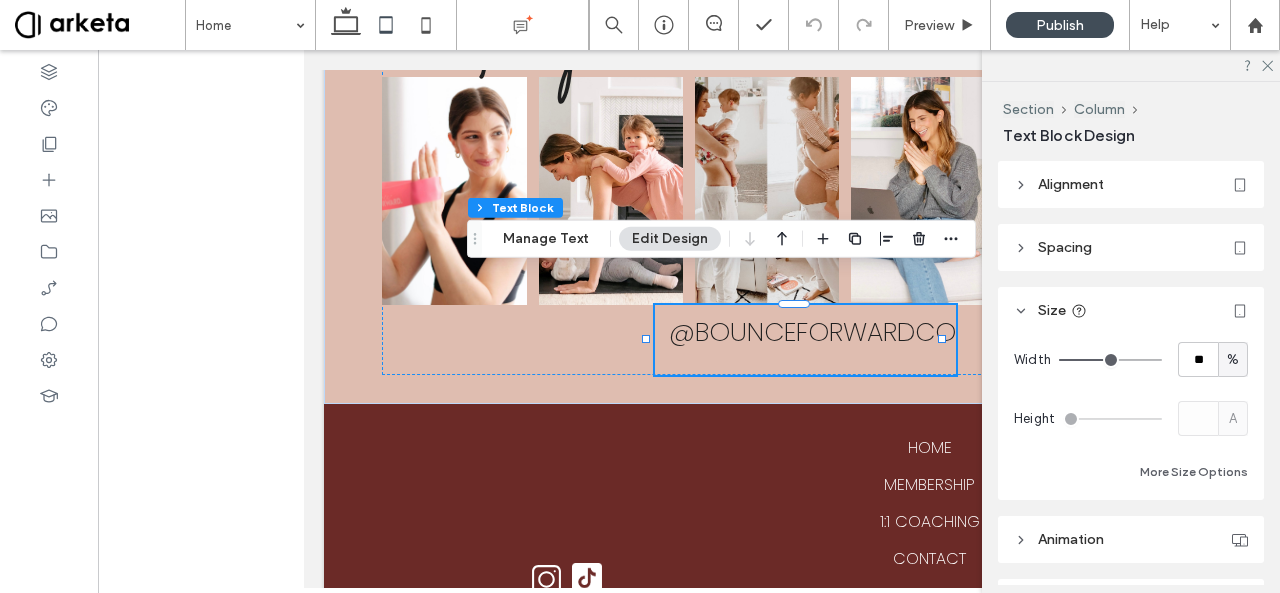 click on "Spacing" at bounding box center (1131, 247) 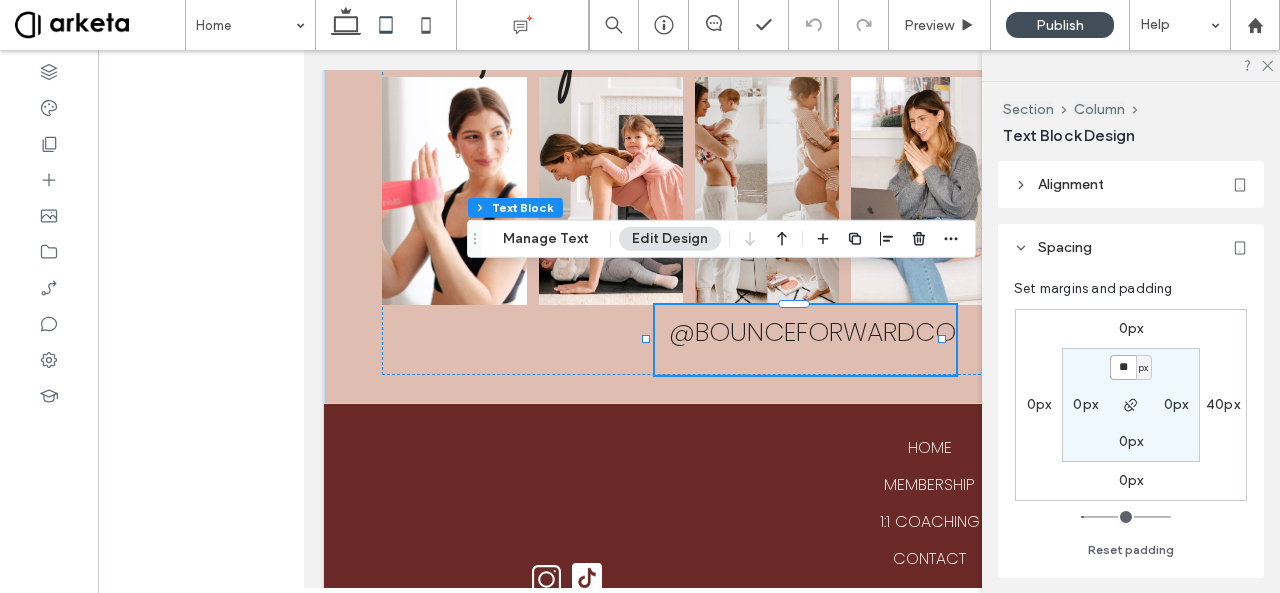click on "**" at bounding box center [1123, 367] 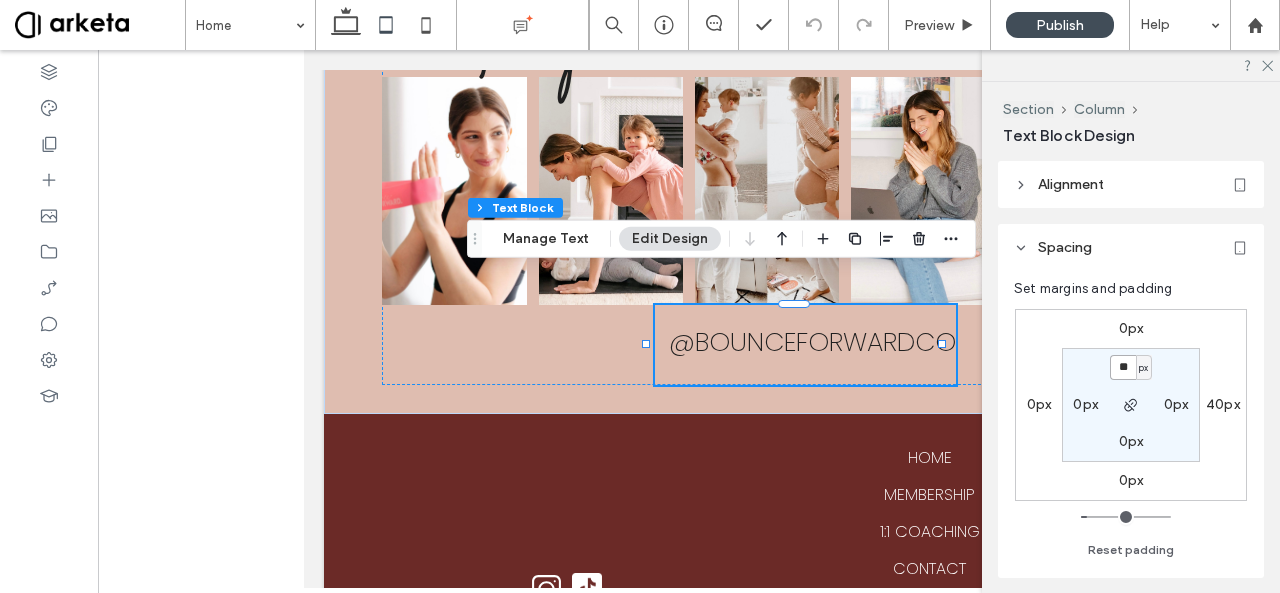 click on "**" at bounding box center [1123, 367] 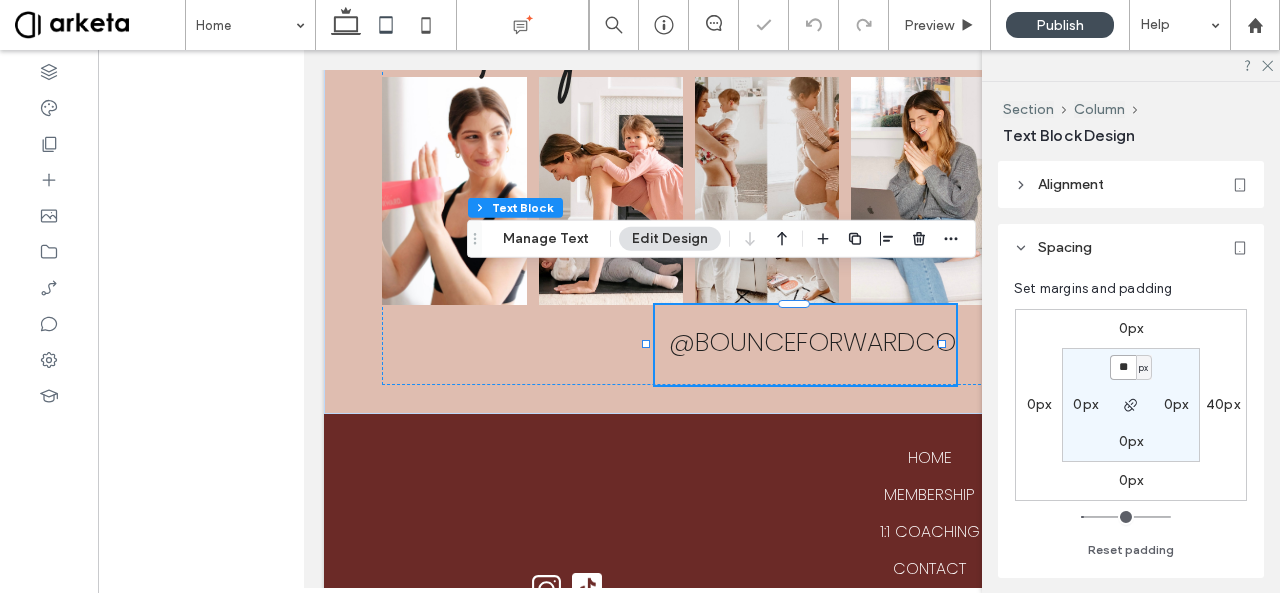 type on "**" 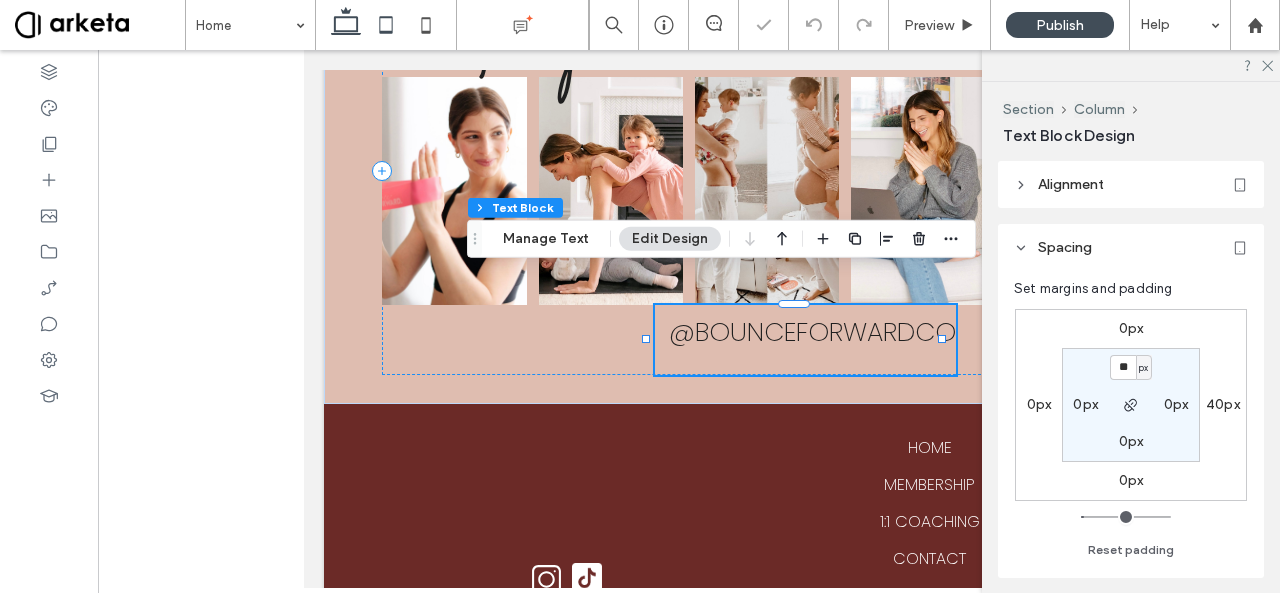 click 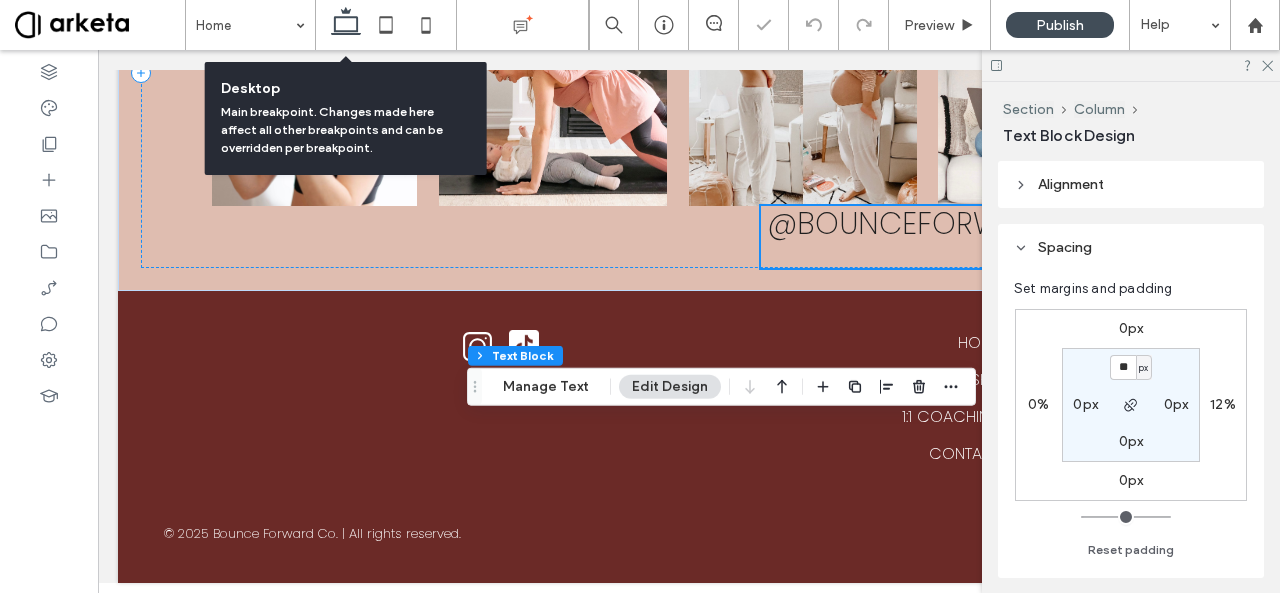 type on "*" 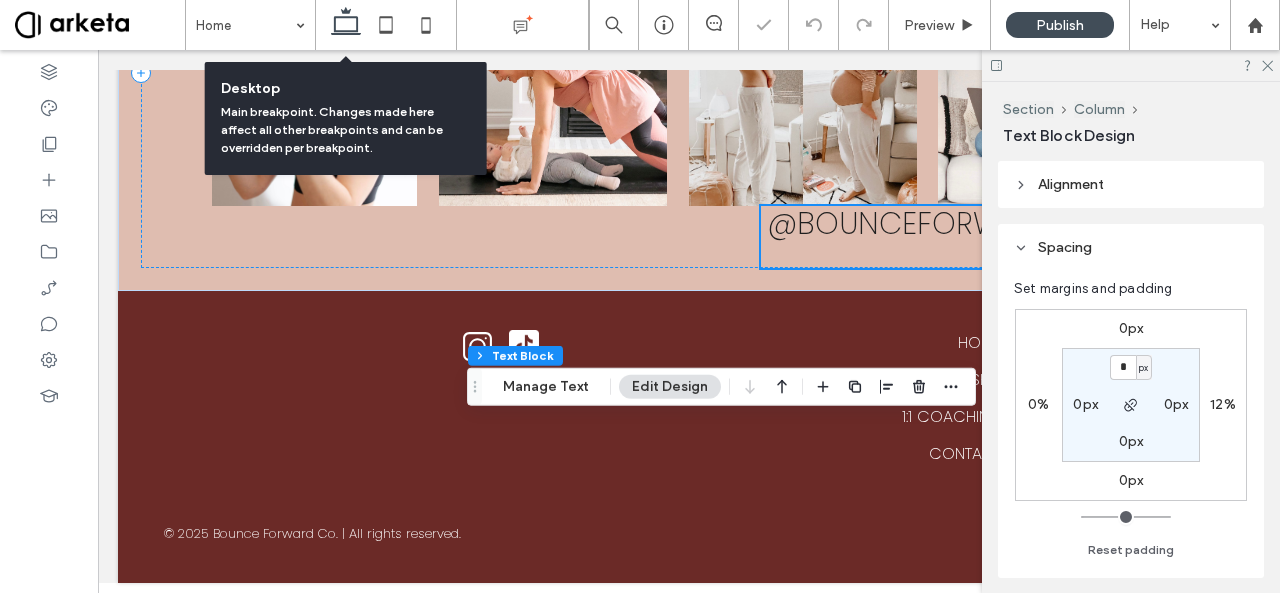 type on "****" 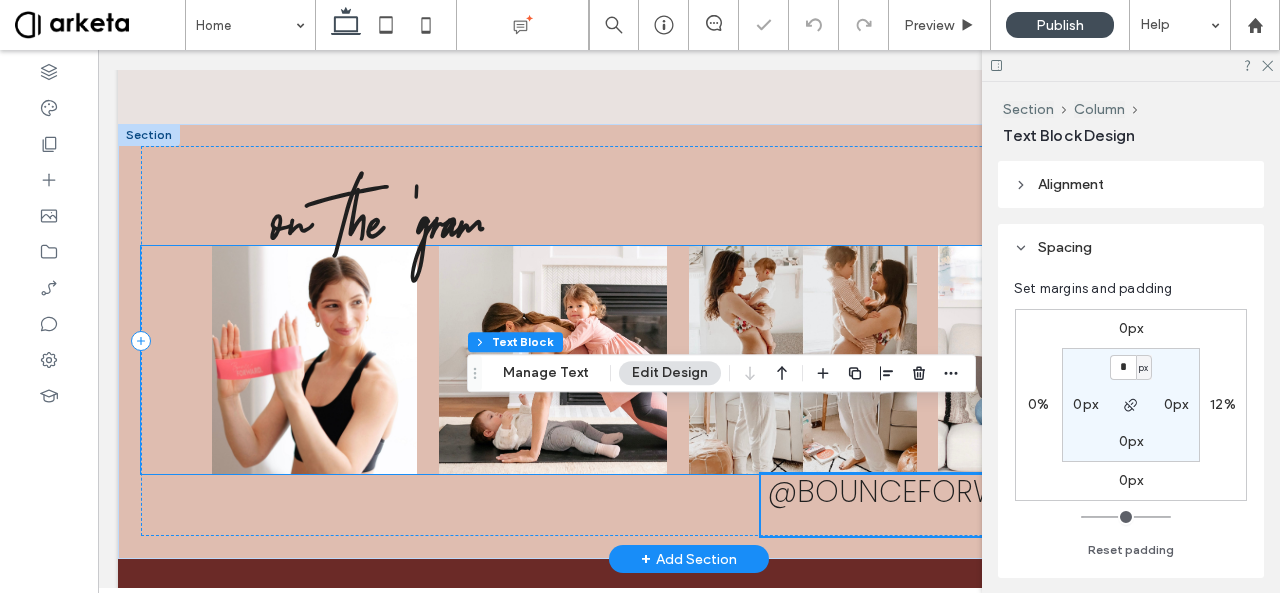 scroll, scrollTop: 2954, scrollLeft: 0, axis: vertical 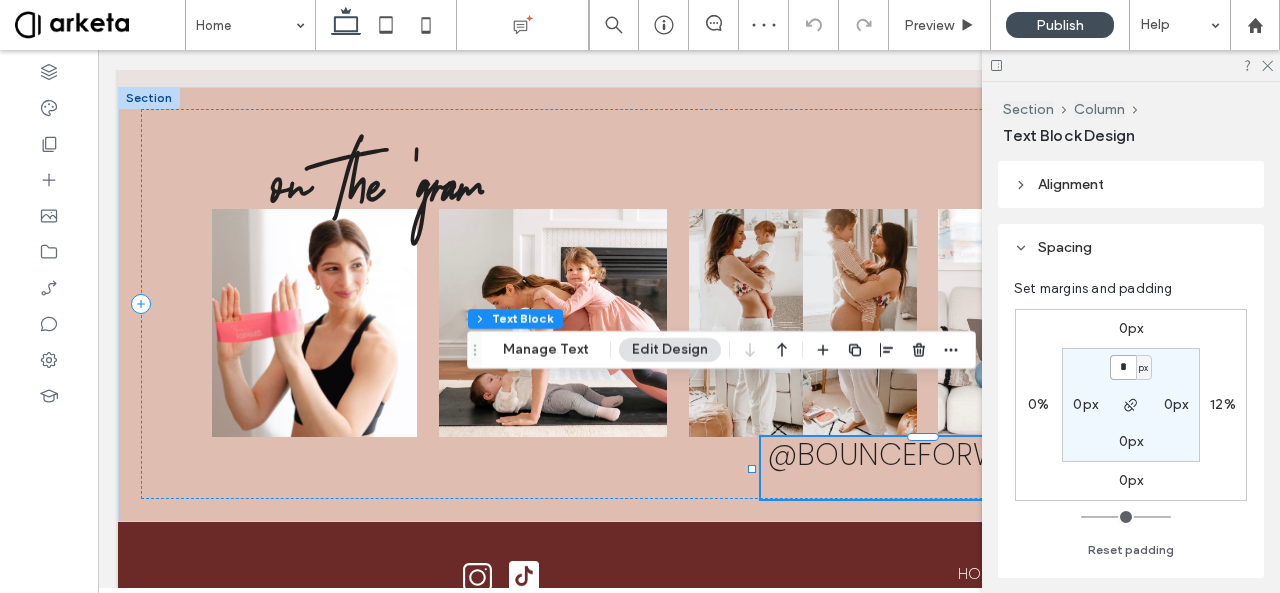 click on "*" at bounding box center (1123, 367) 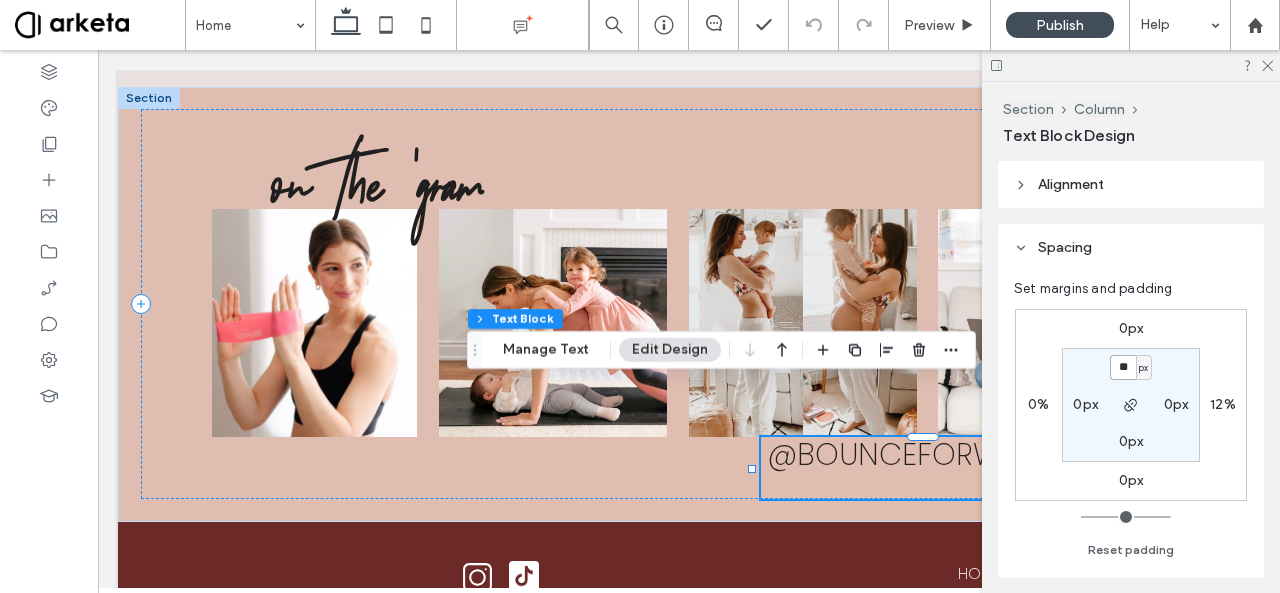type on "**" 